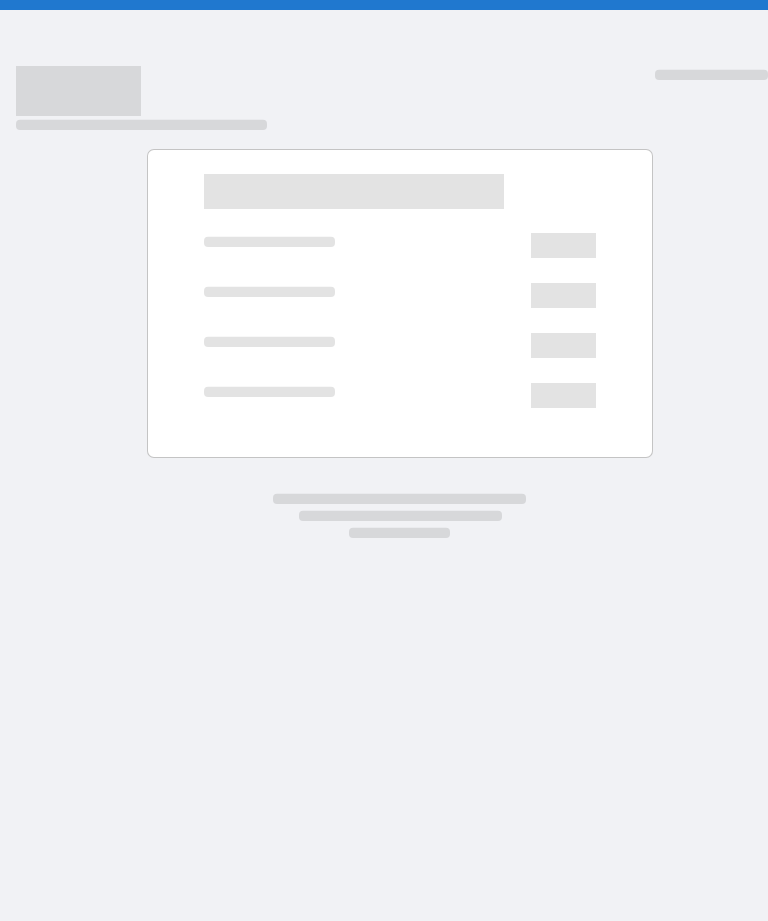 scroll, scrollTop: 0, scrollLeft: 0, axis: both 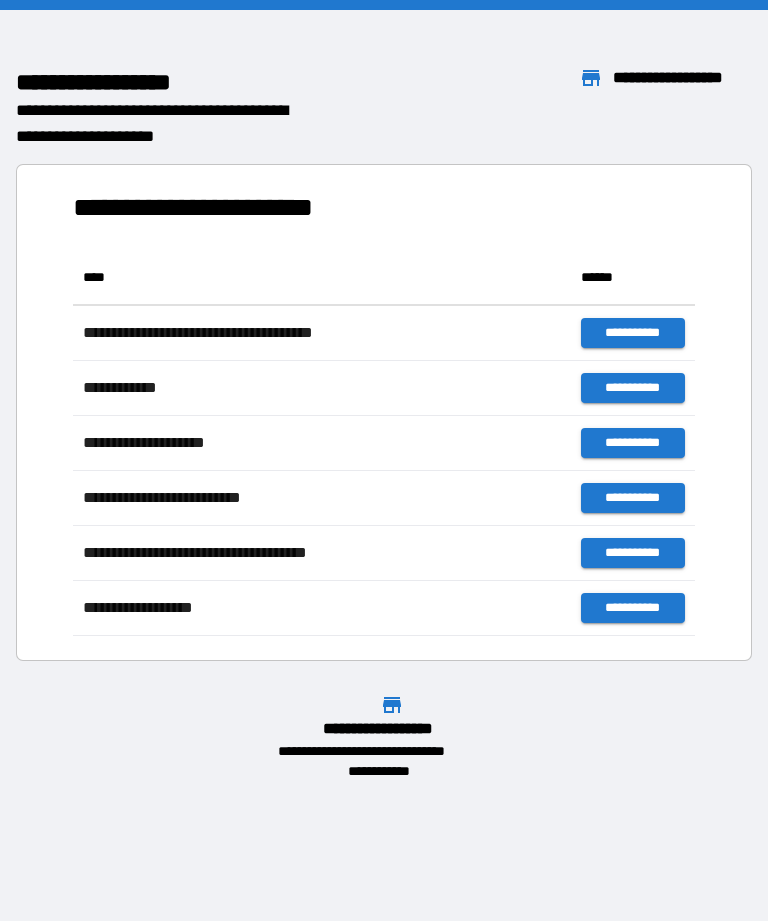click on "**********" at bounding box center [384, 412] 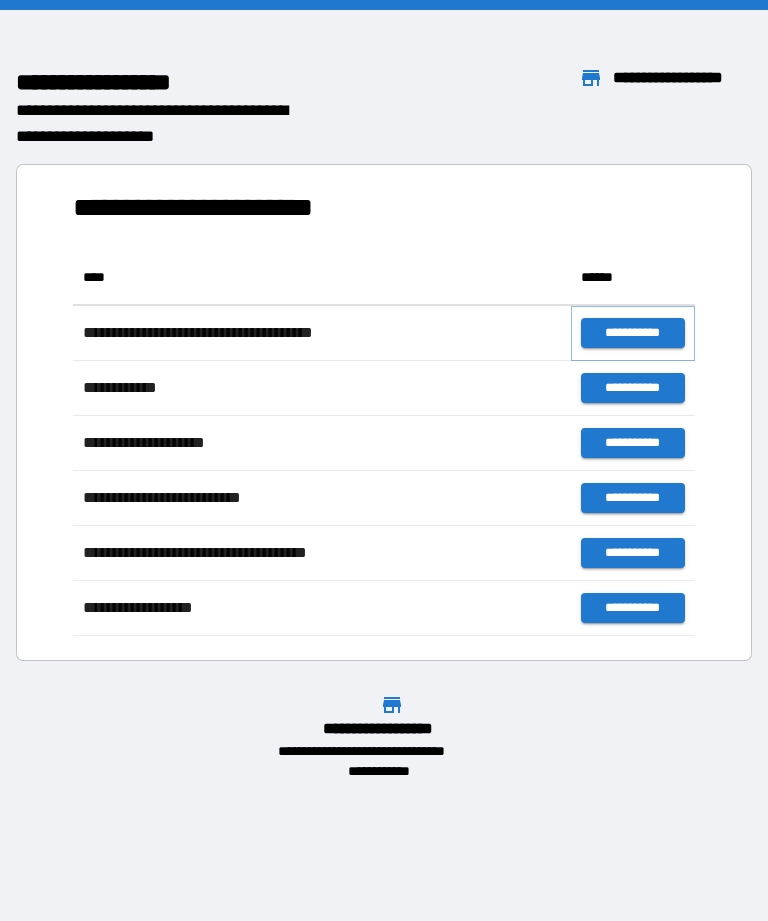 click on "**********" at bounding box center (633, 333) 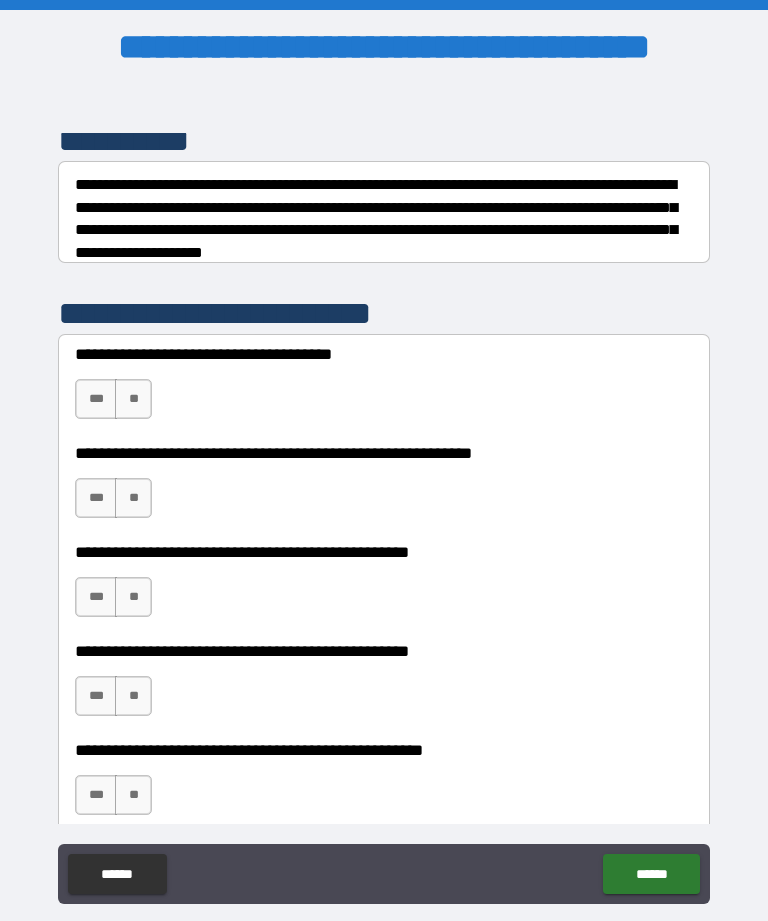 scroll, scrollTop: 288, scrollLeft: 0, axis: vertical 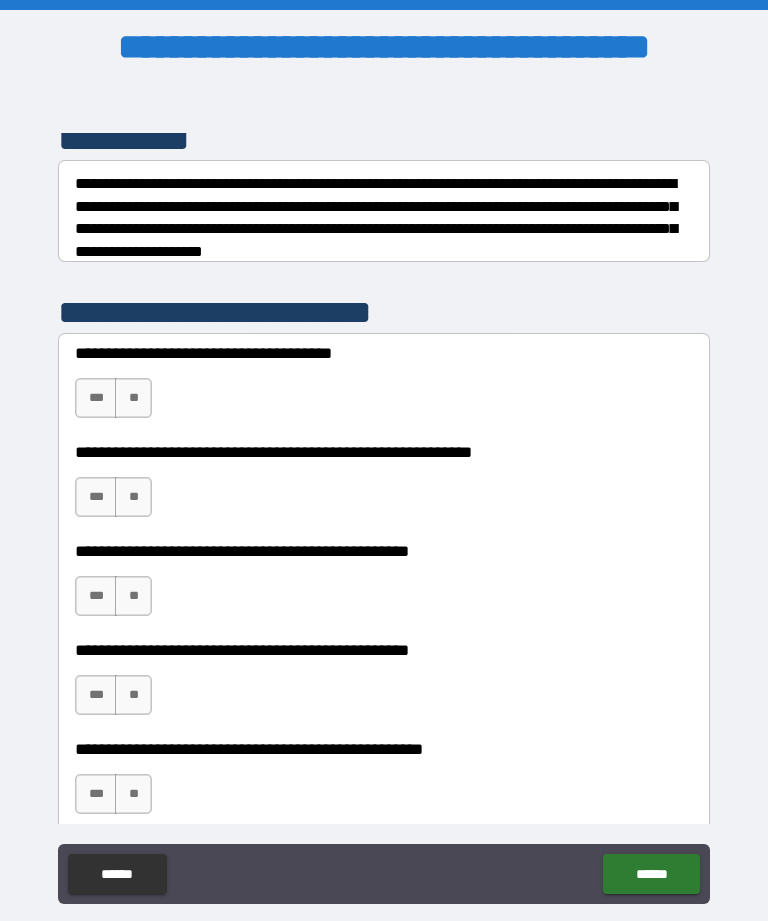 click on "**" at bounding box center [133, 398] 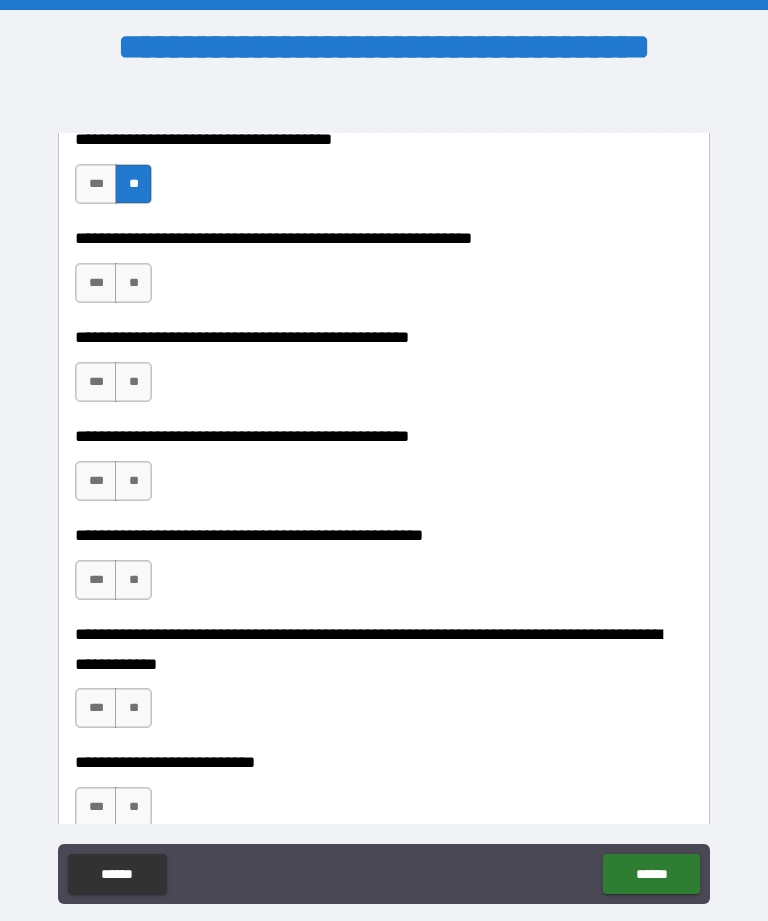 scroll, scrollTop: 505, scrollLeft: 0, axis: vertical 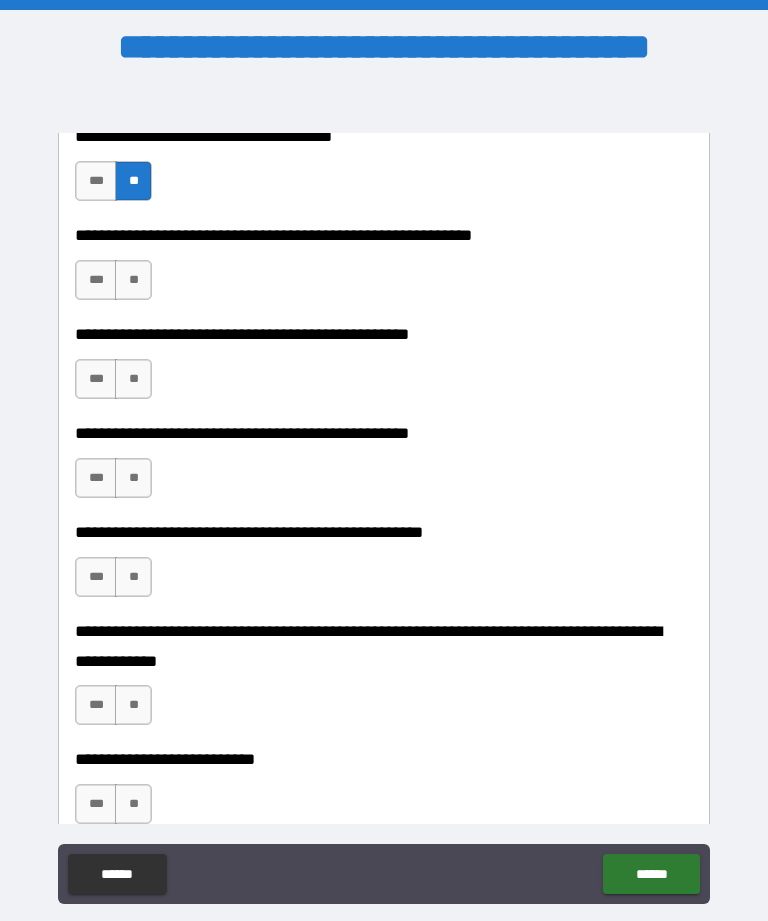click on "**" at bounding box center [133, 280] 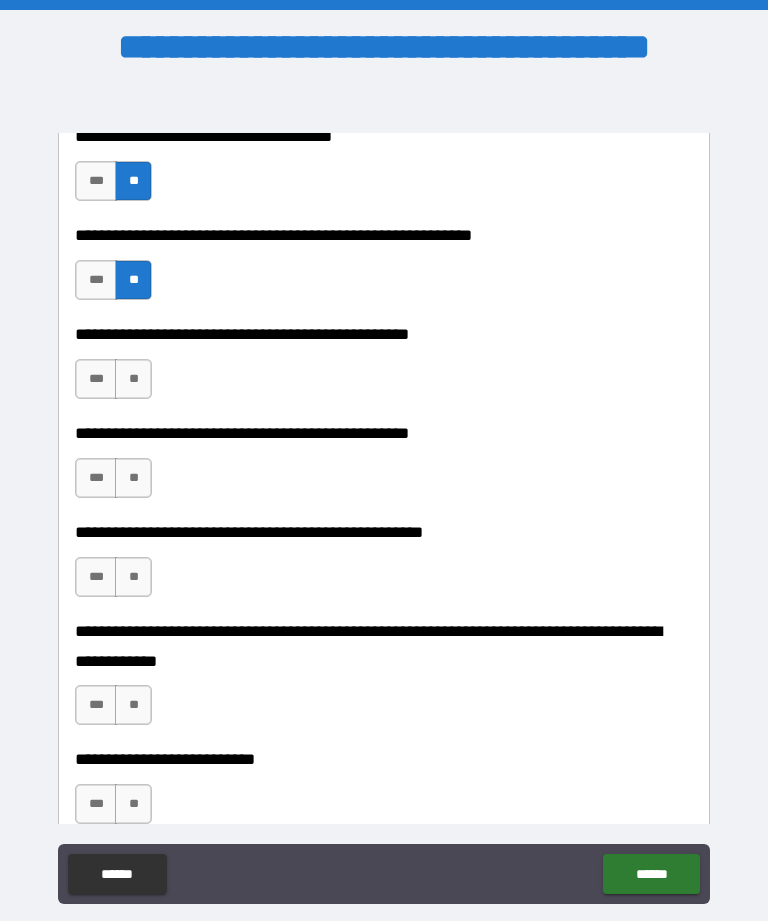 click on "**" at bounding box center (133, 379) 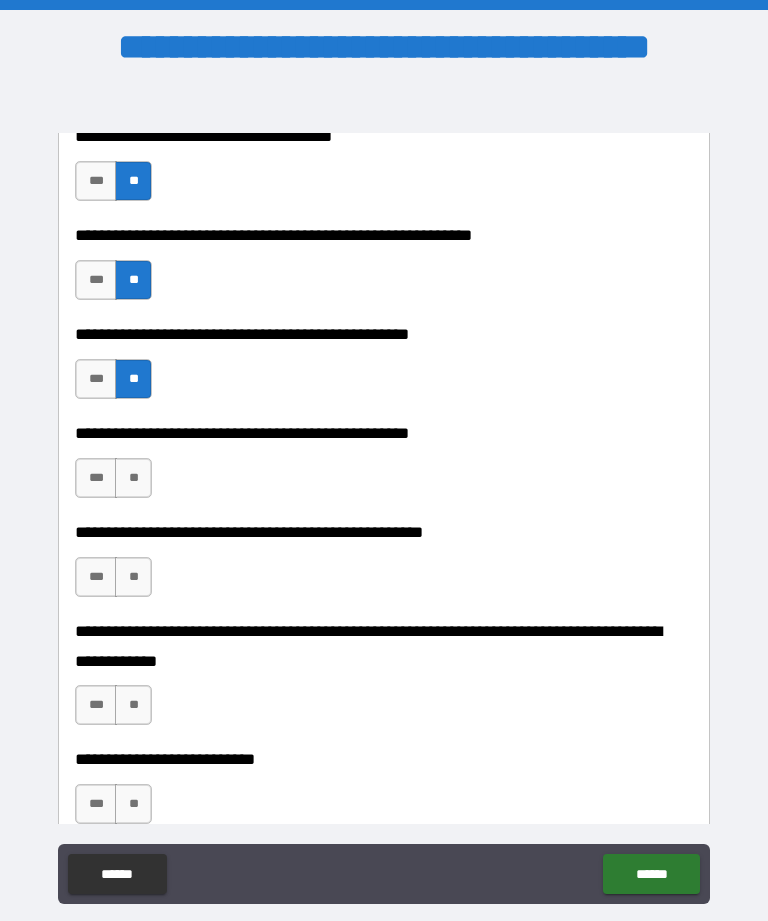 click on "**" at bounding box center (133, 478) 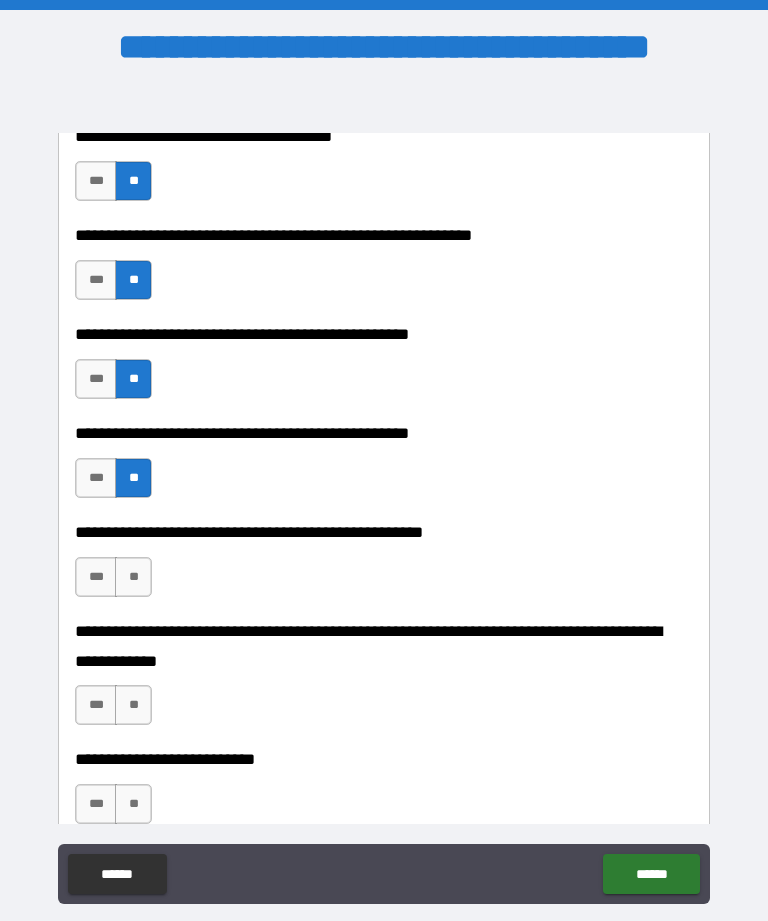 click on "**" at bounding box center [133, 577] 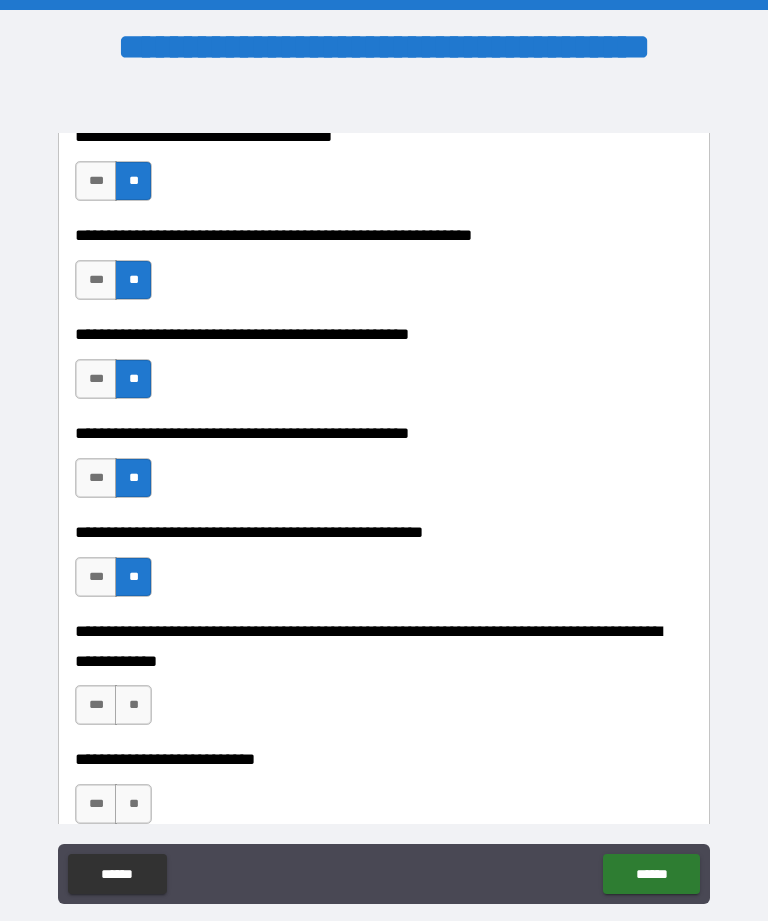 click on "**" at bounding box center [133, 705] 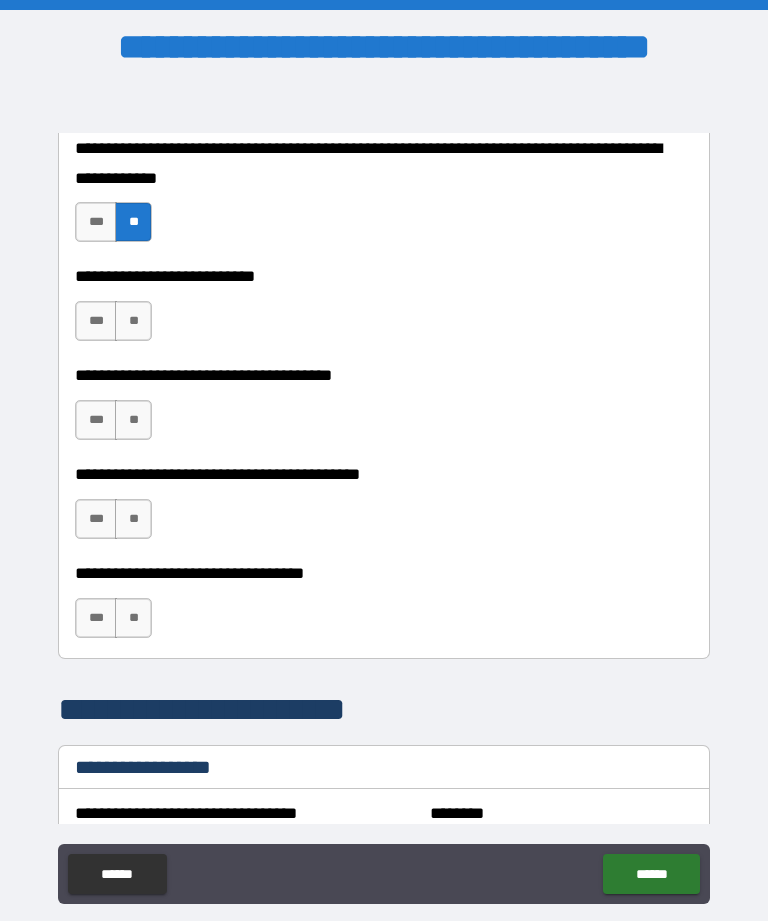 scroll, scrollTop: 987, scrollLeft: 0, axis: vertical 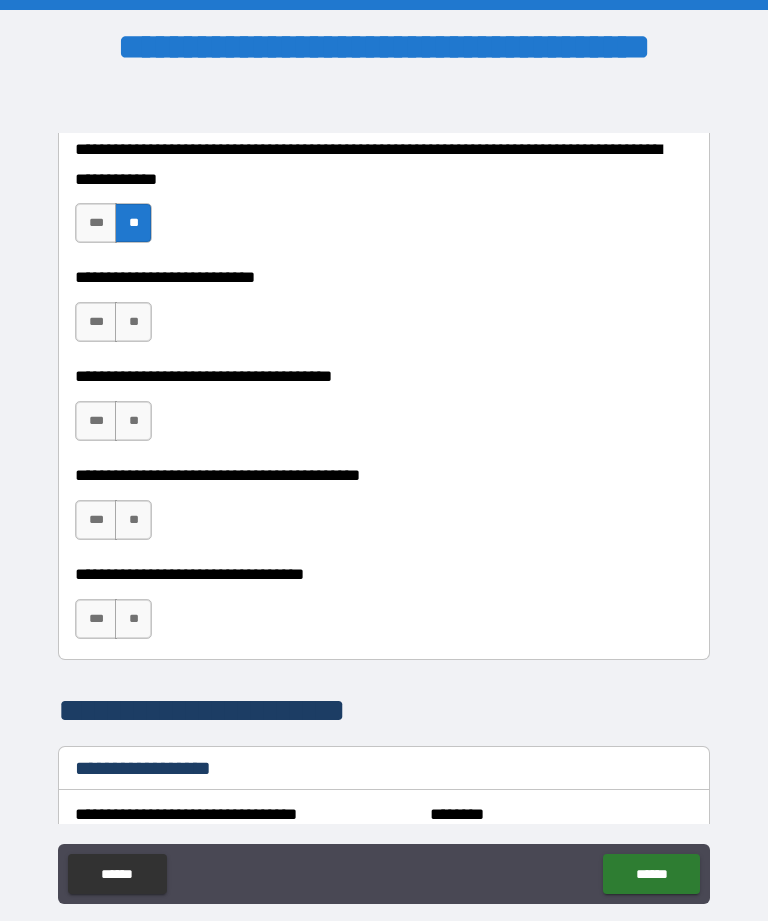 click on "**" at bounding box center [133, 322] 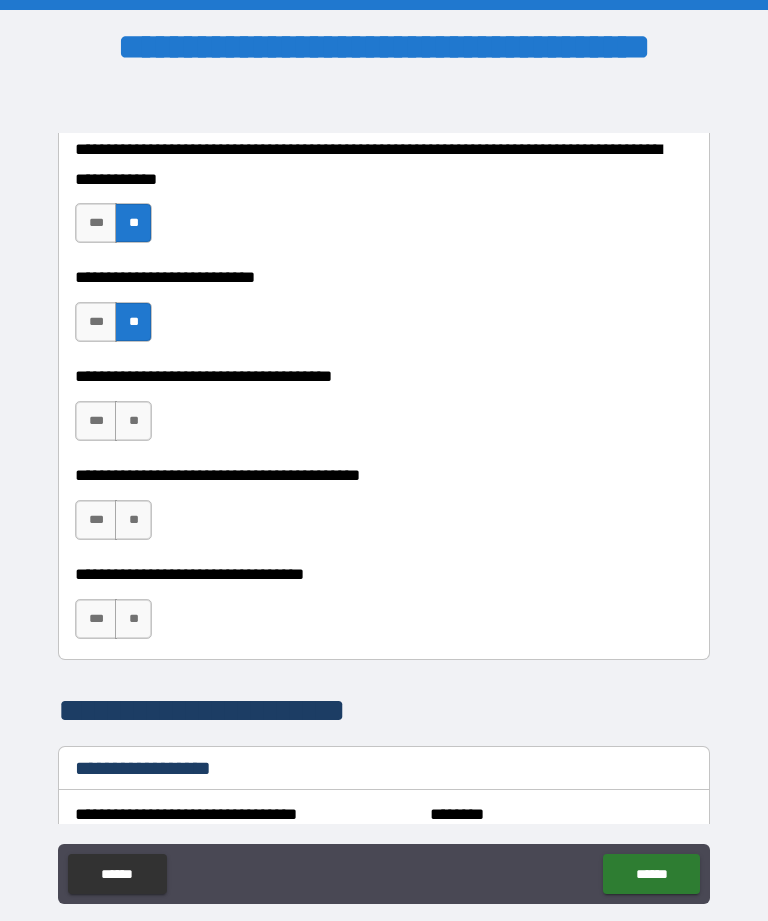 click on "**" at bounding box center (133, 421) 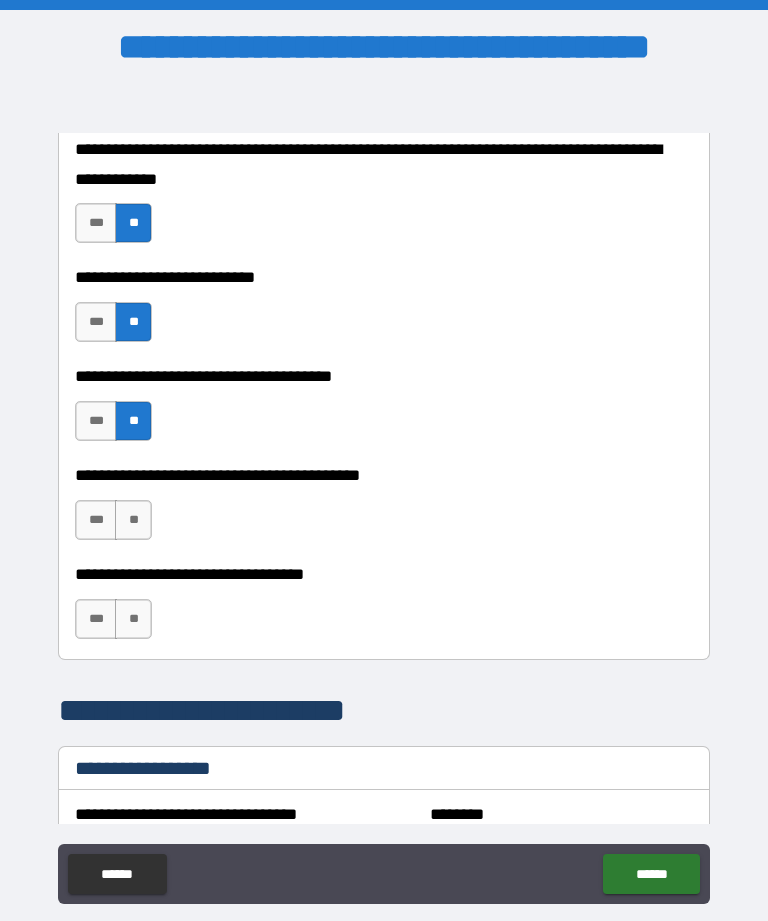 click on "**" at bounding box center [133, 520] 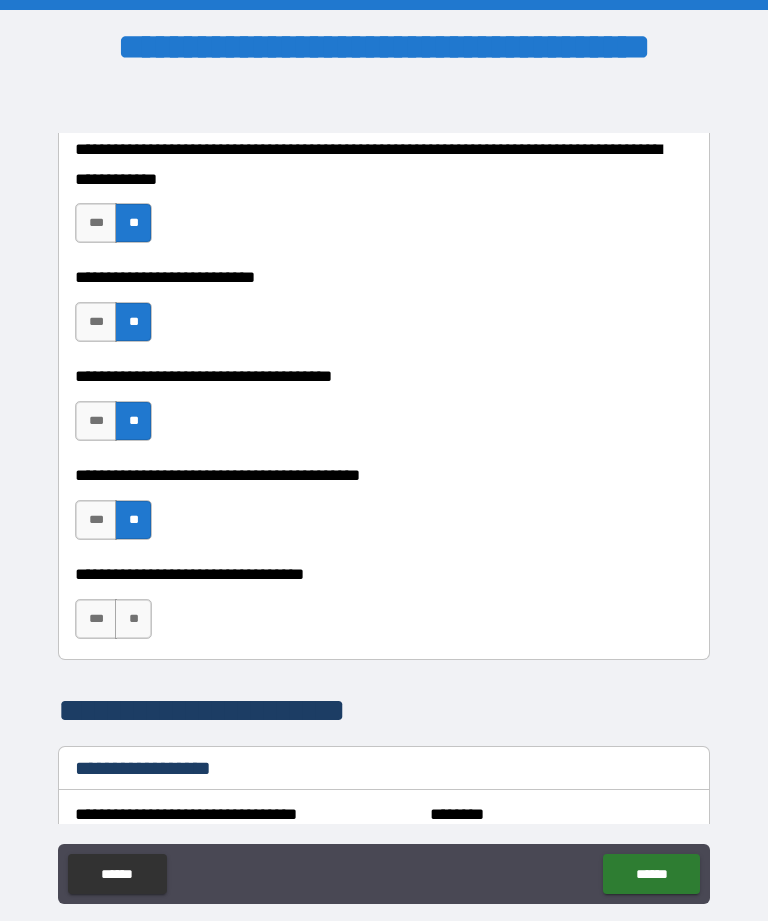 click on "**" at bounding box center (133, 619) 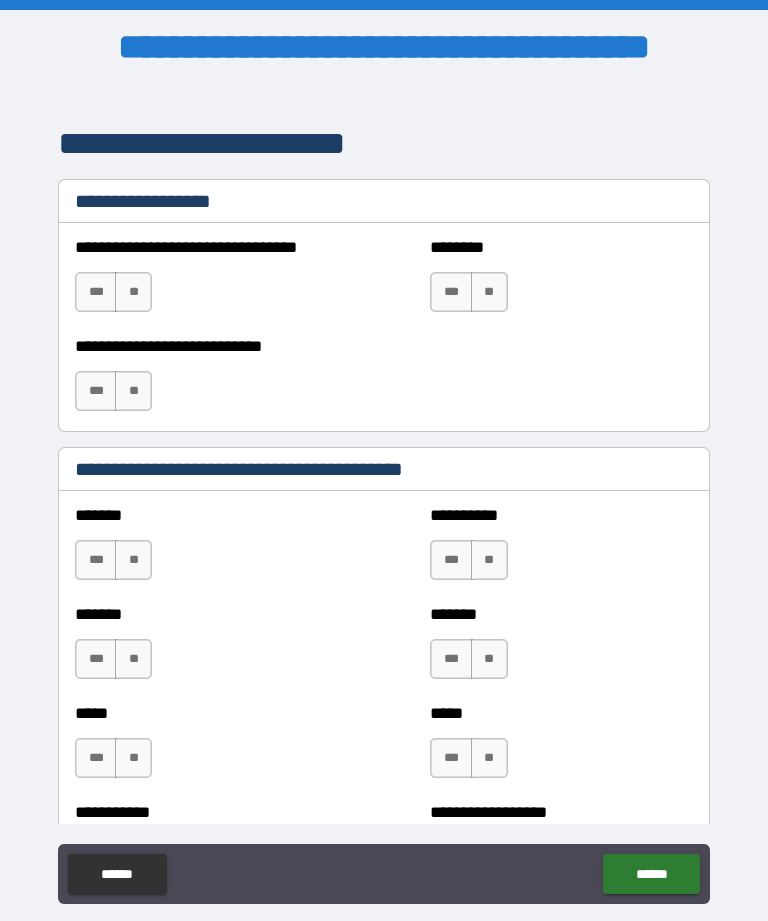 scroll, scrollTop: 1555, scrollLeft: 0, axis: vertical 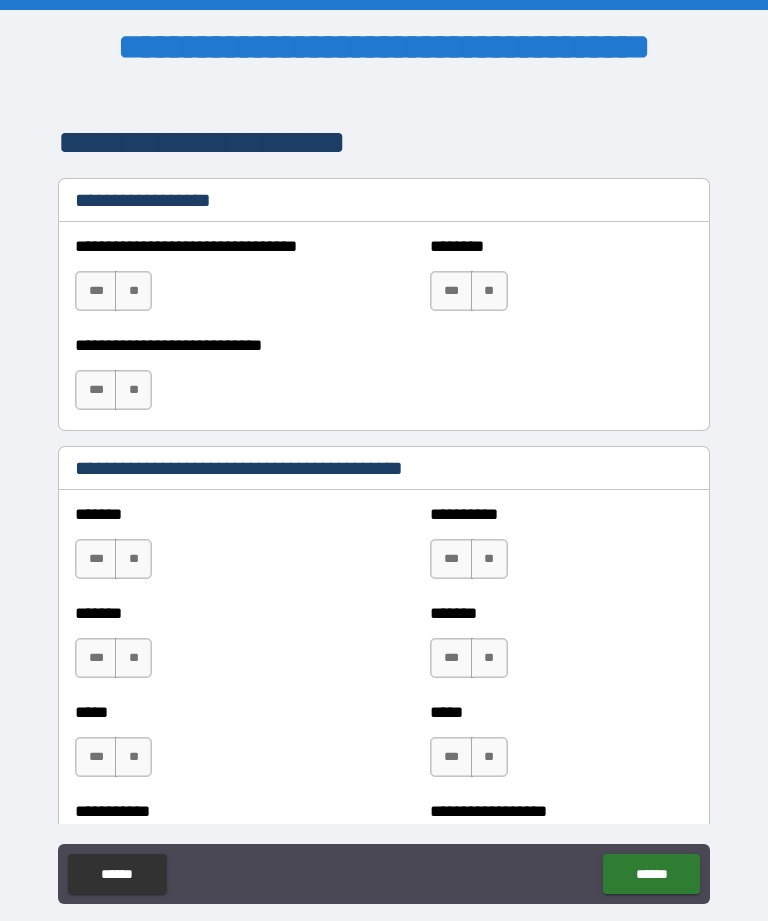 click on "**" at bounding box center [133, 291] 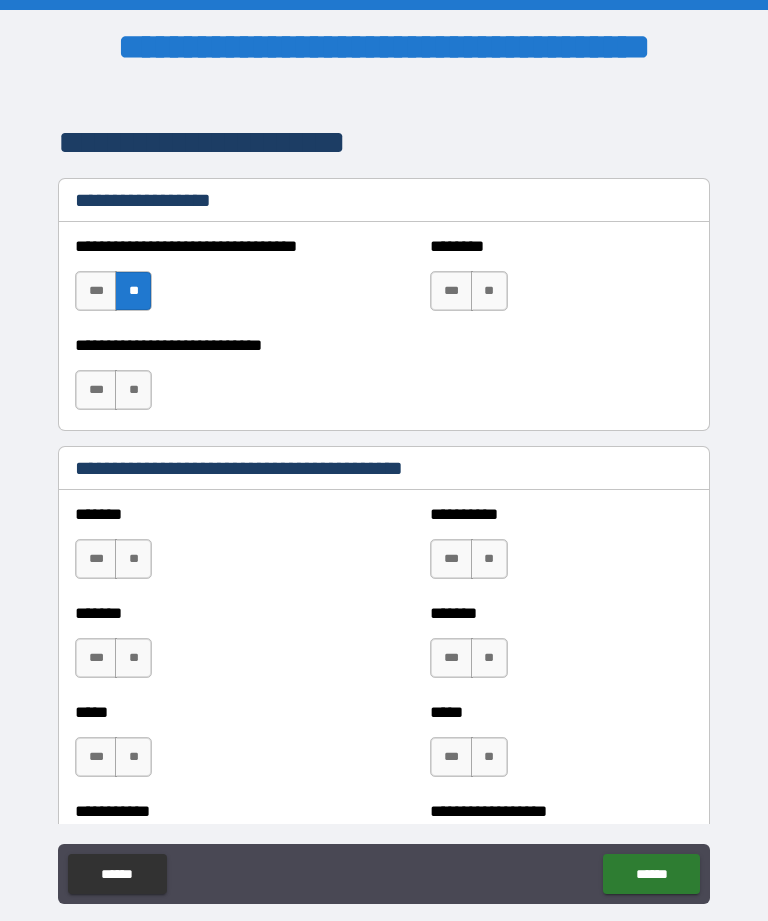 click on "**" at bounding box center (133, 390) 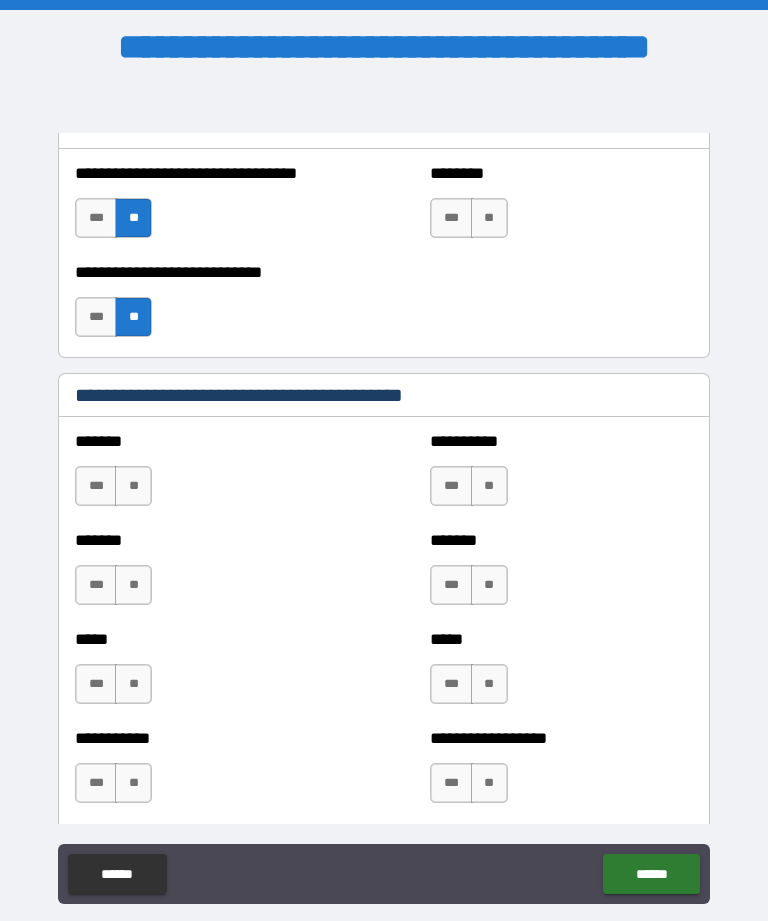 click on "**" at bounding box center [489, 218] 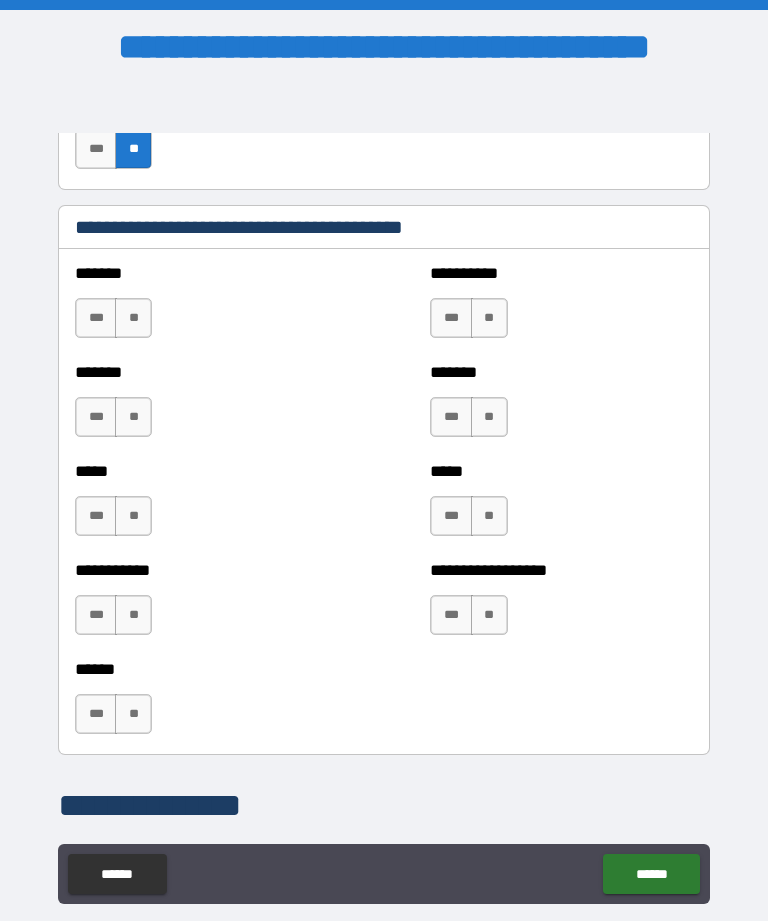 scroll, scrollTop: 1797, scrollLeft: 0, axis: vertical 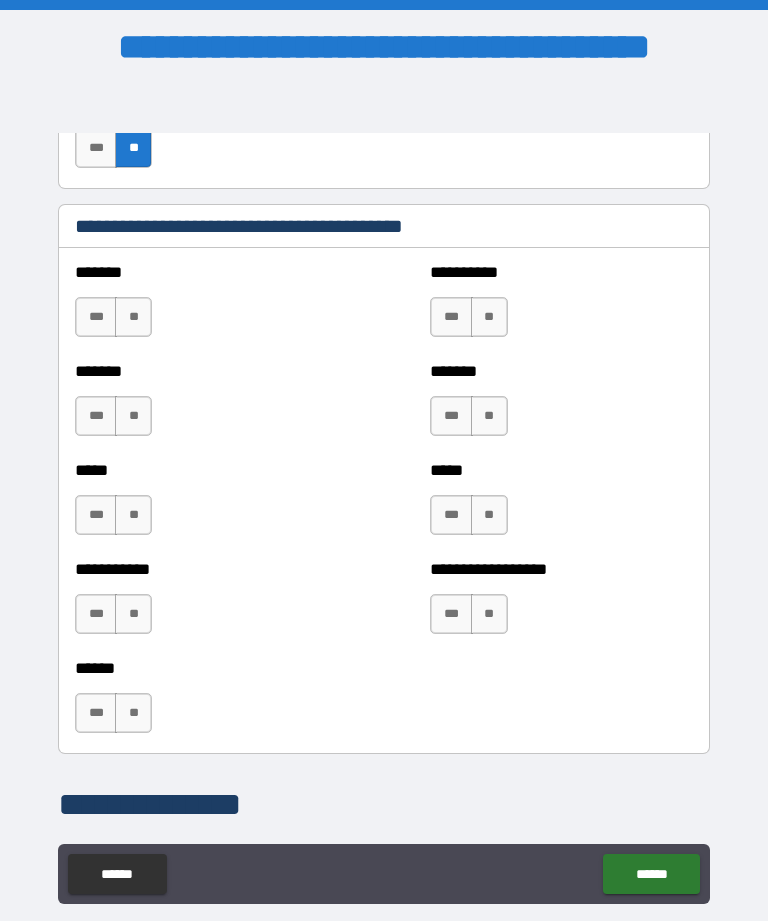 click on "**" at bounding box center [133, 317] 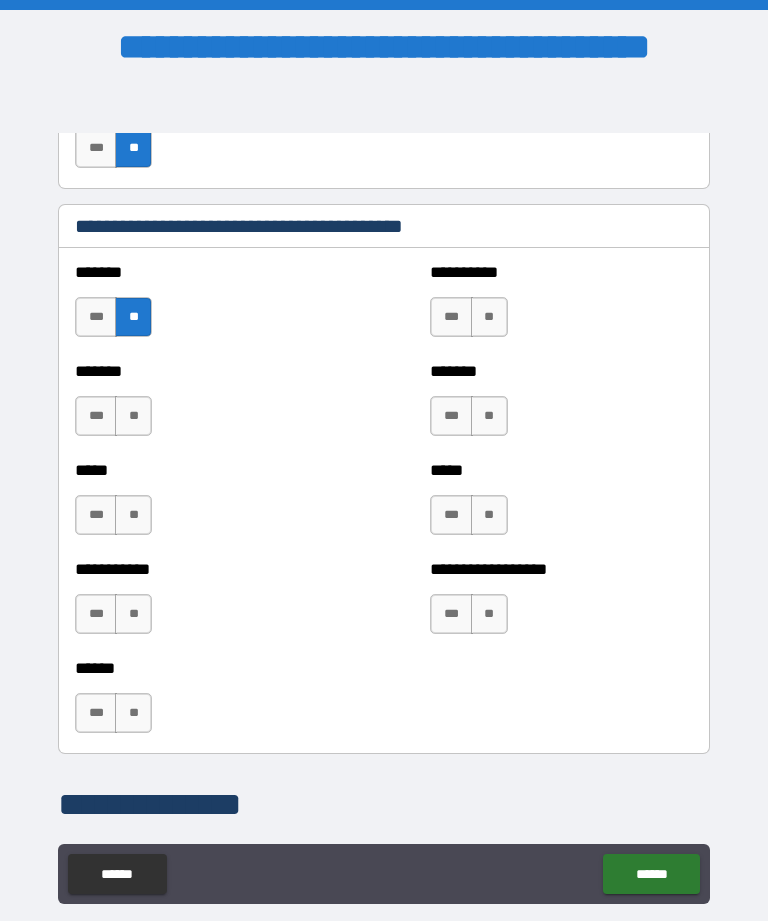 click on "**" at bounding box center [133, 416] 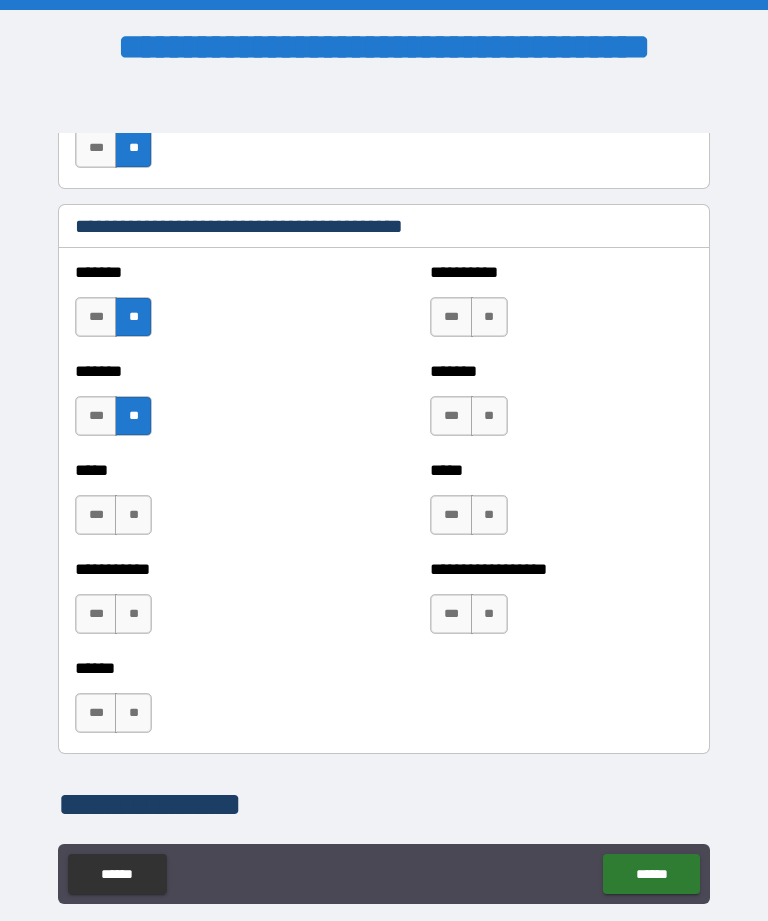 click on "**" at bounding box center (133, 515) 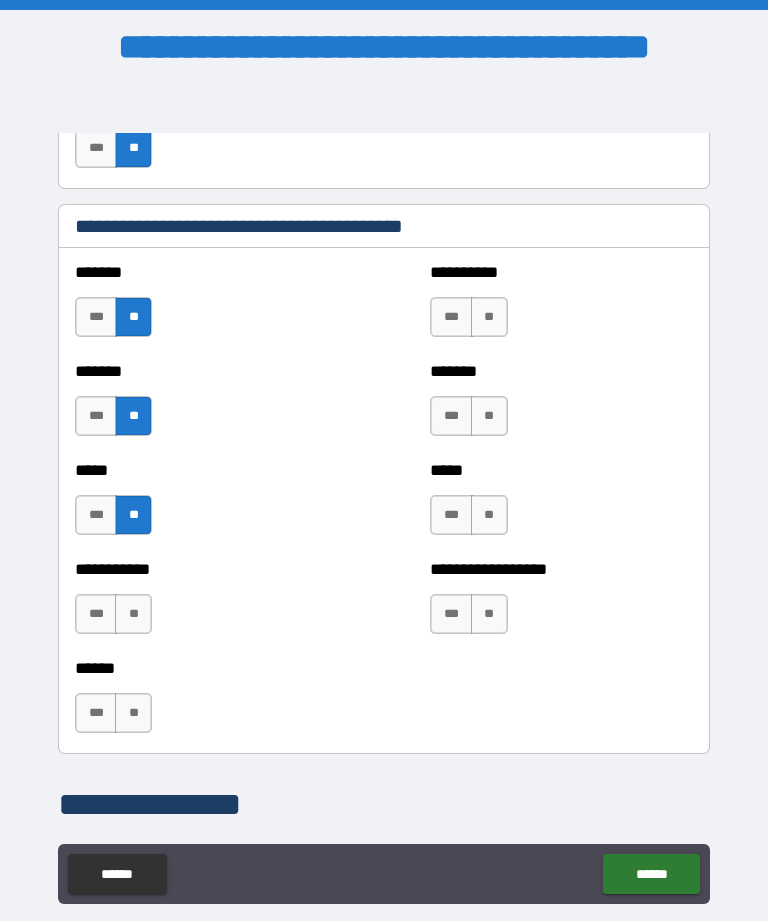click on "**" at bounding box center (133, 614) 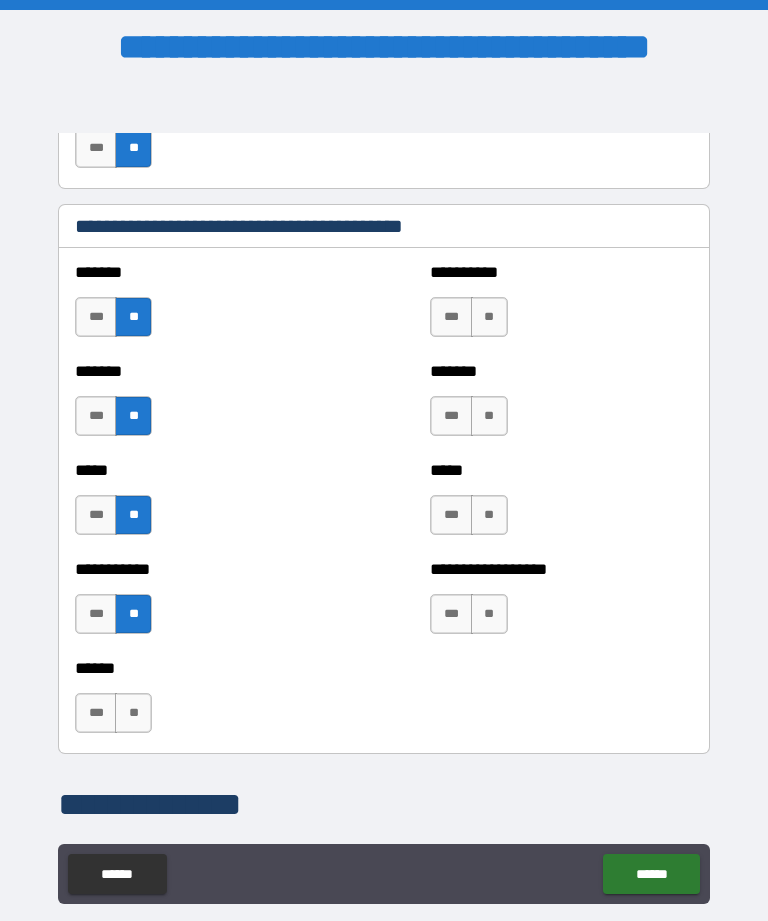 click on "**" at bounding box center (489, 317) 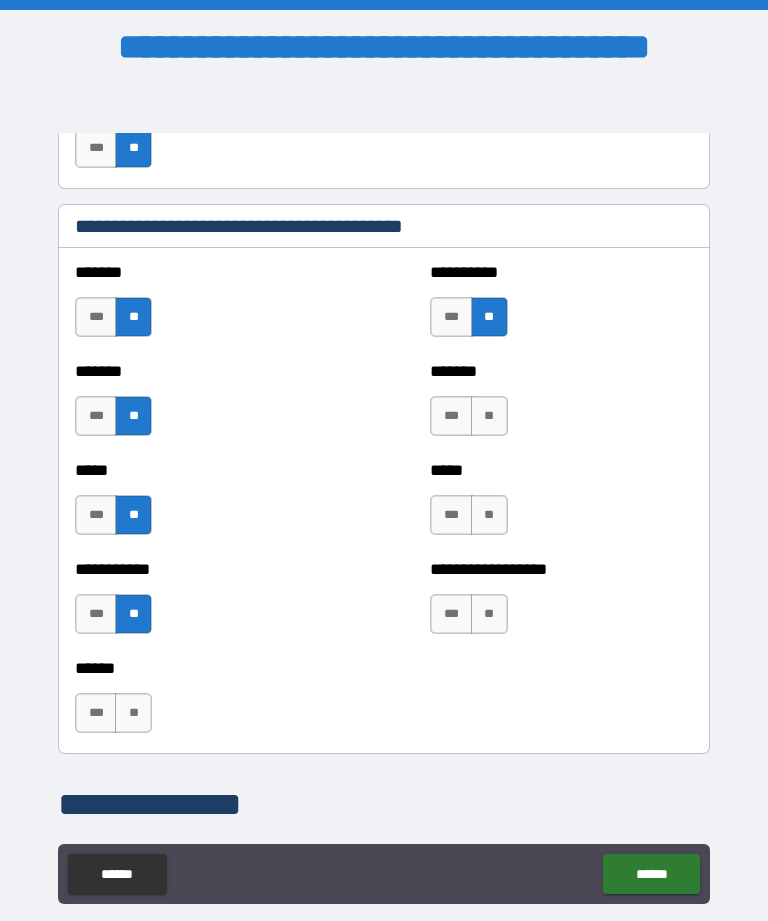 click on "**" at bounding box center [489, 416] 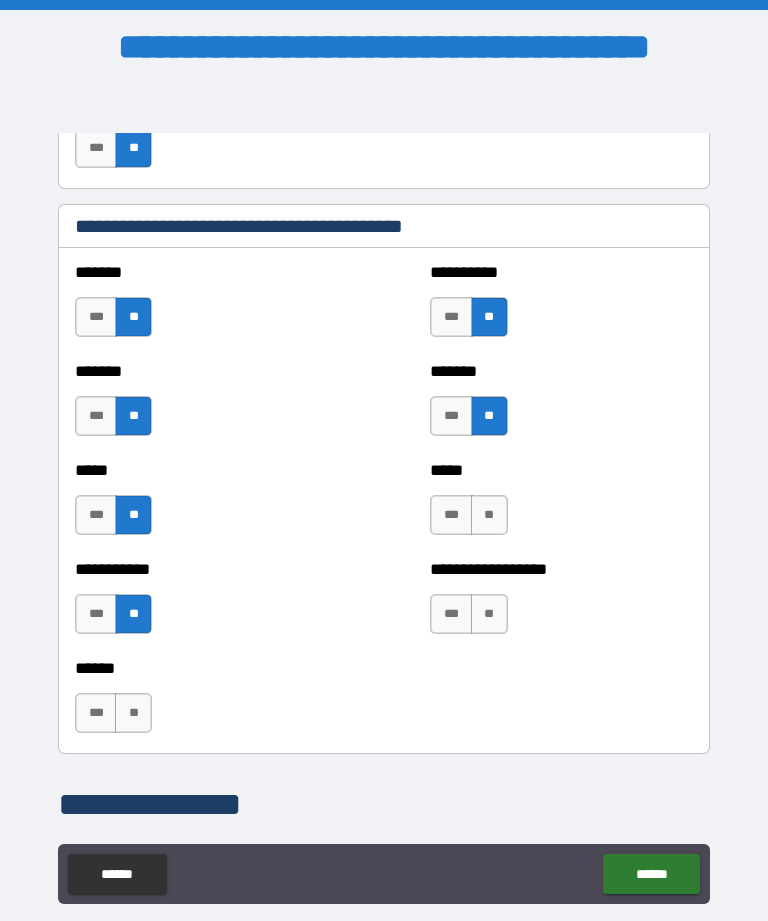 click on "**" at bounding box center [489, 515] 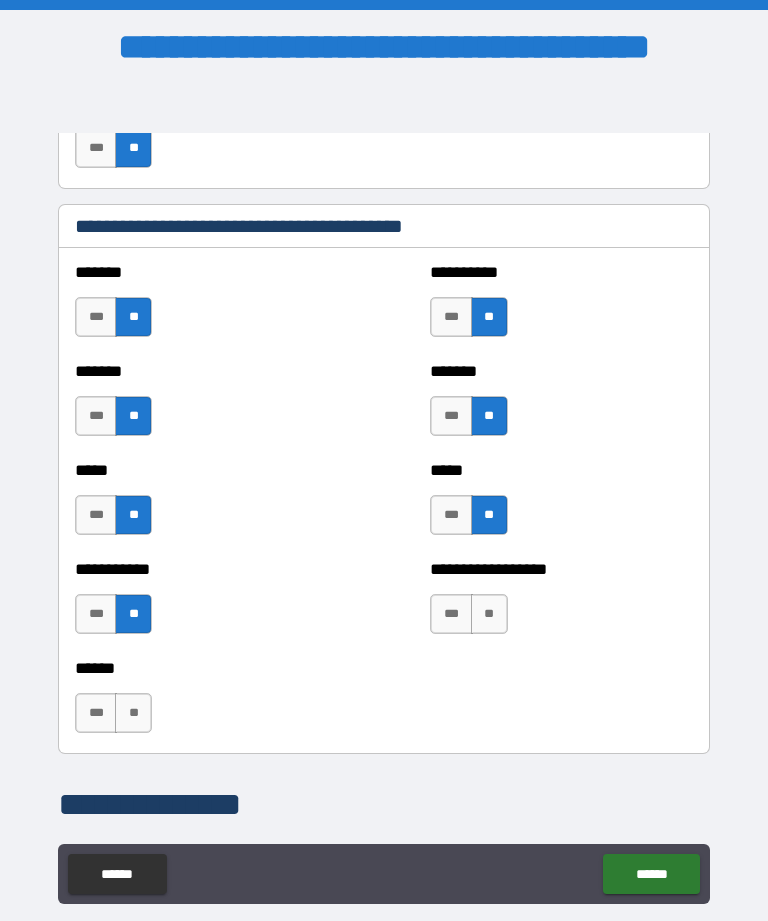 click on "**" at bounding box center (489, 614) 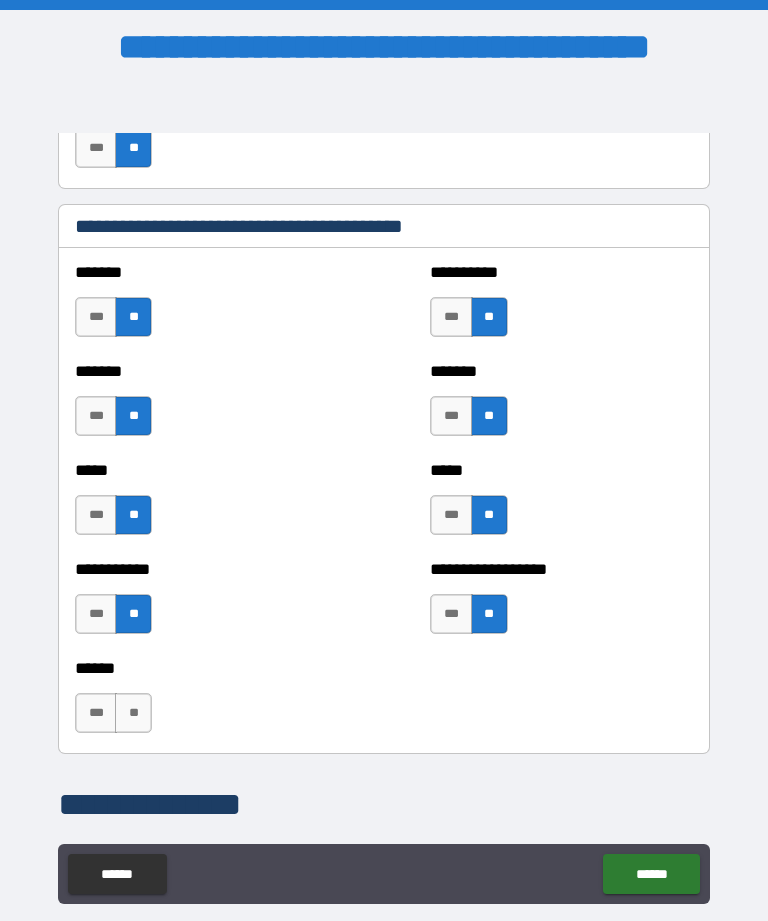 click on "**" at bounding box center (133, 713) 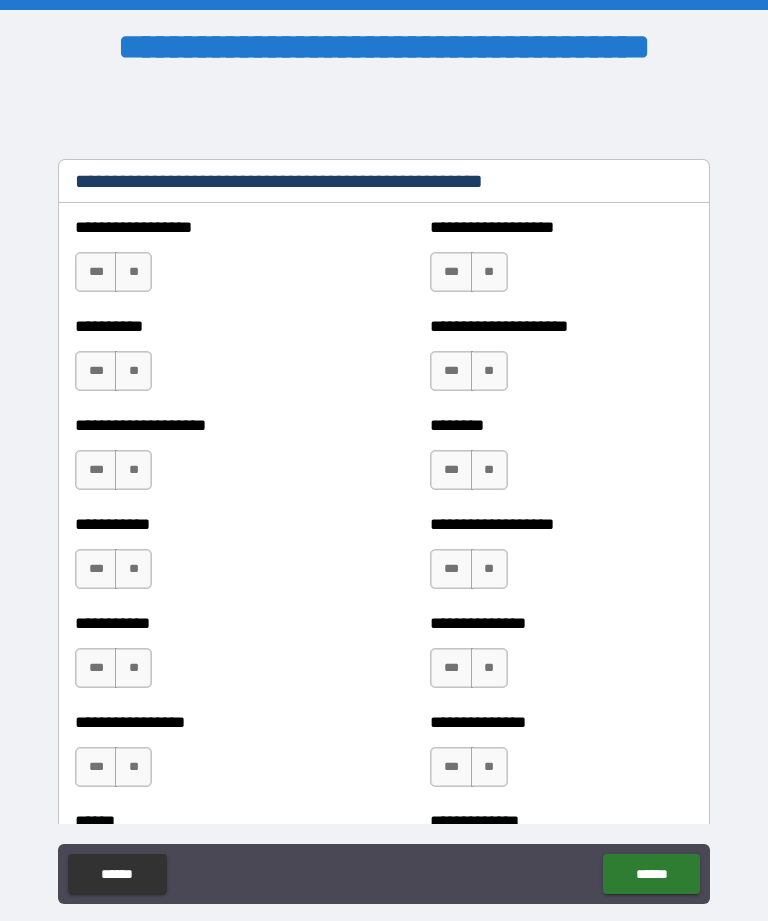 scroll, scrollTop: 2479, scrollLeft: 0, axis: vertical 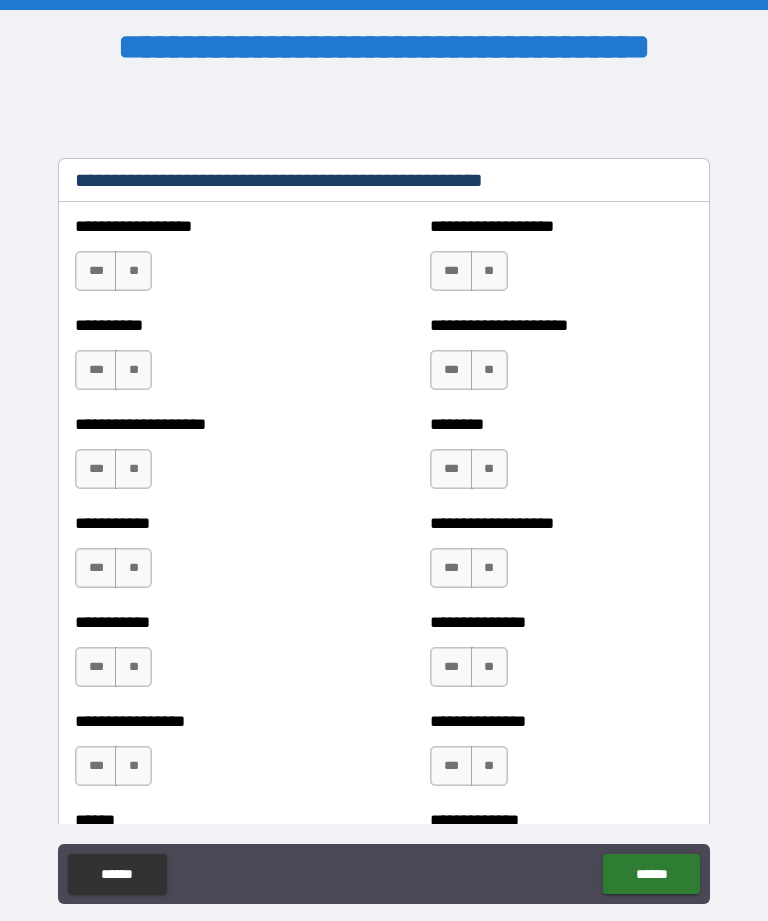click on "**" at bounding box center [133, 271] 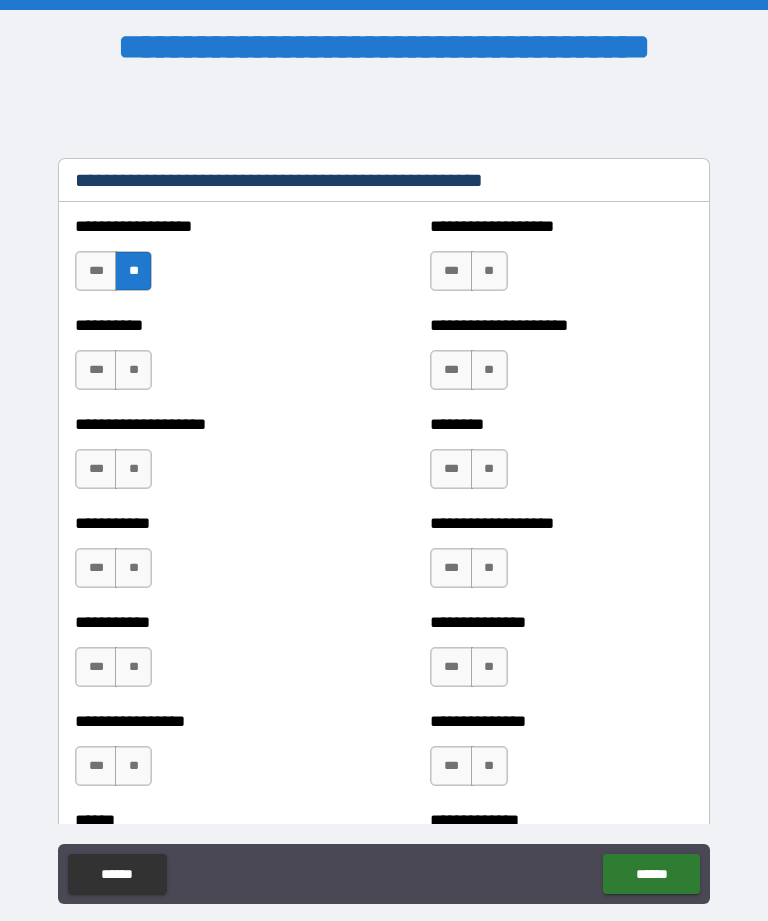 click on "**" at bounding box center (133, 370) 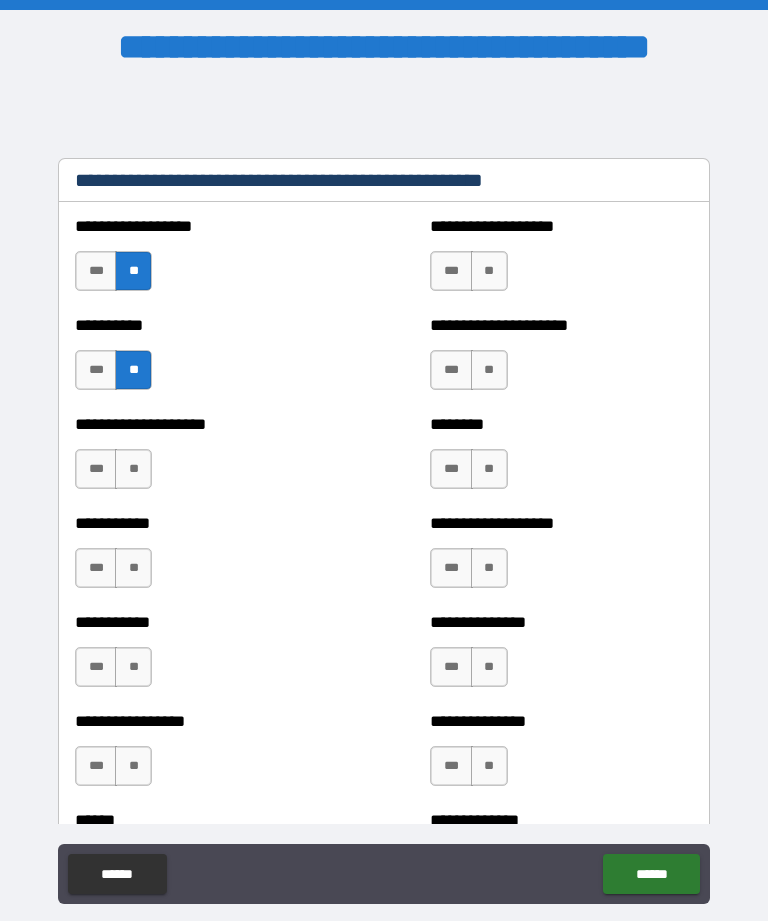click on "**" at bounding box center (133, 469) 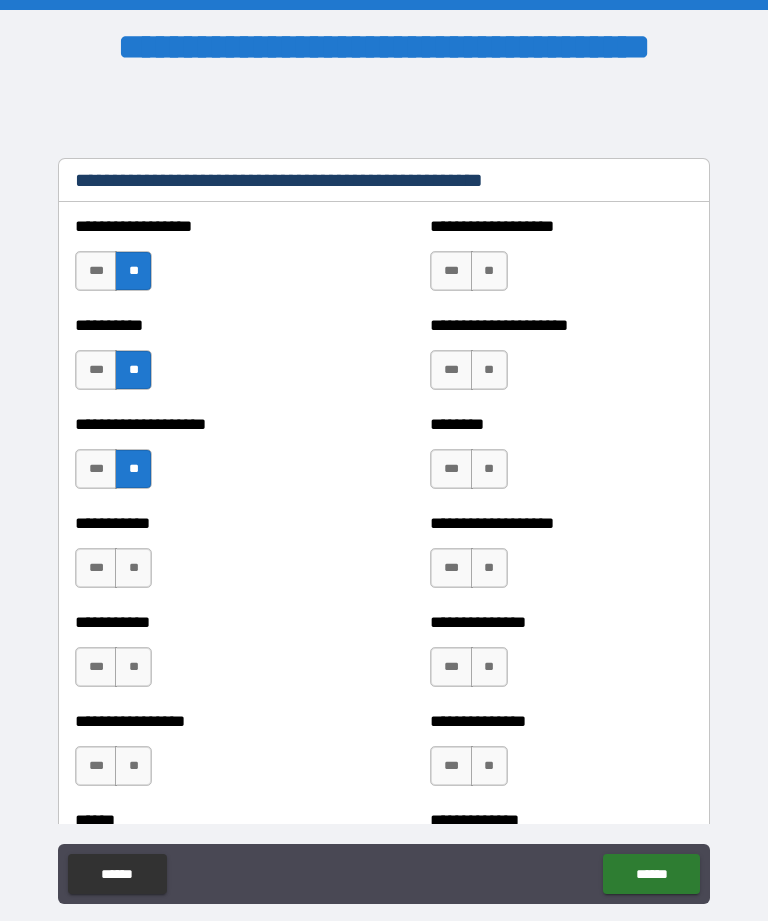 click on "**" at bounding box center (133, 568) 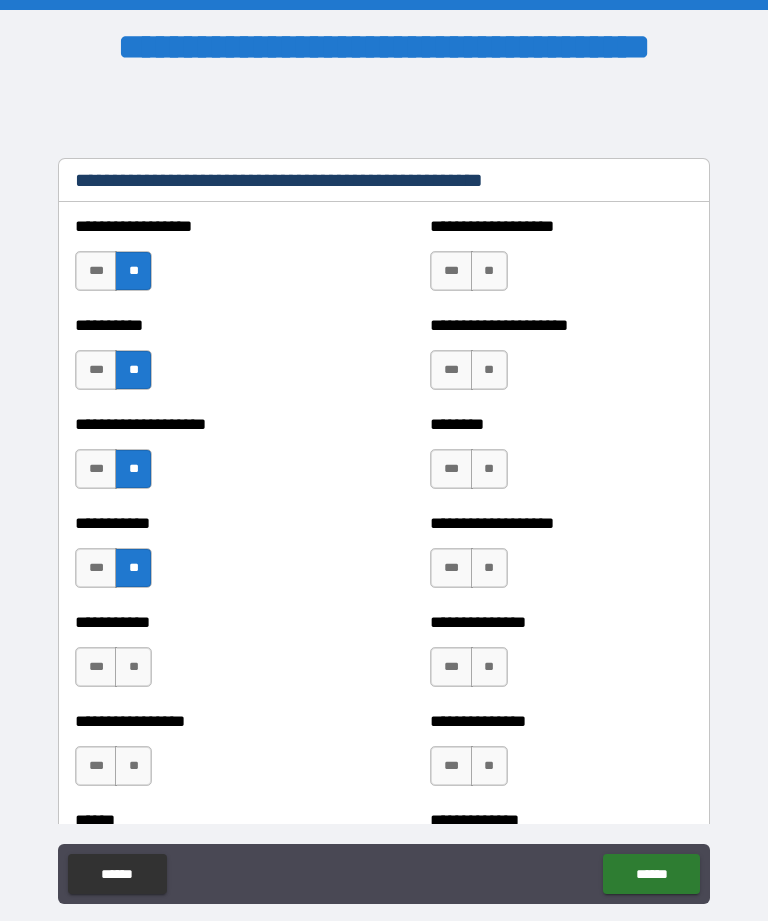 click on "**" at bounding box center (133, 667) 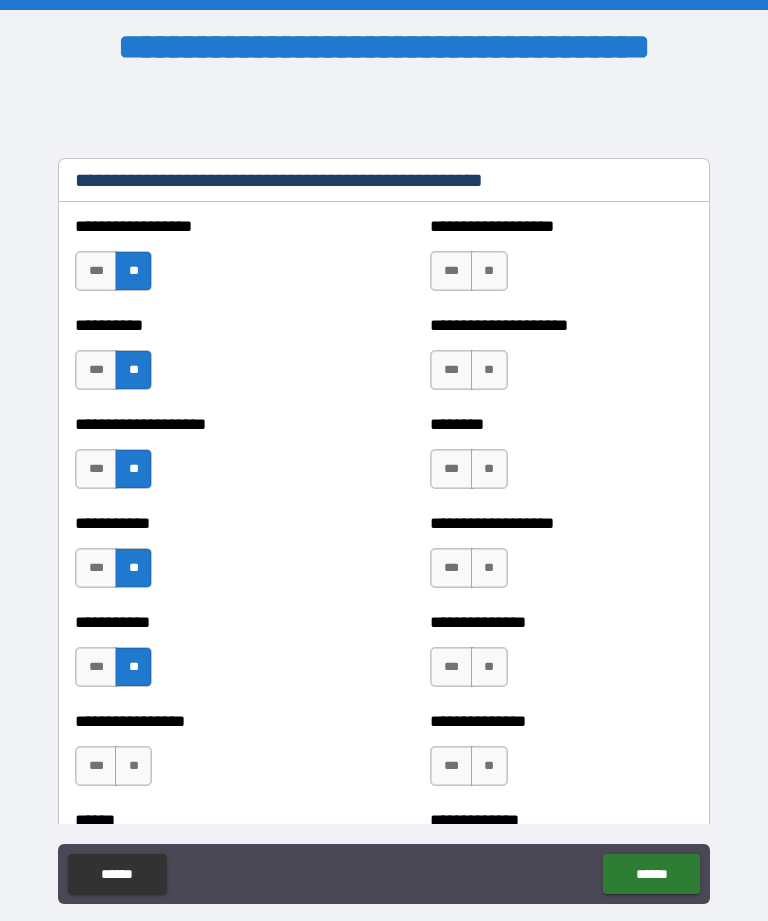 click on "**" at bounding box center (133, 766) 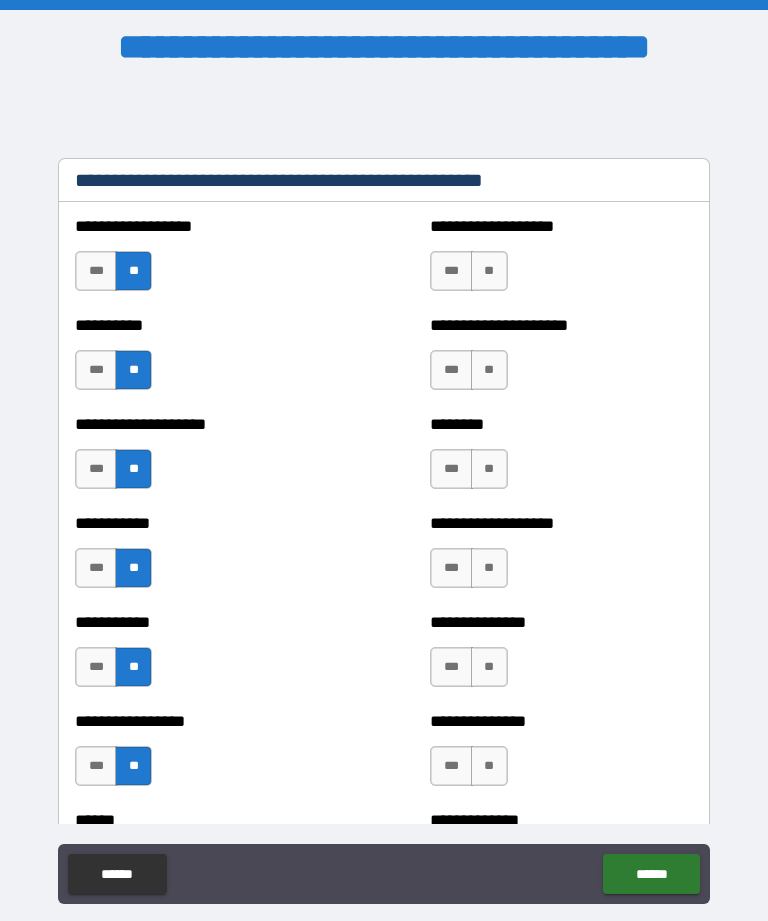 click on "**" at bounding box center [489, 766] 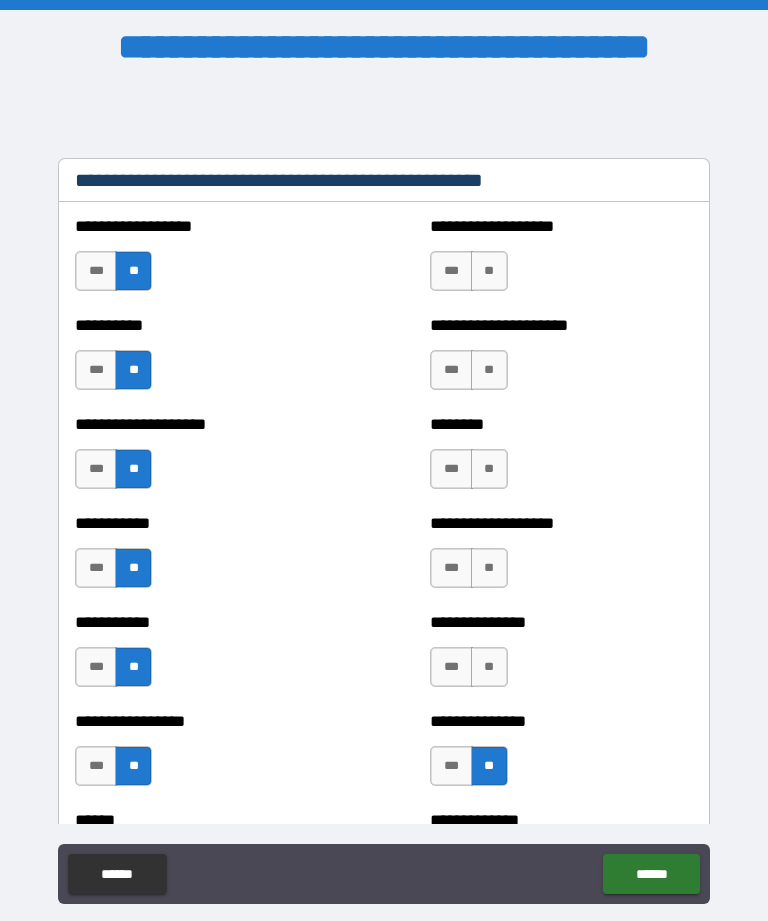 click on "**" at bounding box center [489, 667] 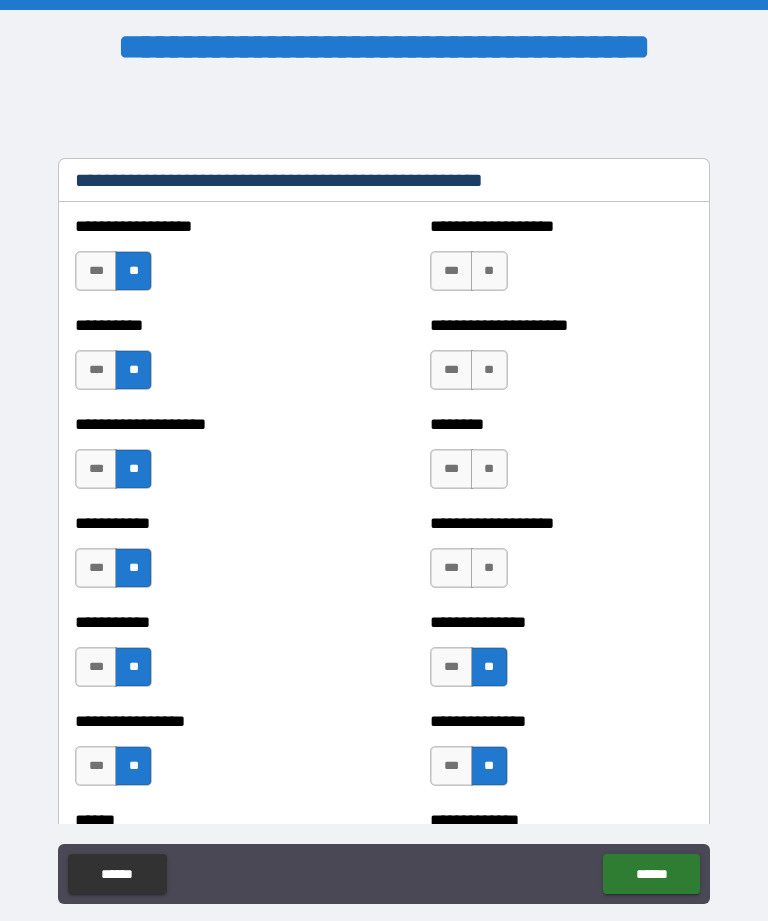 click on "**" at bounding box center (489, 568) 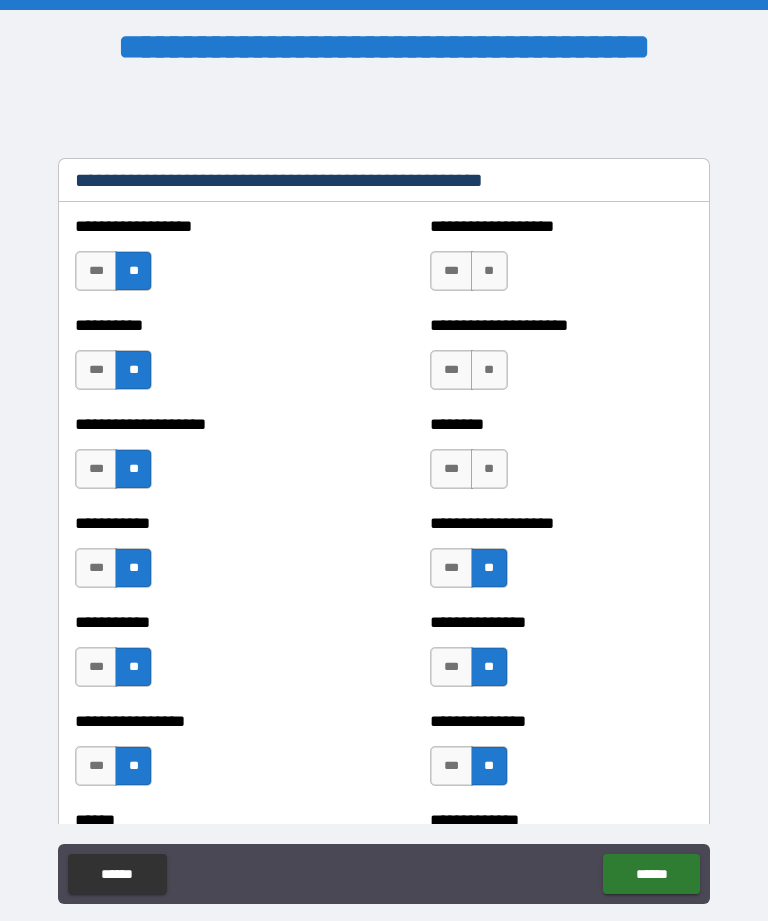 click on "**" at bounding box center [489, 469] 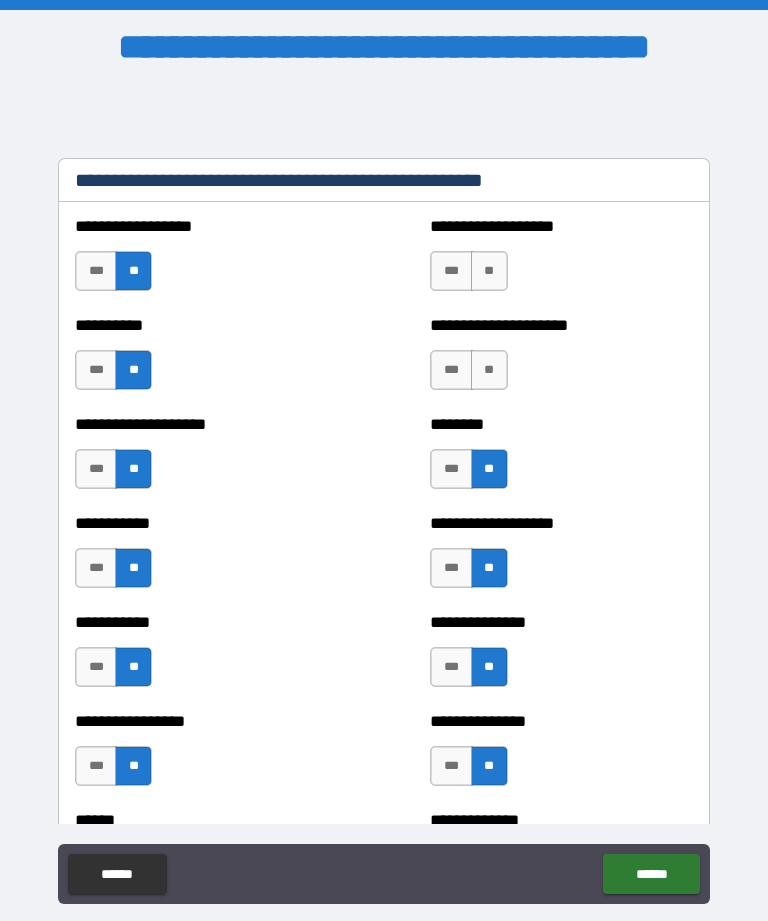 click on "**" at bounding box center [489, 370] 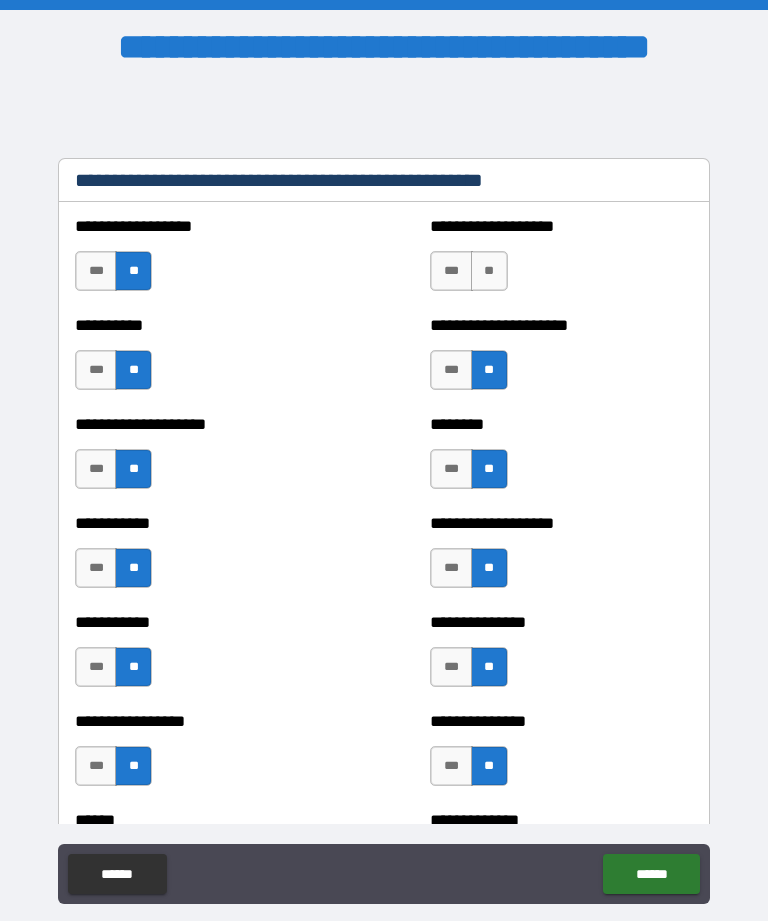 click on "**" at bounding box center [489, 271] 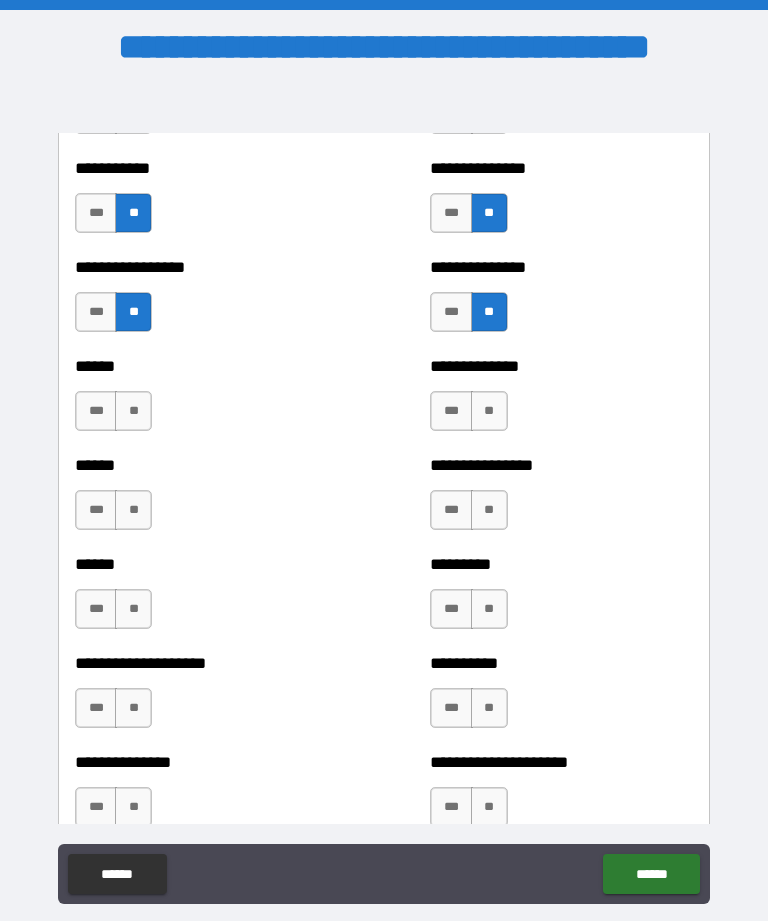 scroll, scrollTop: 2932, scrollLeft: 0, axis: vertical 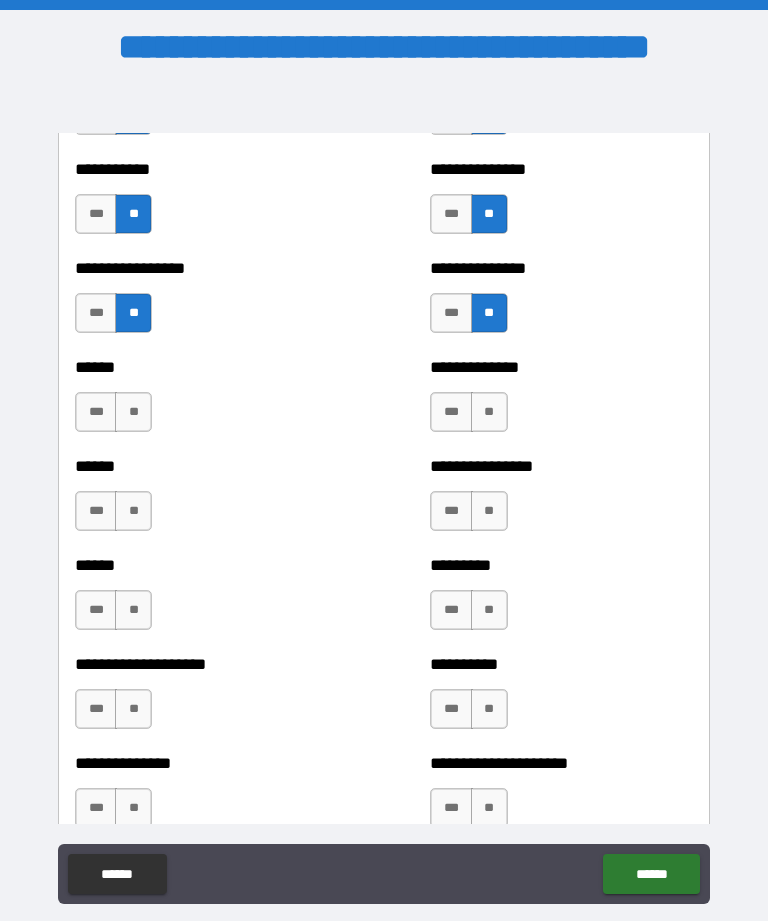 click on "**" at bounding box center (133, 412) 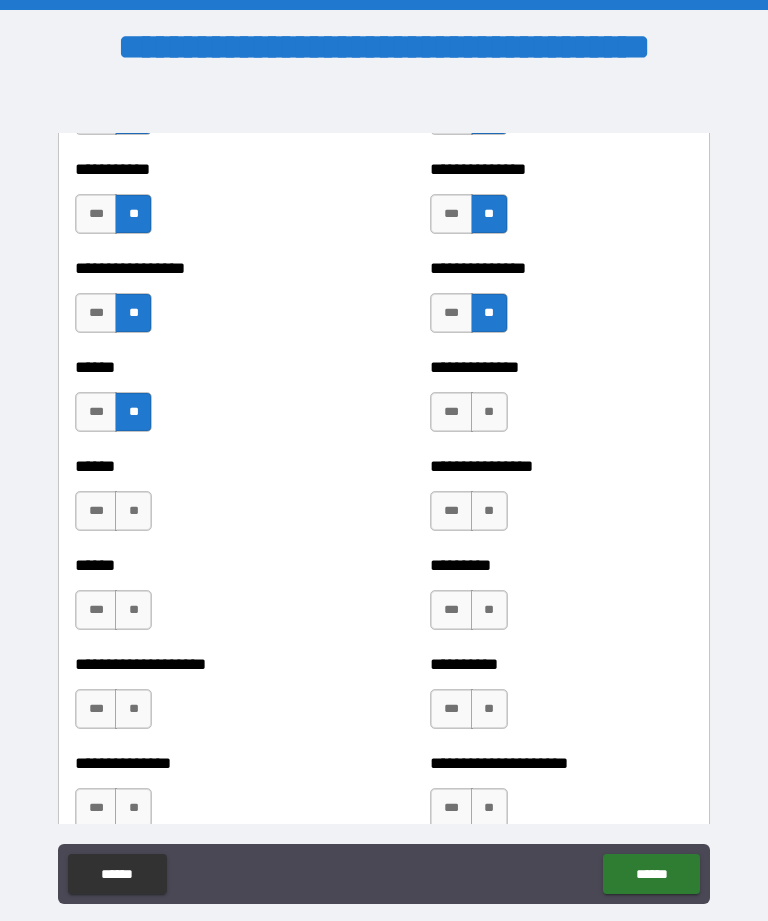 click on "**" at bounding box center [133, 511] 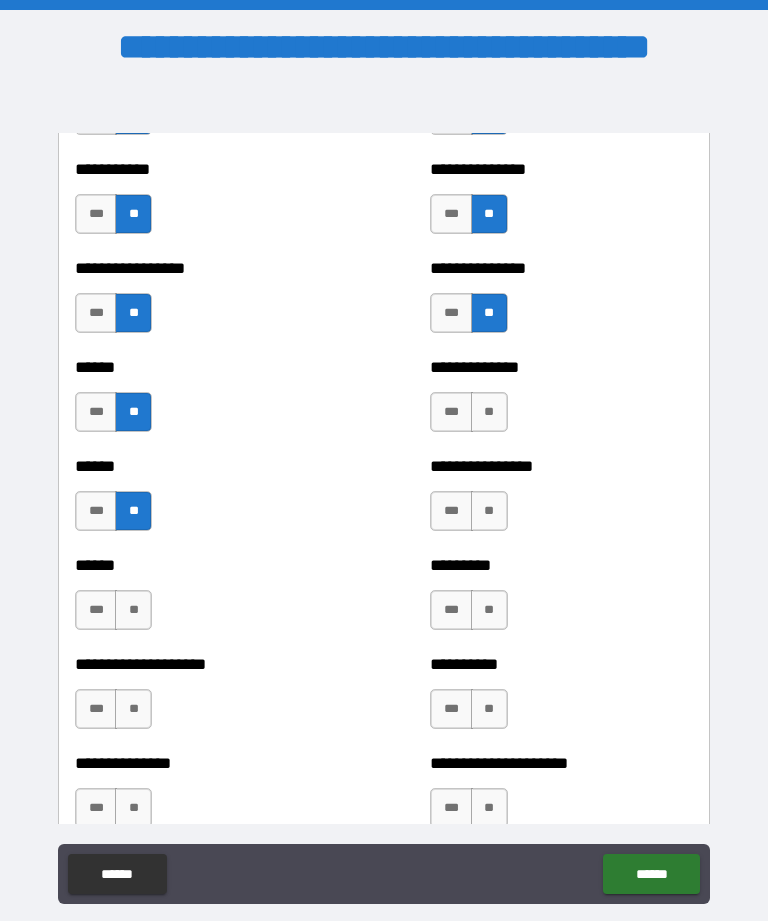 click on "**" at bounding box center (133, 610) 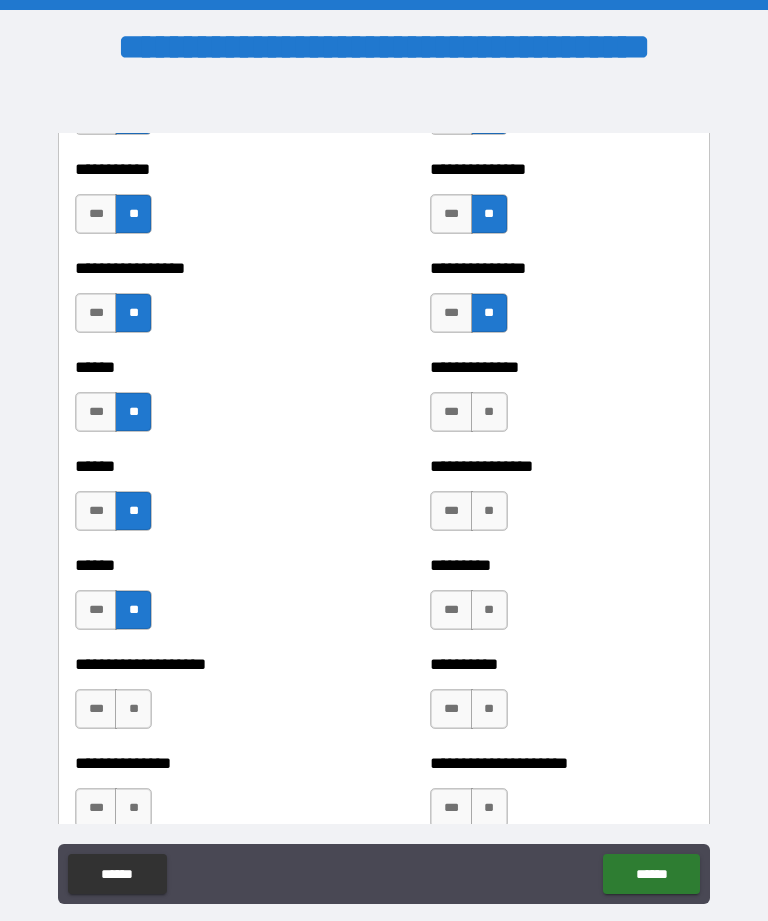 click on "**" at bounding box center [133, 709] 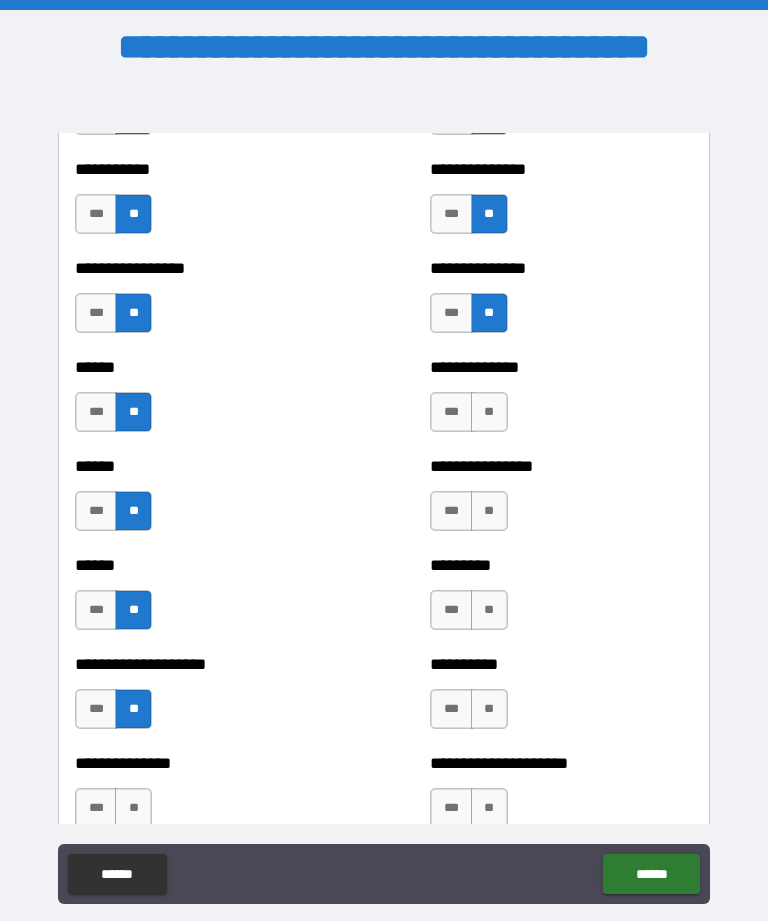 click on "**" at bounding box center (489, 412) 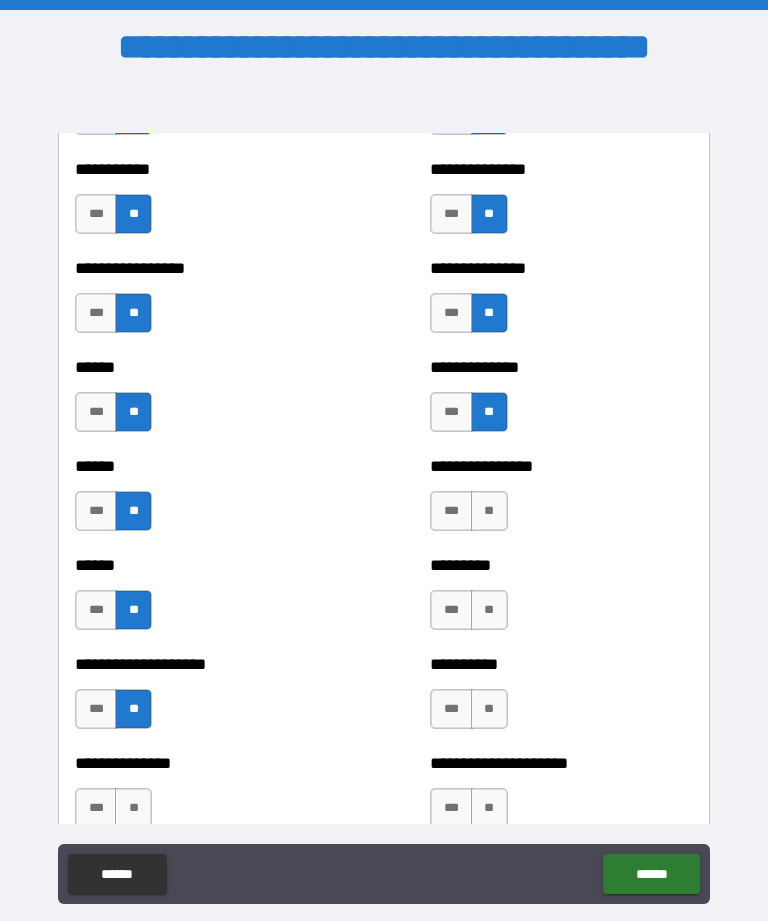 click on "**" at bounding box center (489, 511) 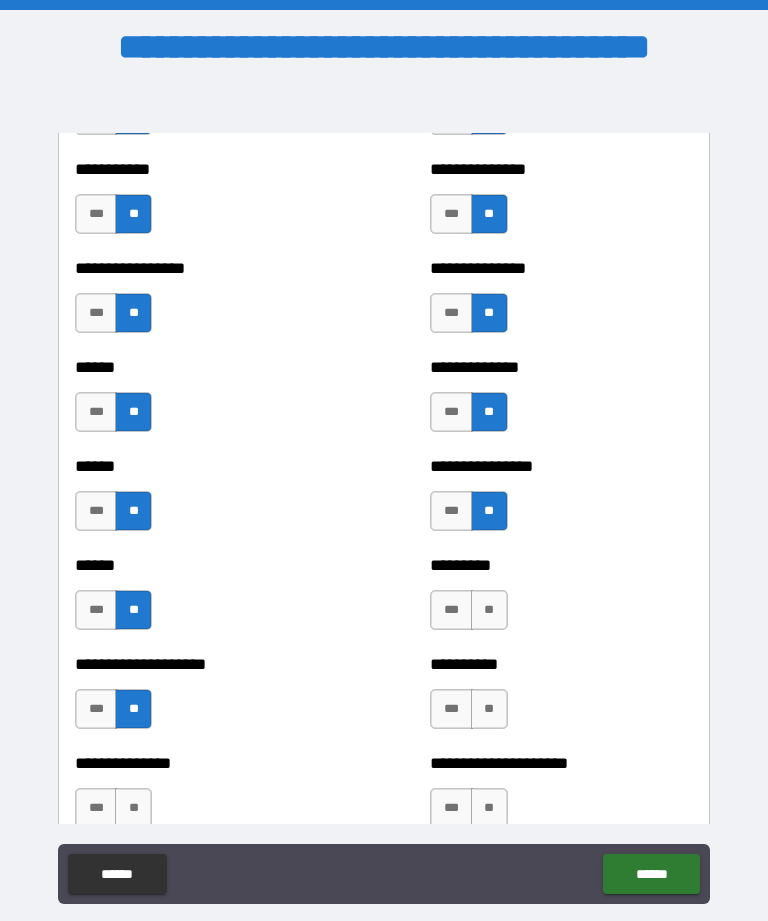 click on "**" at bounding box center (489, 610) 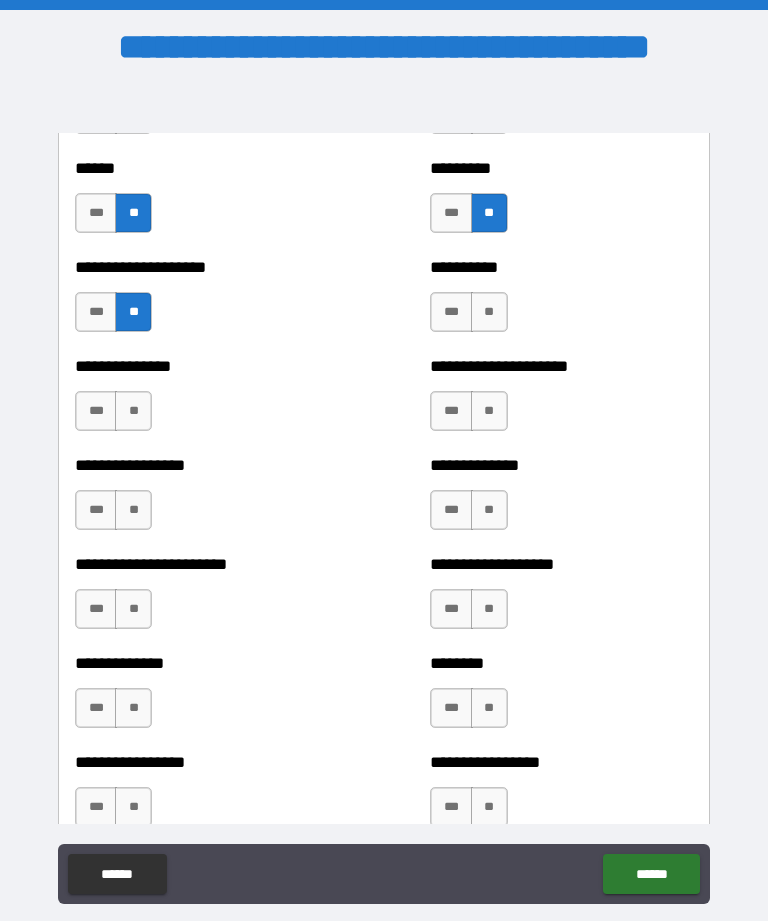 scroll, scrollTop: 3329, scrollLeft: 0, axis: vertical 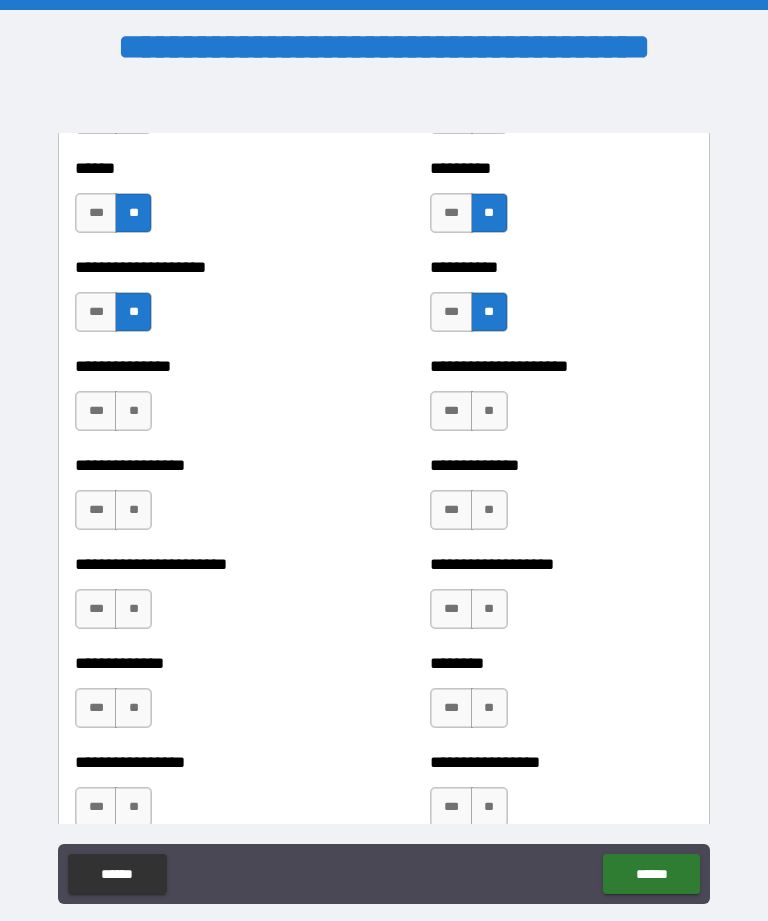 click on "**" at bounding box center [489, 411] 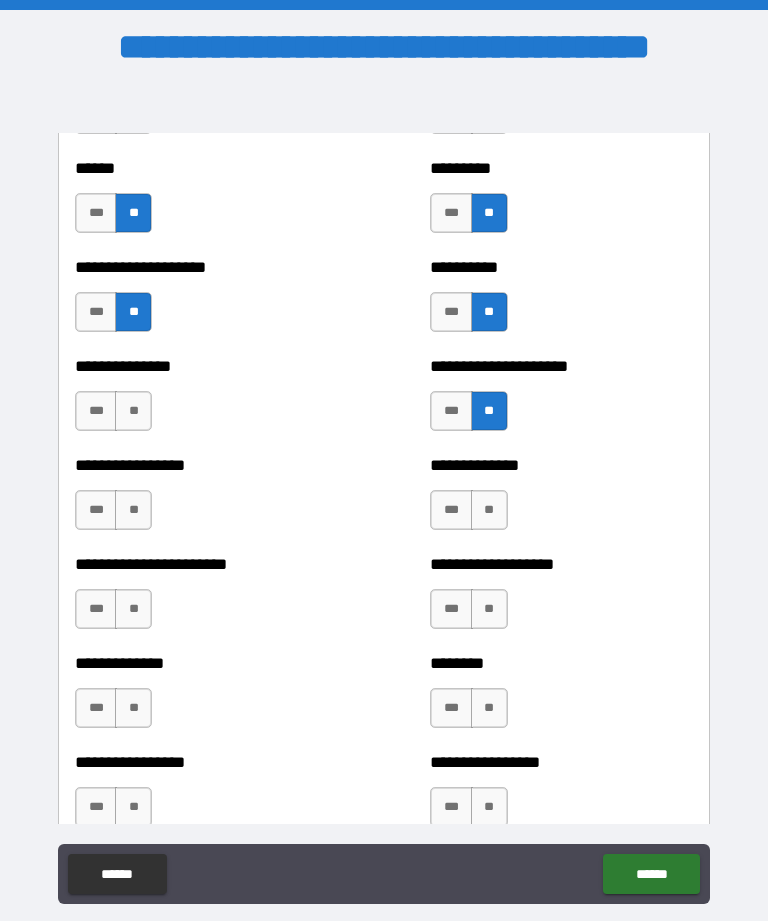 click on "**" at bounding box center [133, 411] 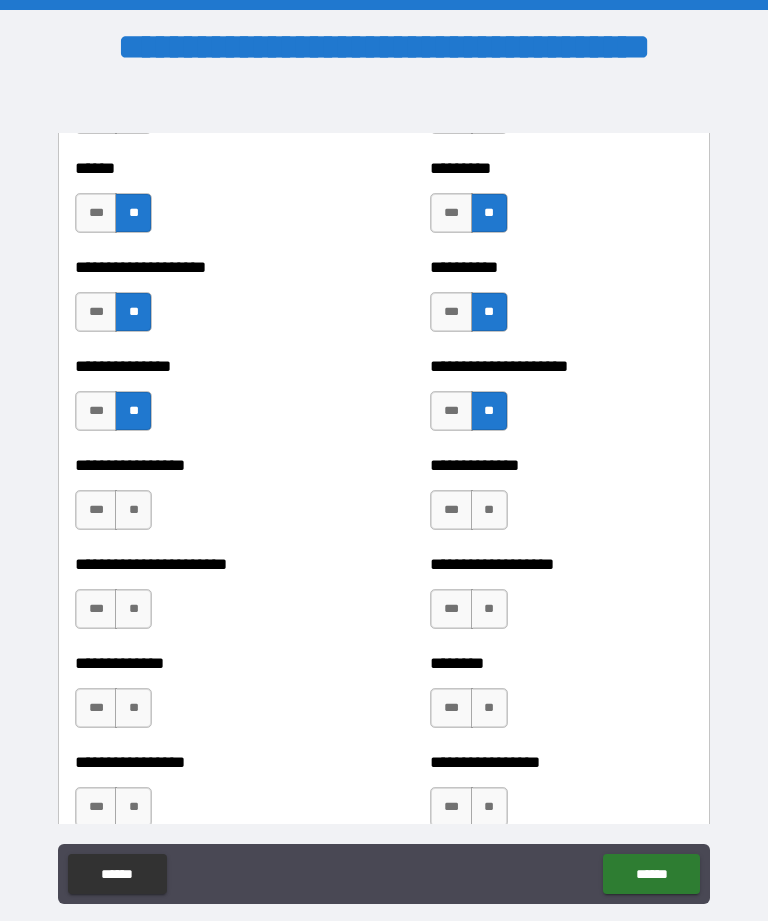 click on "**" at bounding box center (133, 510) 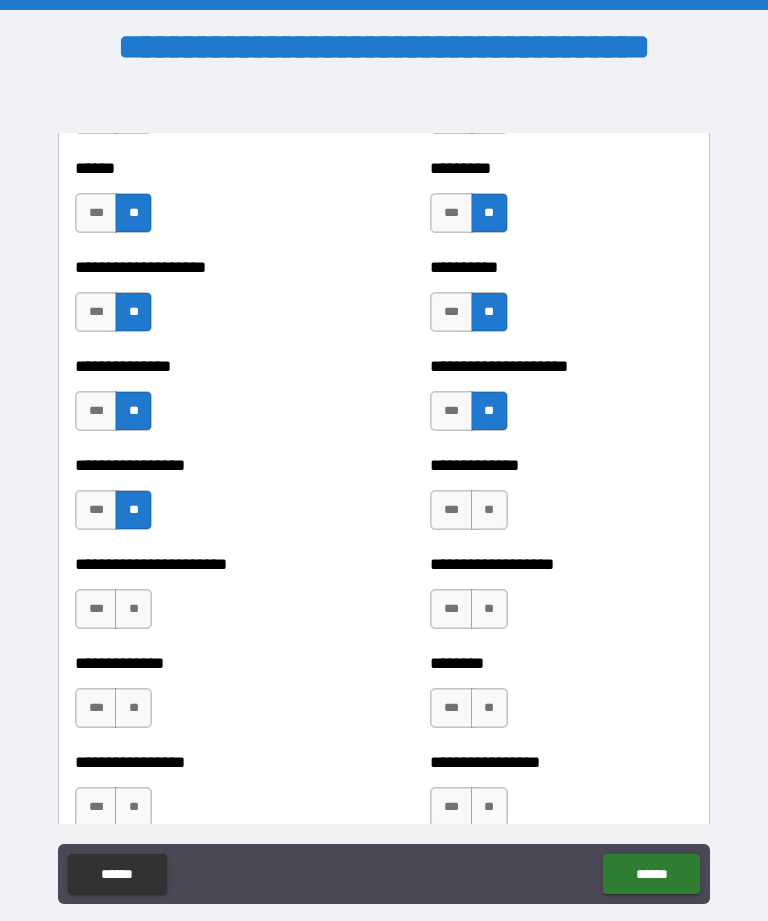 click on "**" at bounding box center (133, 609) 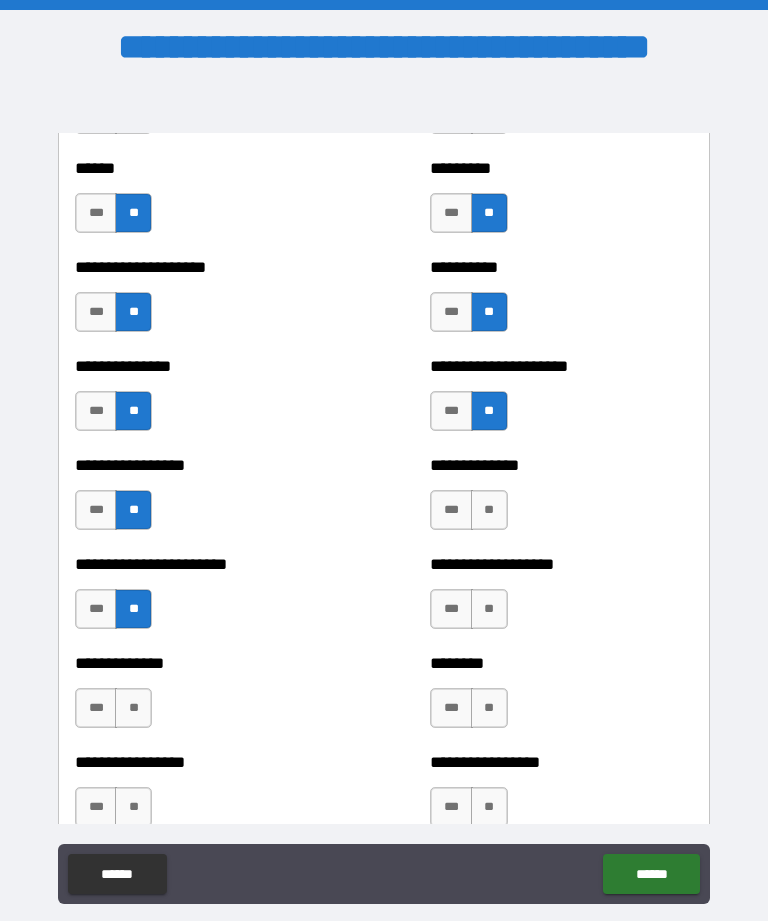 click on "**" at bounding box center [133, 708] 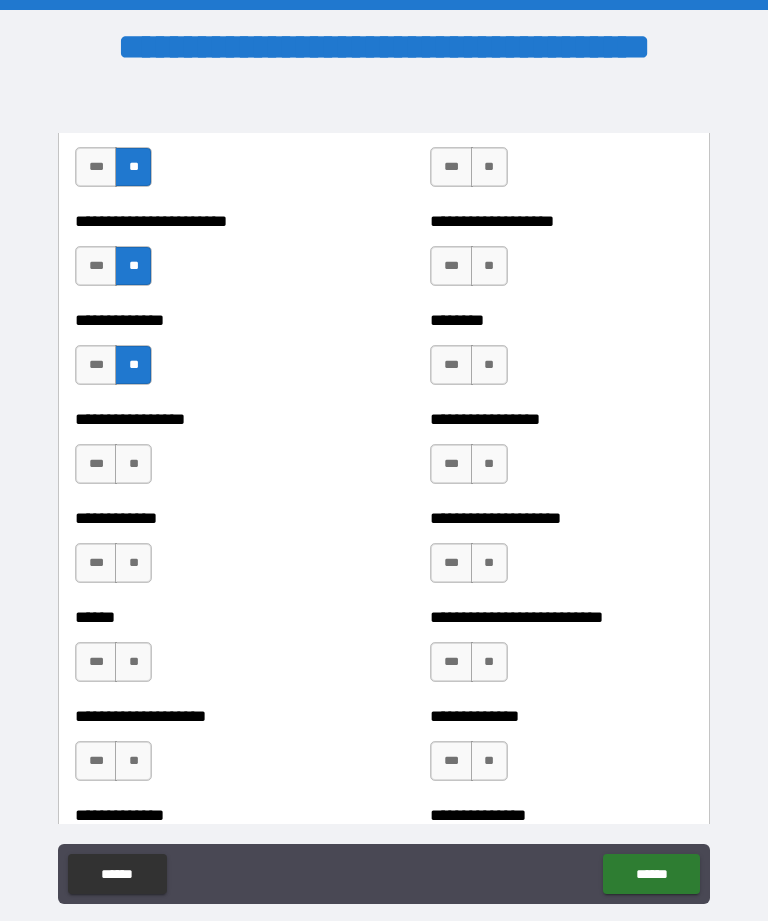 scroll, scrollTop: 3672, scrollLeft: 0, axis: vertical 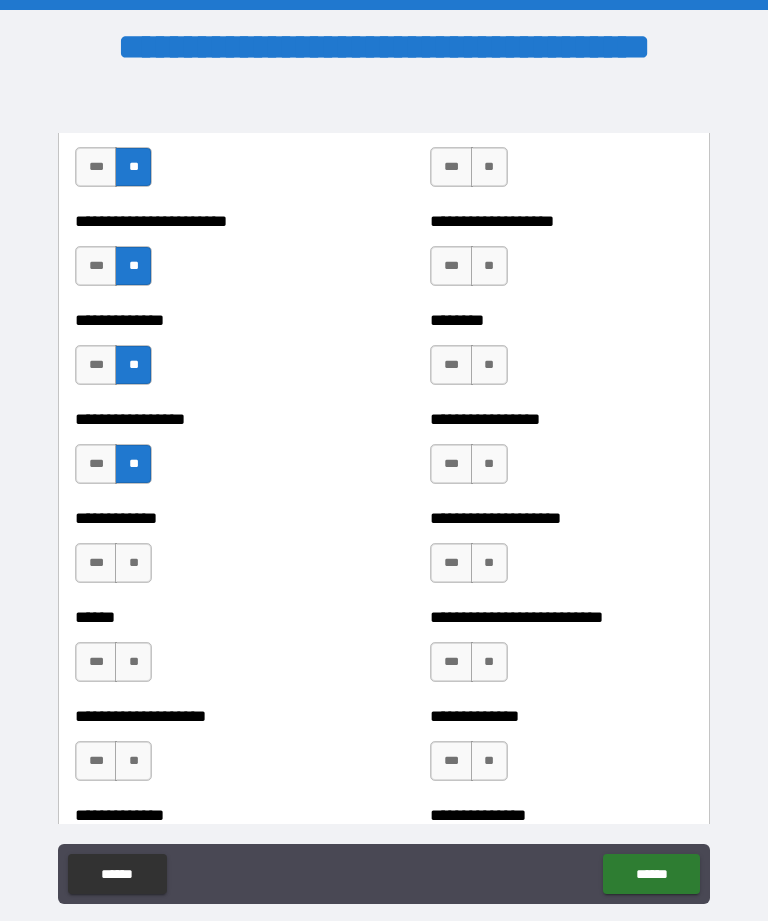 click on "**" at bounding box center (133, 563) 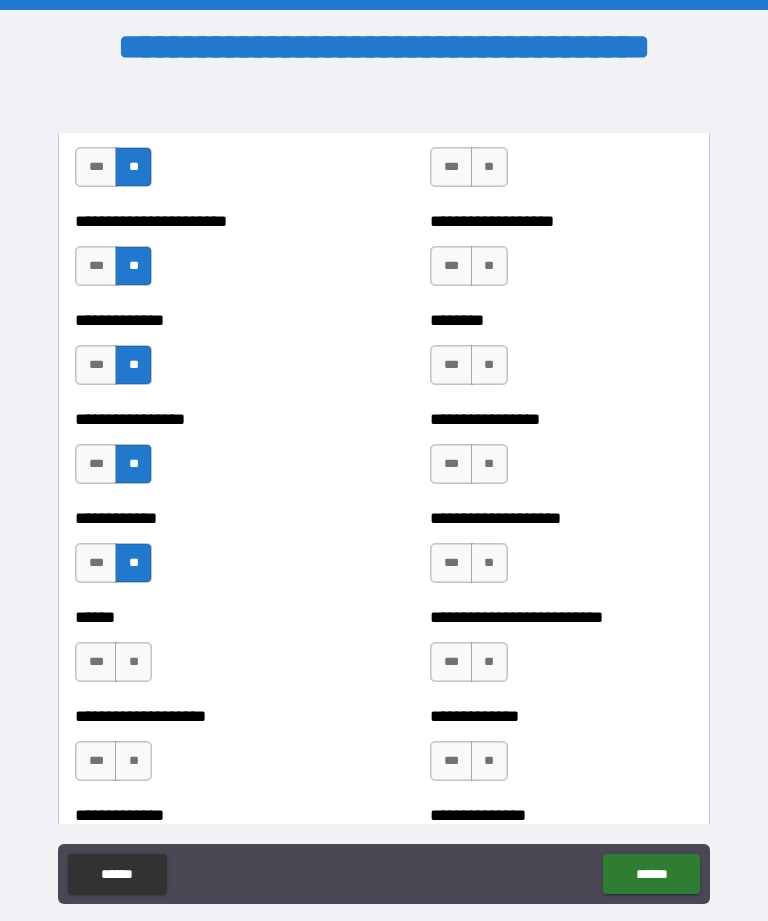 click on "**" at bounding box center (133, 662) 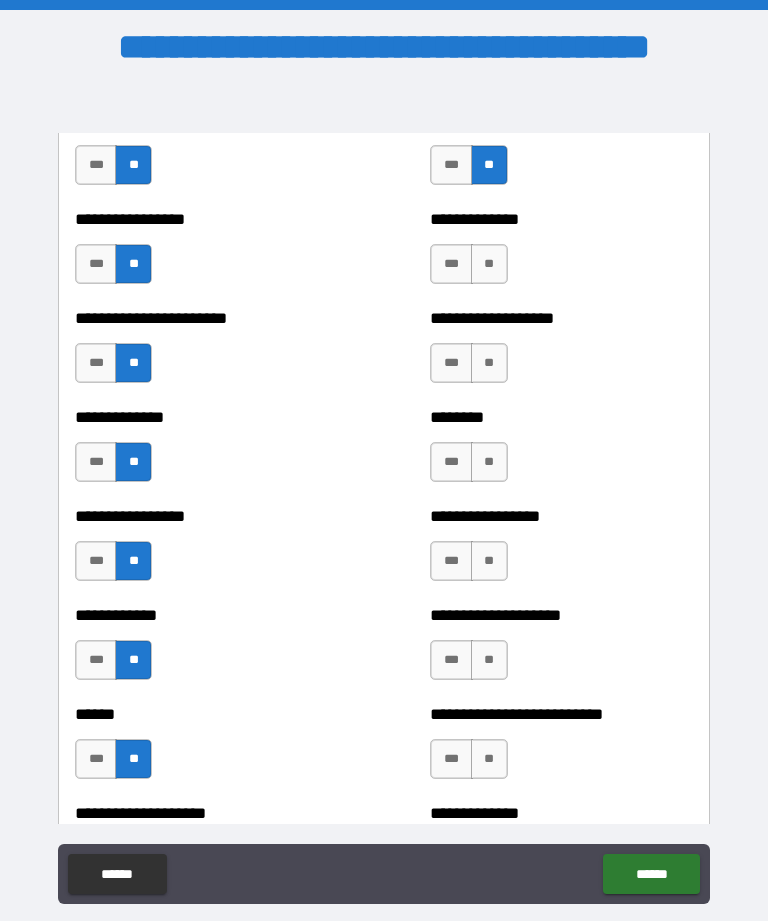 scroll, scrollTop: 3569, scrollLeft: 0, axis: vertical 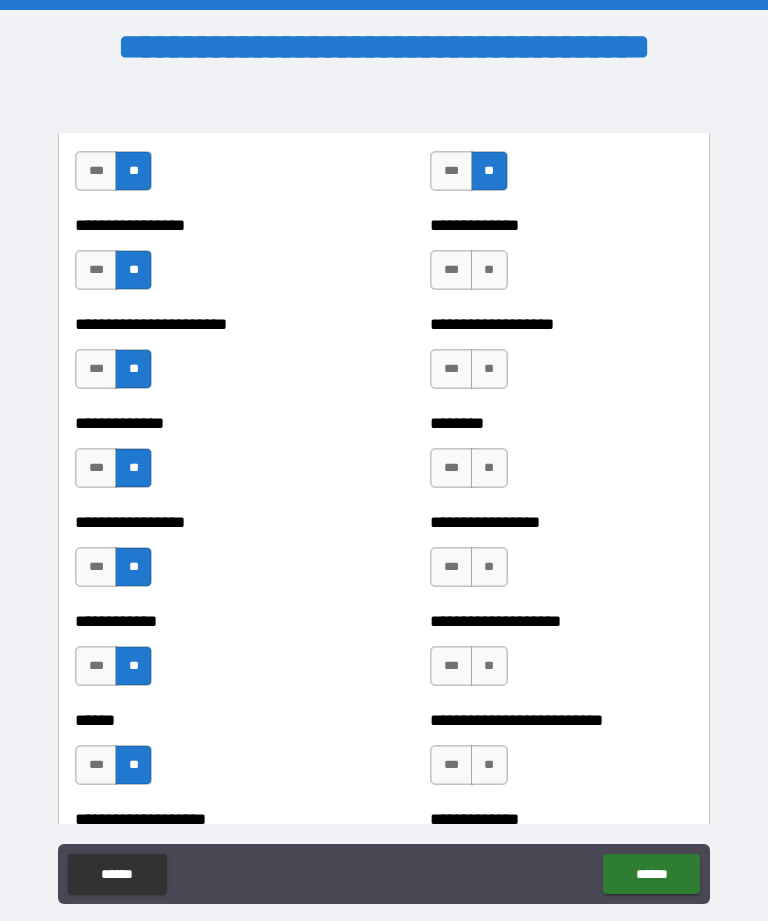 click on "**" at bounding box center [489, 270] 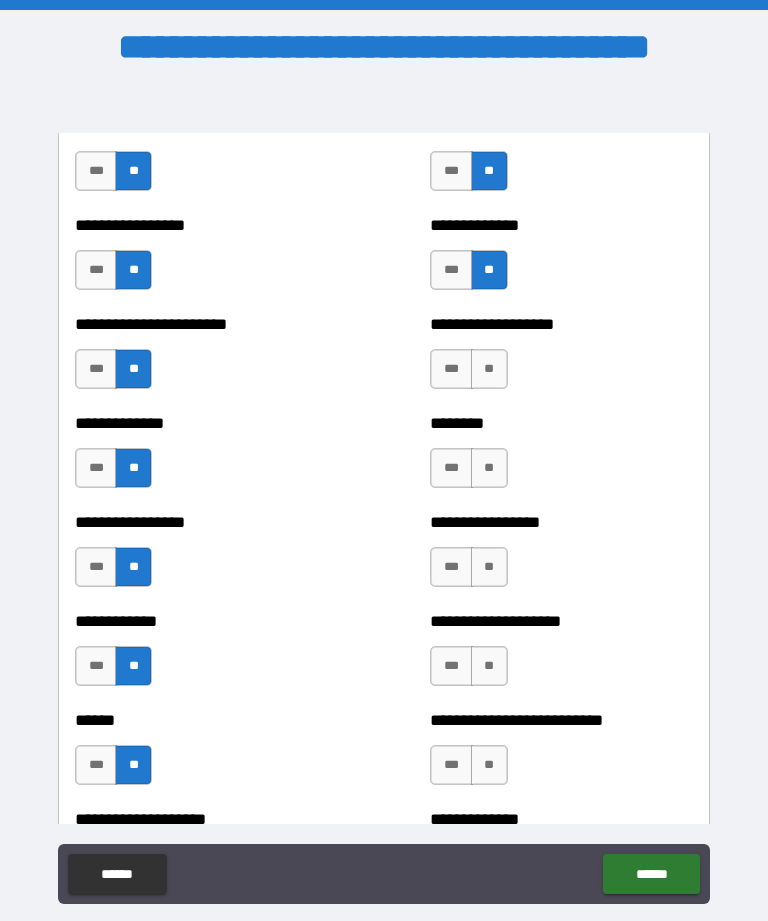 click on "**" at bounding box center (489, 369) 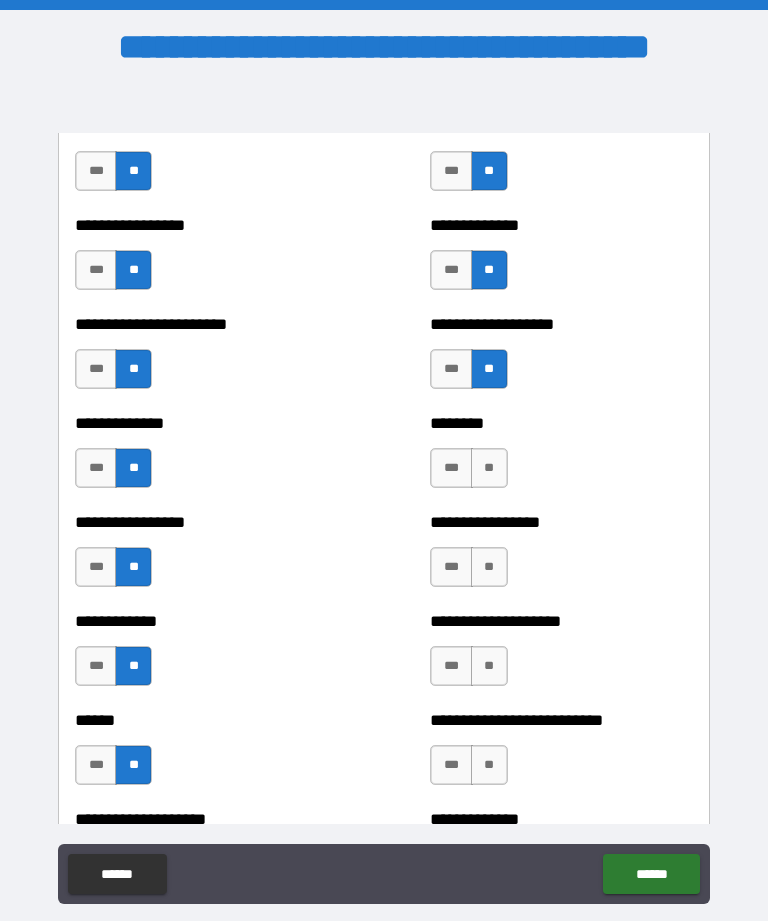 click on "**" at bounding box center (489, 468) 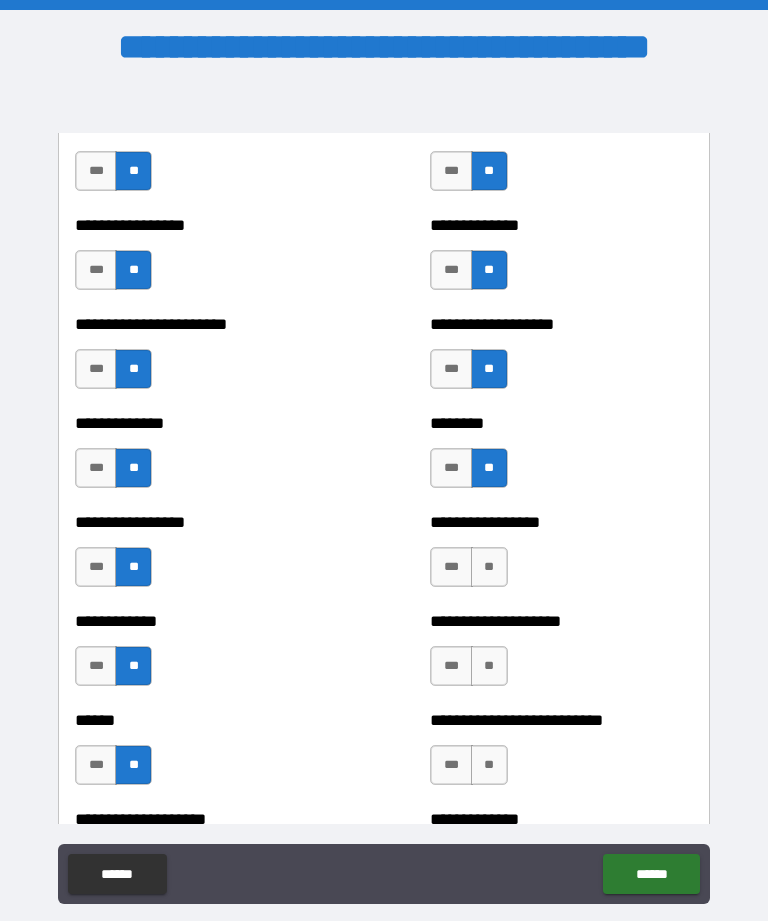 click on "**" at bounding box center (489, 567) 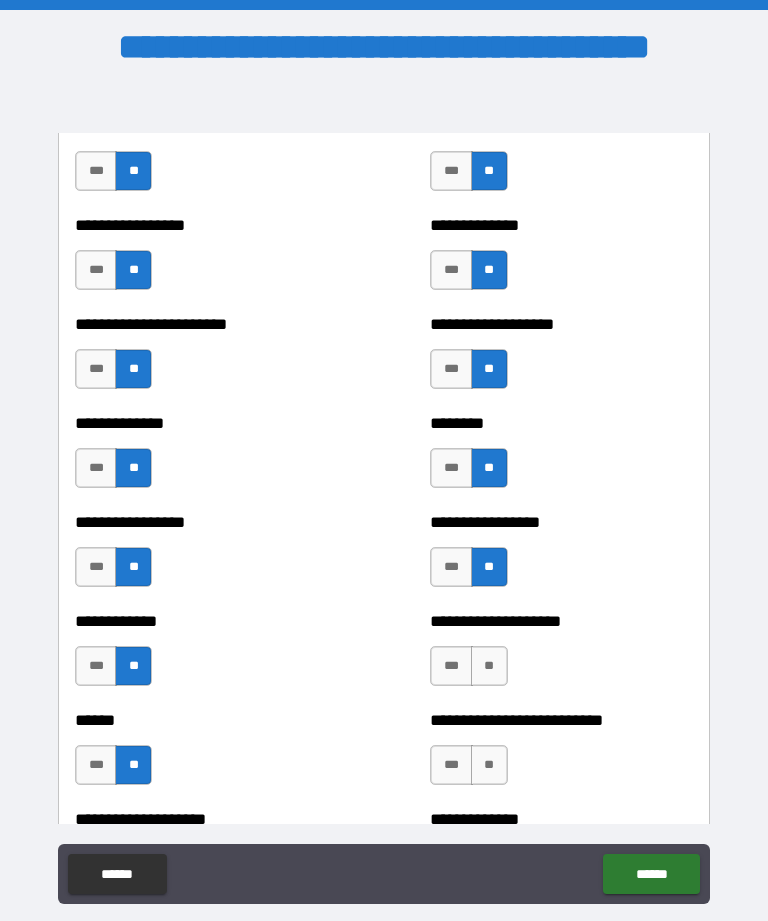 click on "*** **" at bounding box center (471, 671) 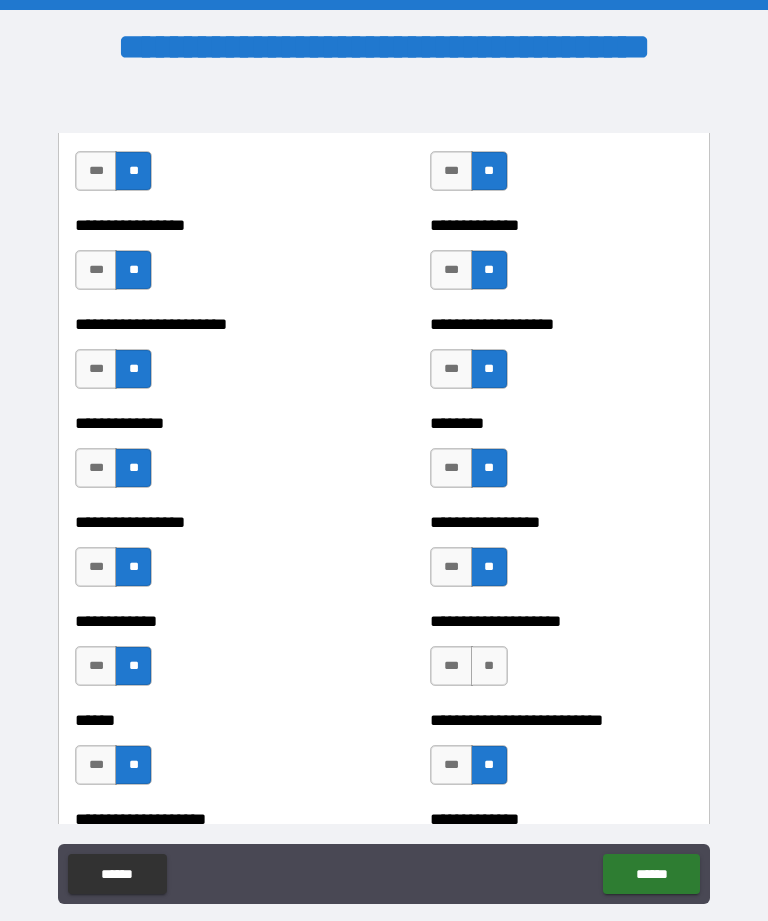 click on "**" at bounding box center [489, 666] 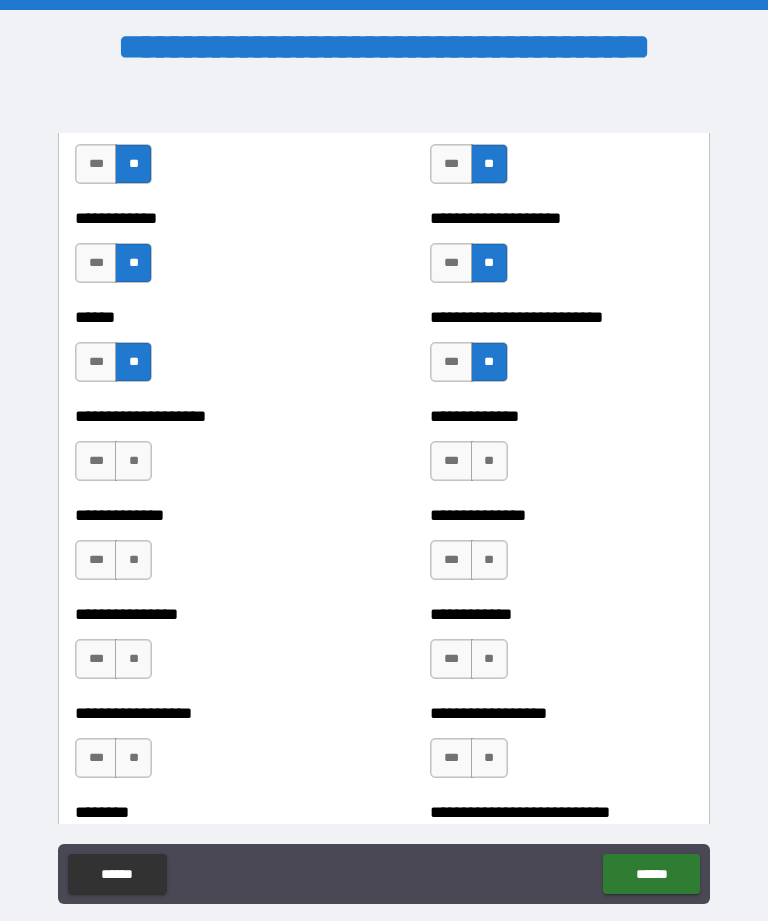 scroll, scrollTop: 3978, scrollLeft: 0, axis: vertical 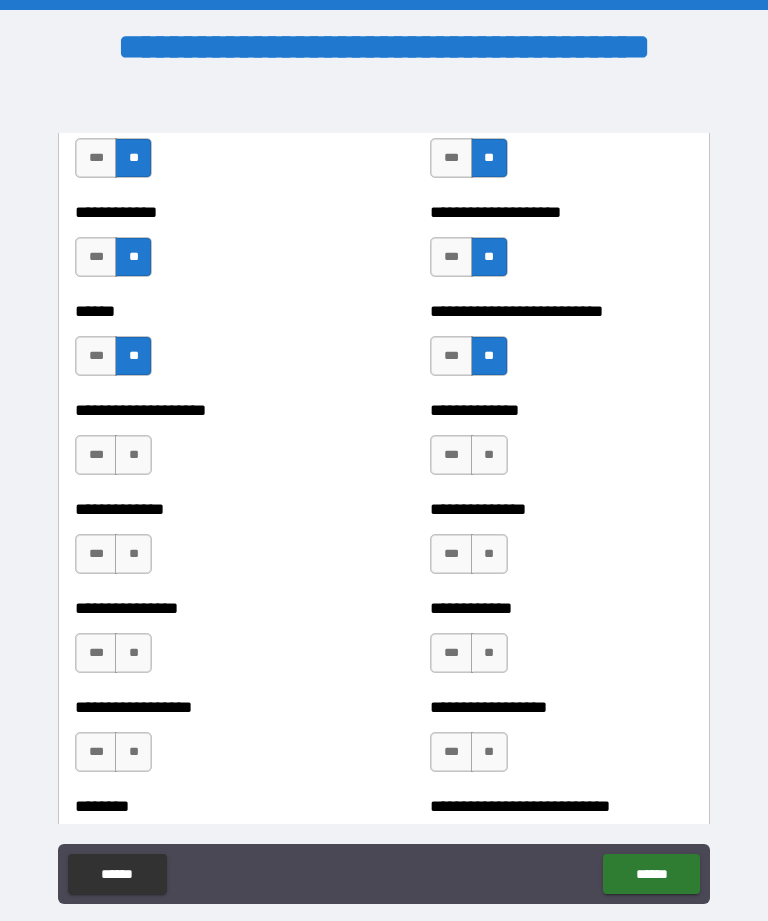 click on "**" at bounding box center (133, 455) 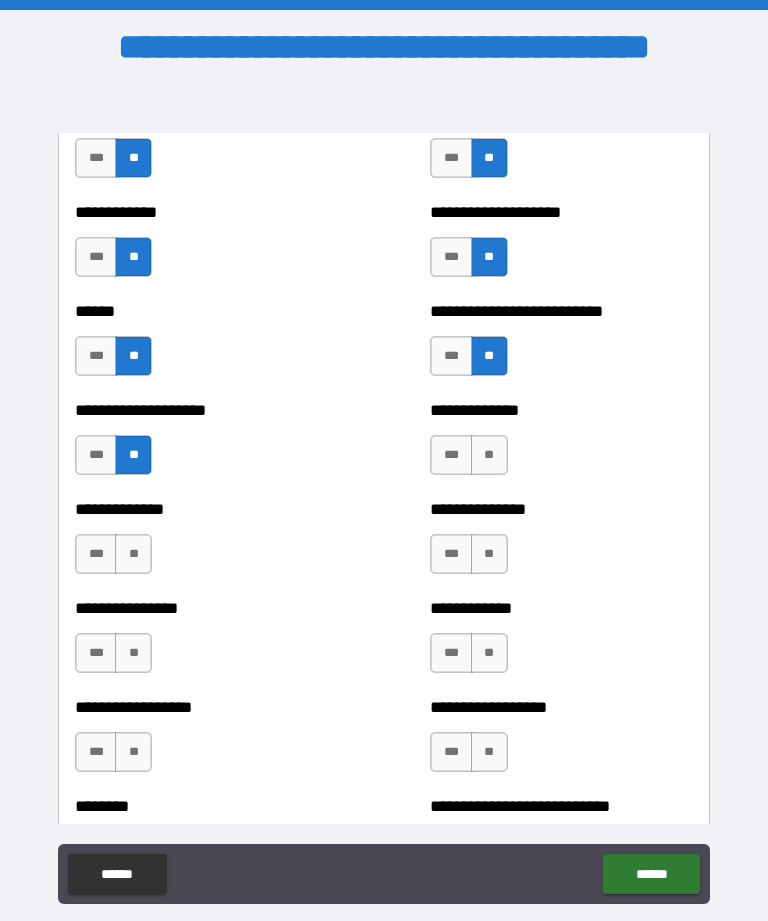 click on "**" at bounding box center [133, 554] 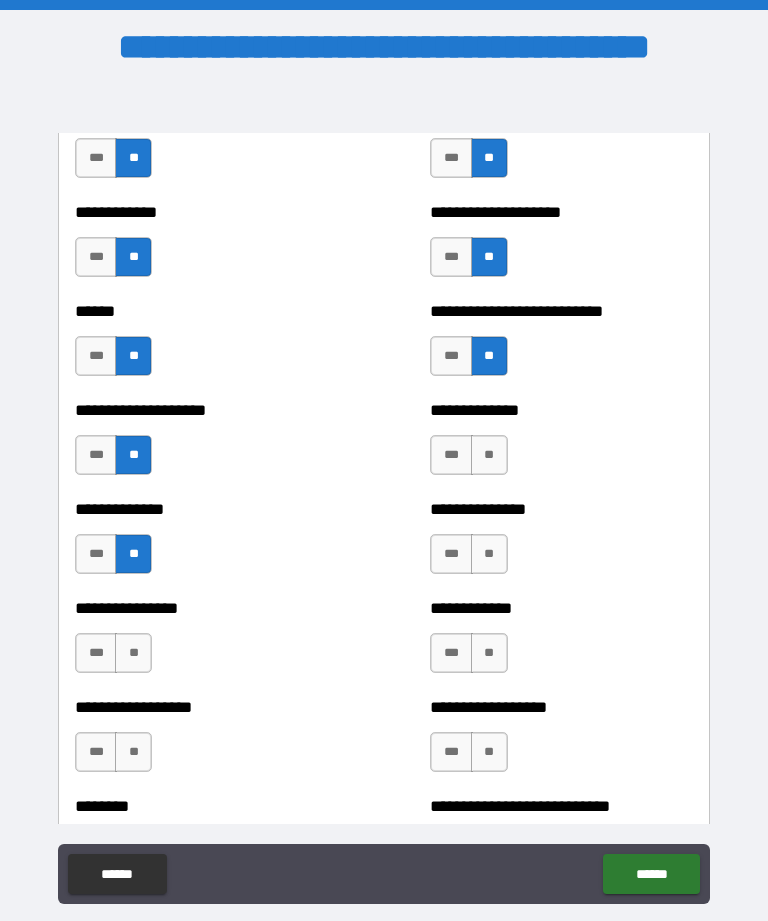 click on "**" at bounding box center (133, 653) 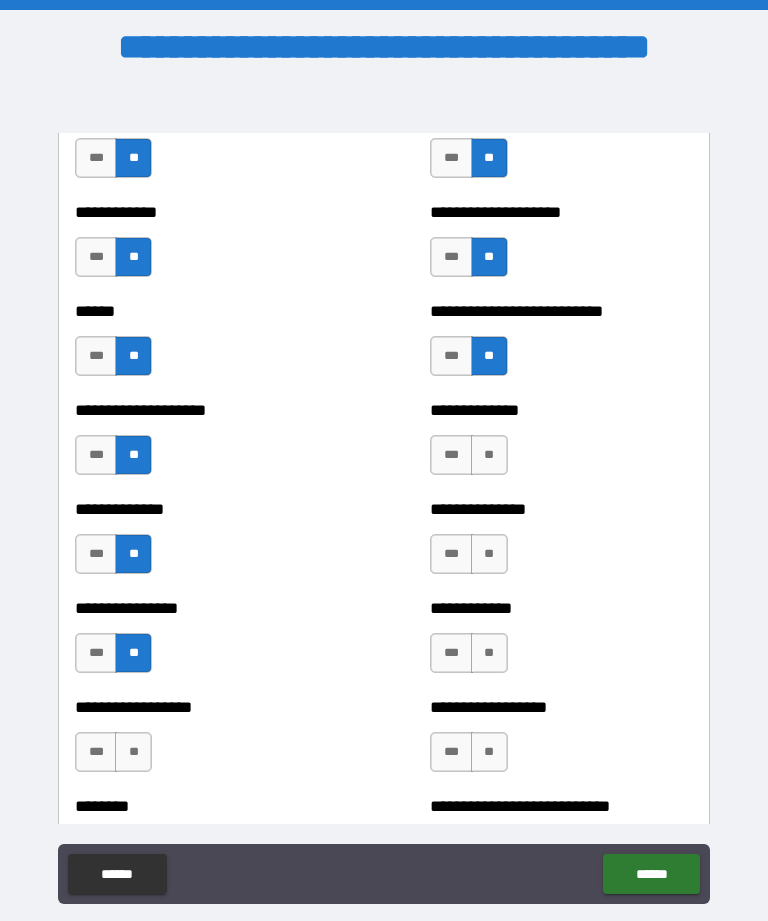 click on "**" at bounding box center (133, 752) 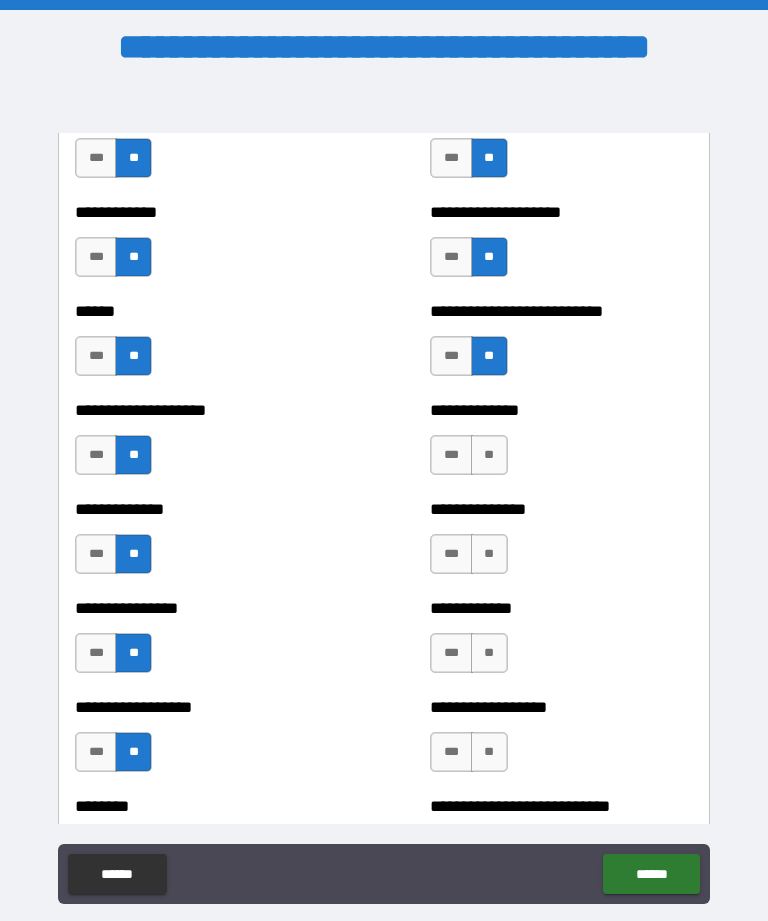 click on "**" at bounding box center (489, 455) 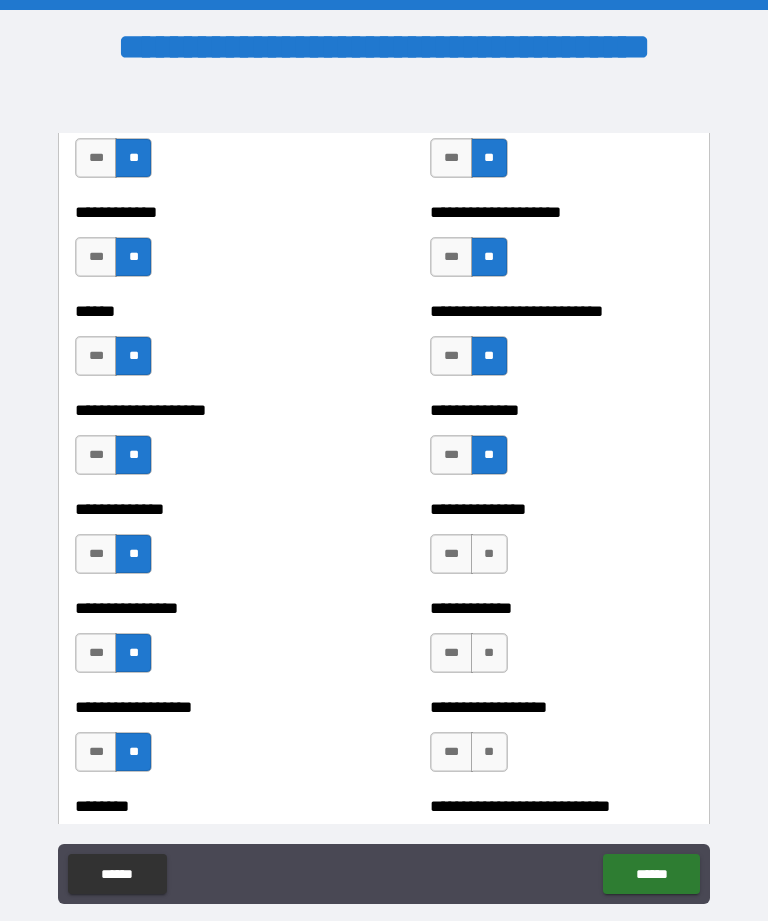 click on "**" at bounding box center (489, 554) 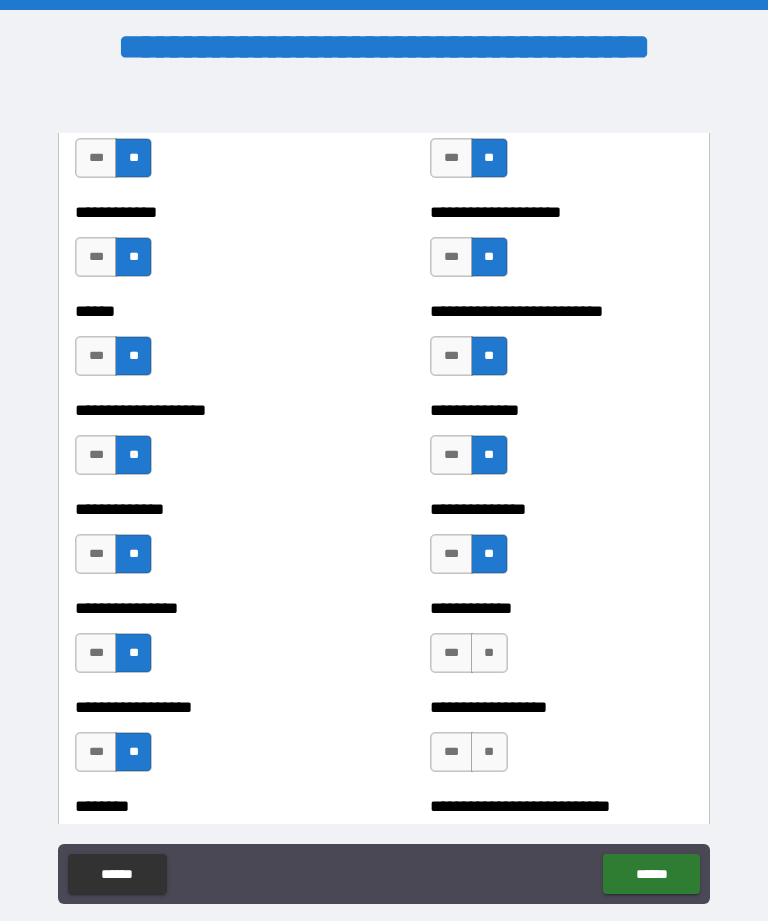 click on "**" at bounding box center (489, 653) 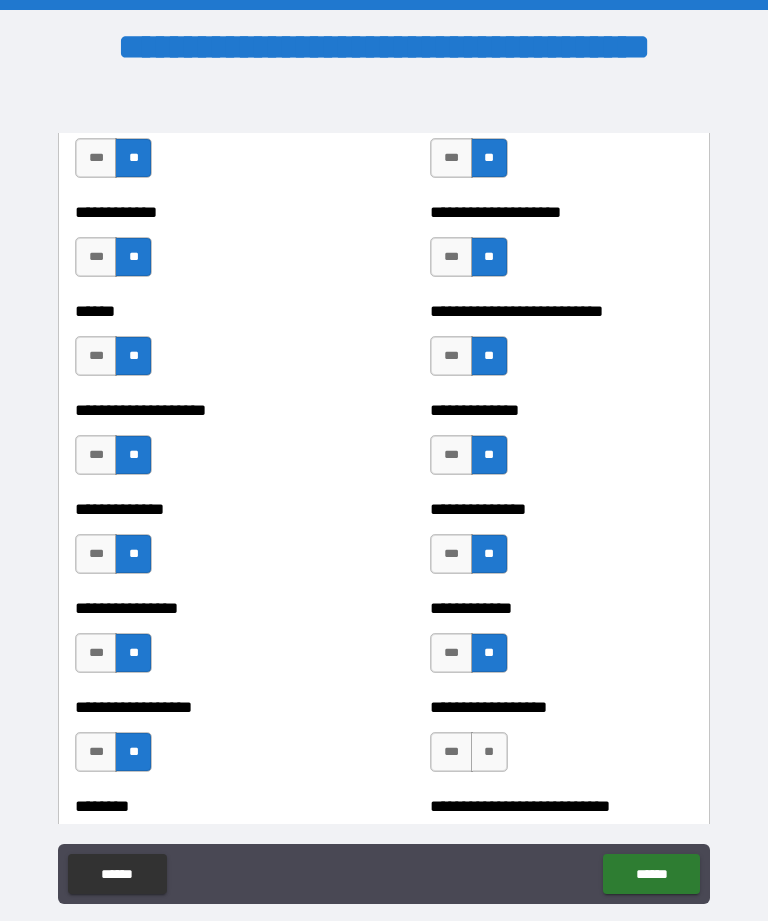 click on "**" at bounding box center (489, 752) 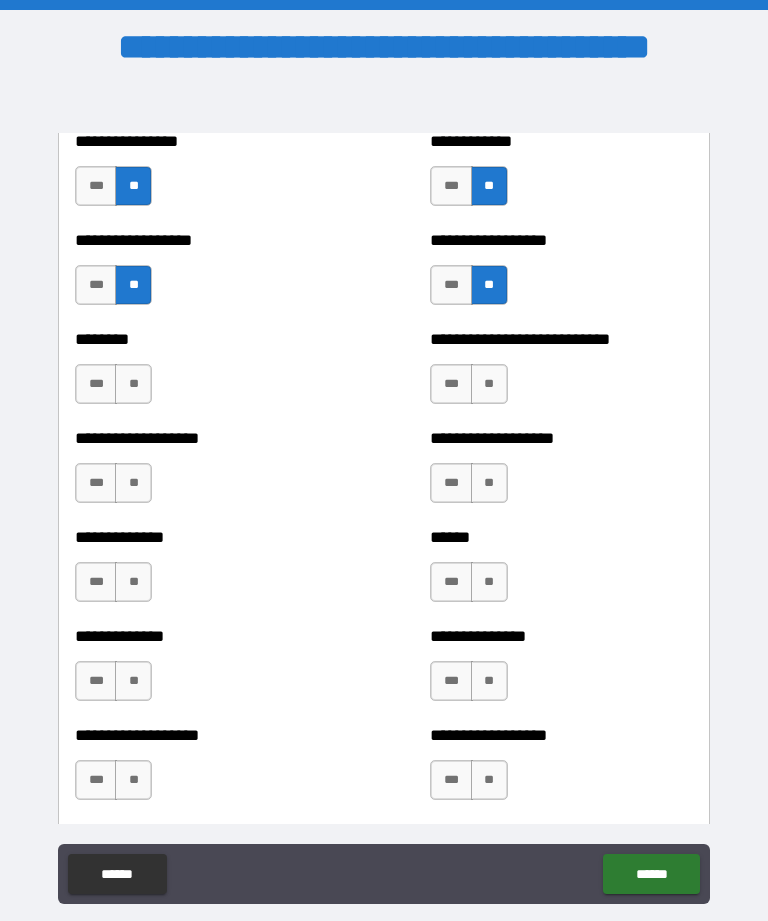 scroll, scrollTop: 4478, scrollLeft: 0, axis: vertical 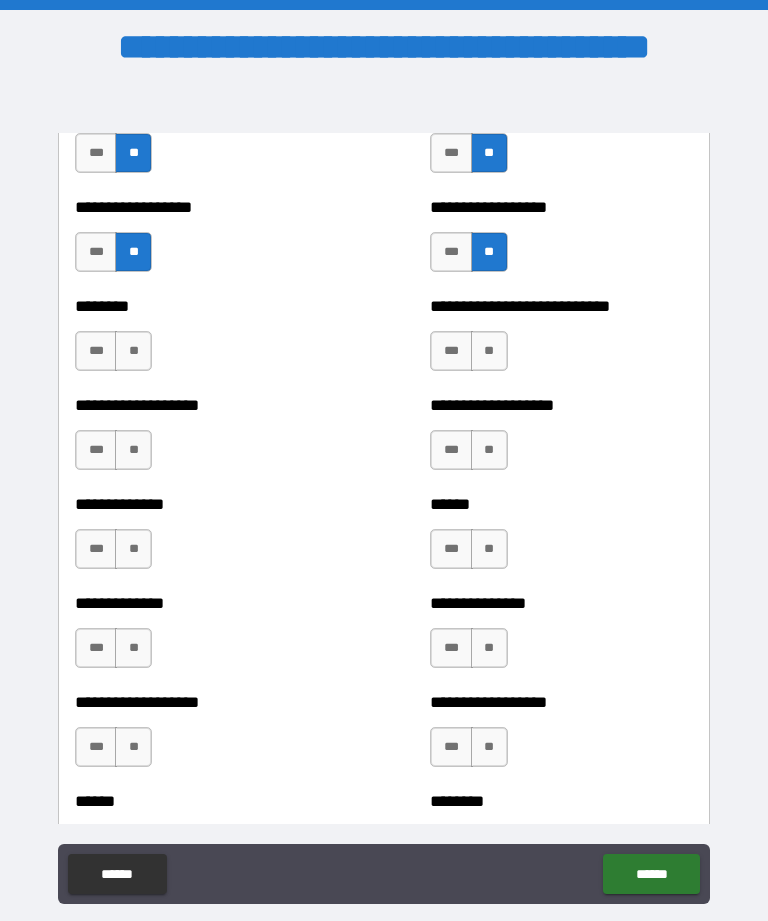 click on "**" at bounding box center (133, 351) 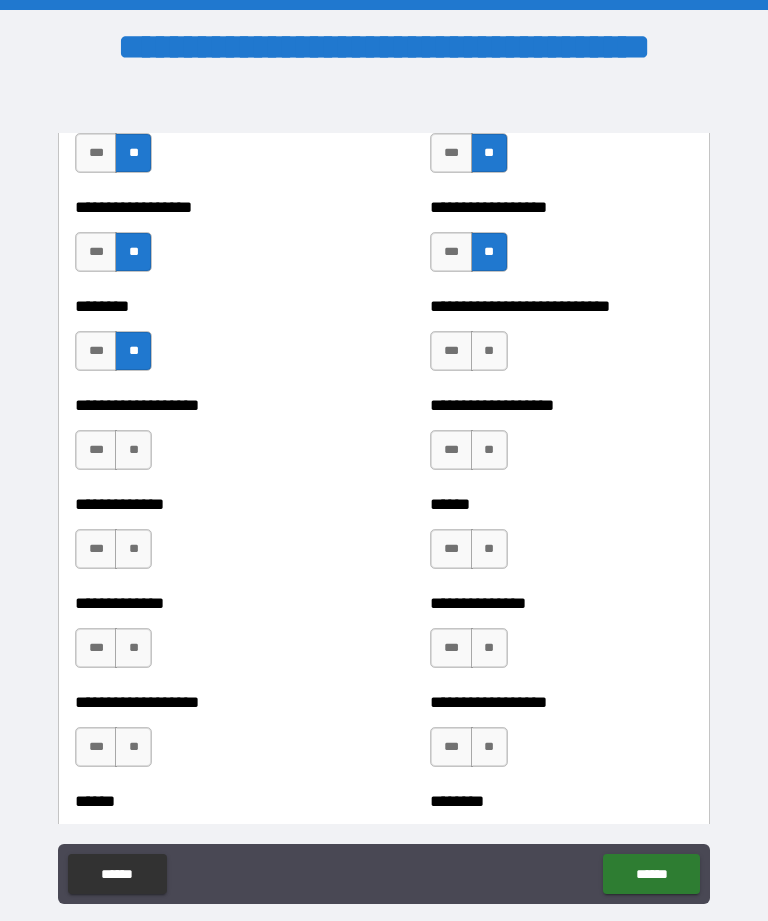 click on "**" at bounding box center [133, 450] 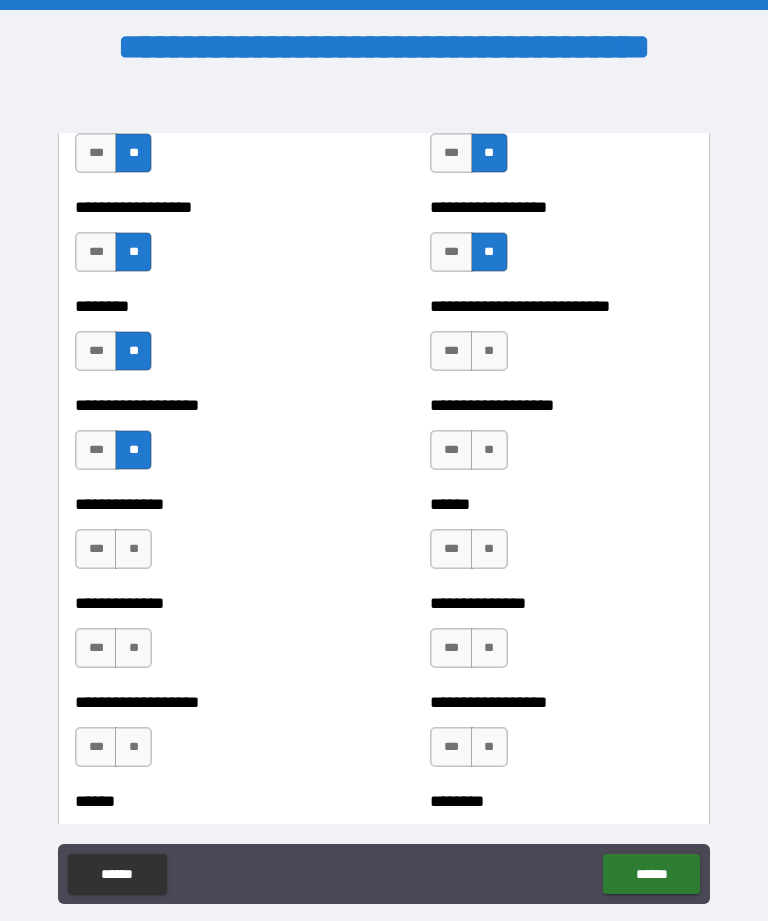 click on "**" at bounding box center [133, 549] 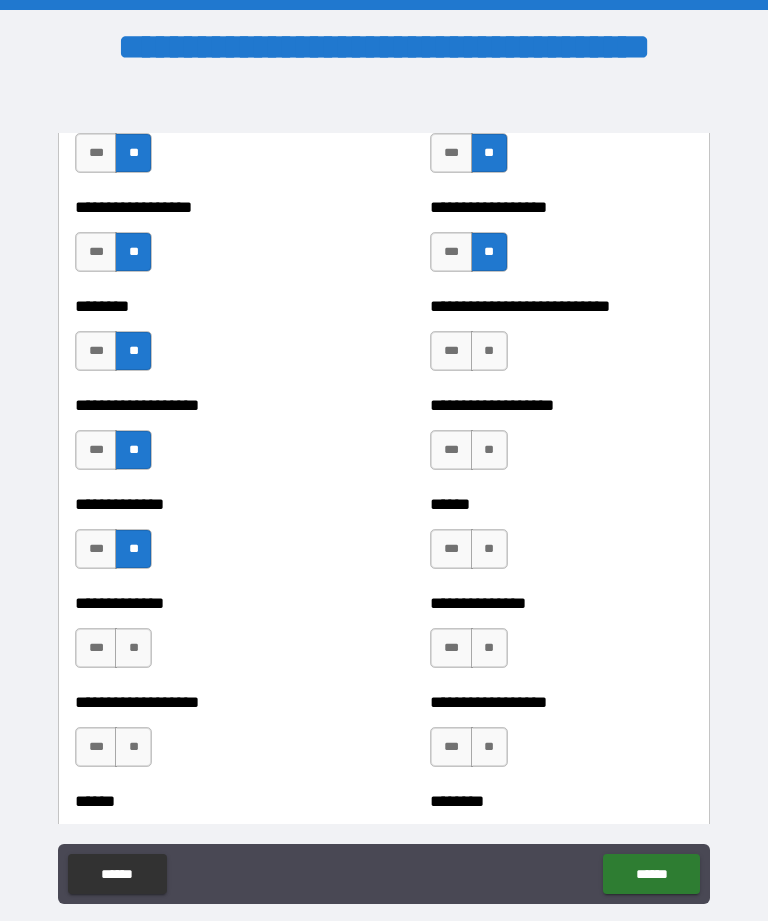 click on "**" at bounding box center (133, 648) 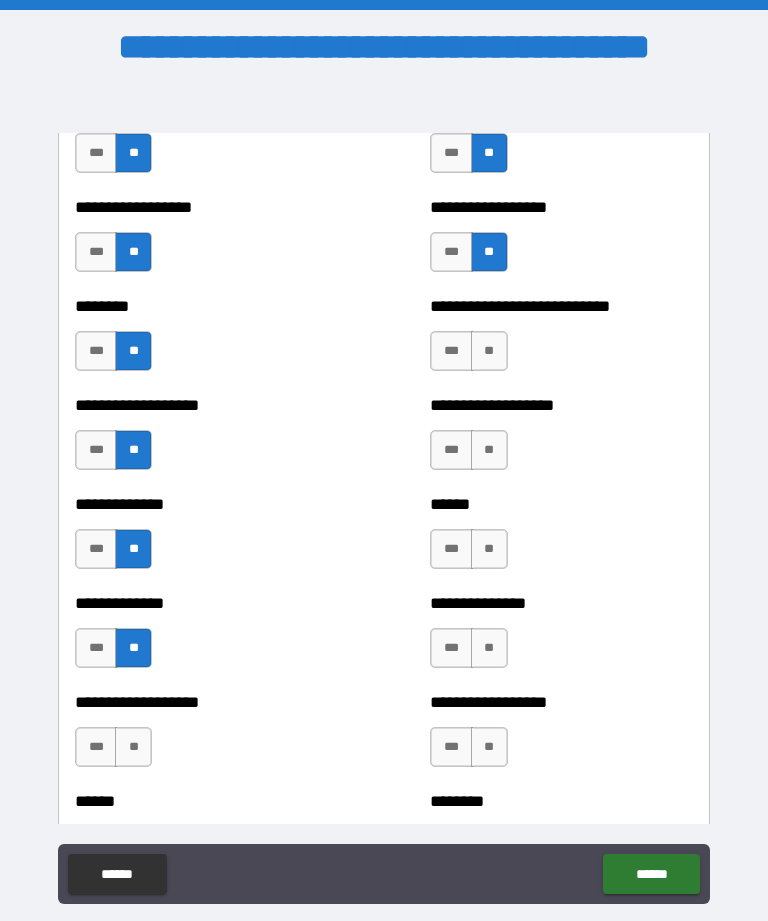 click on "**" at bounding box center (133, 747) 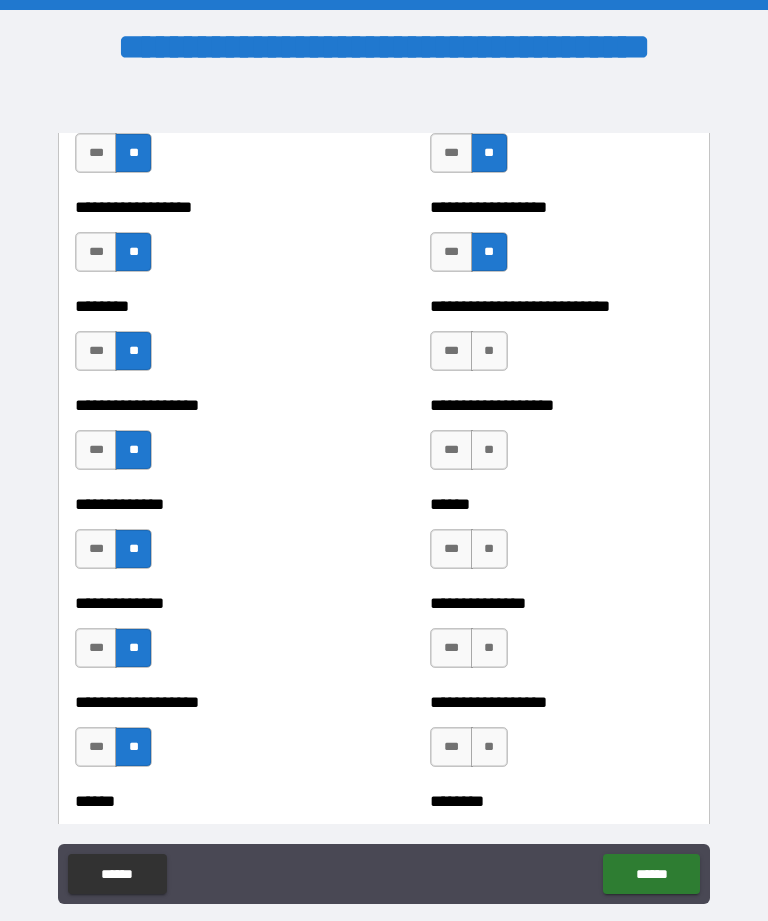click on "**" at bounding box center (489, 351) 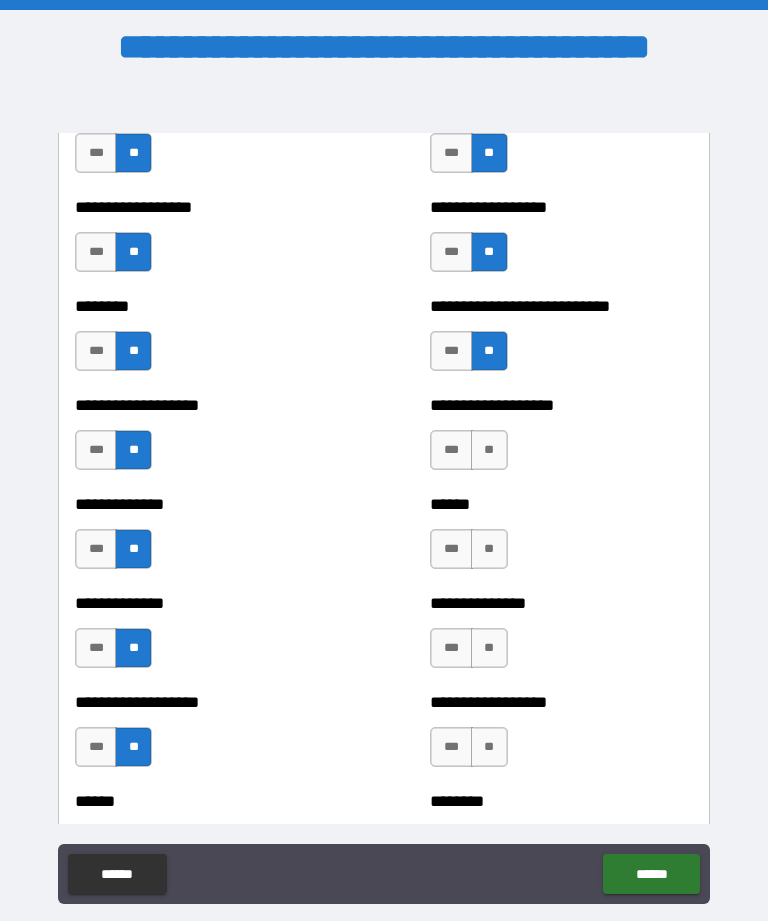 click on "**" at bounding box center [489, 450] 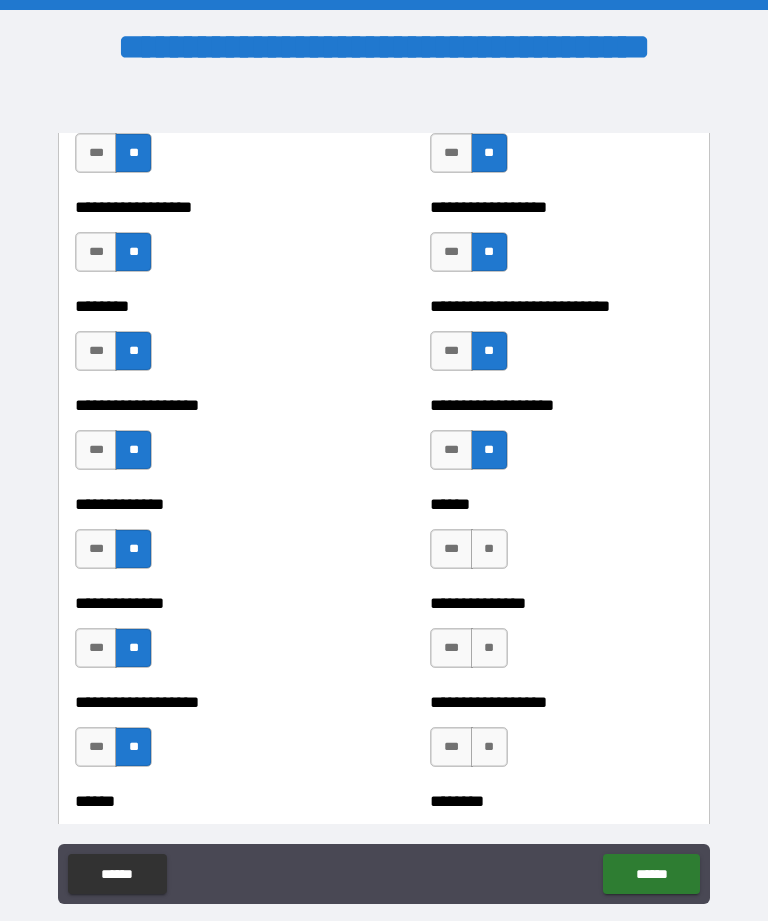 click on "**" at bounding box center (489, 549) 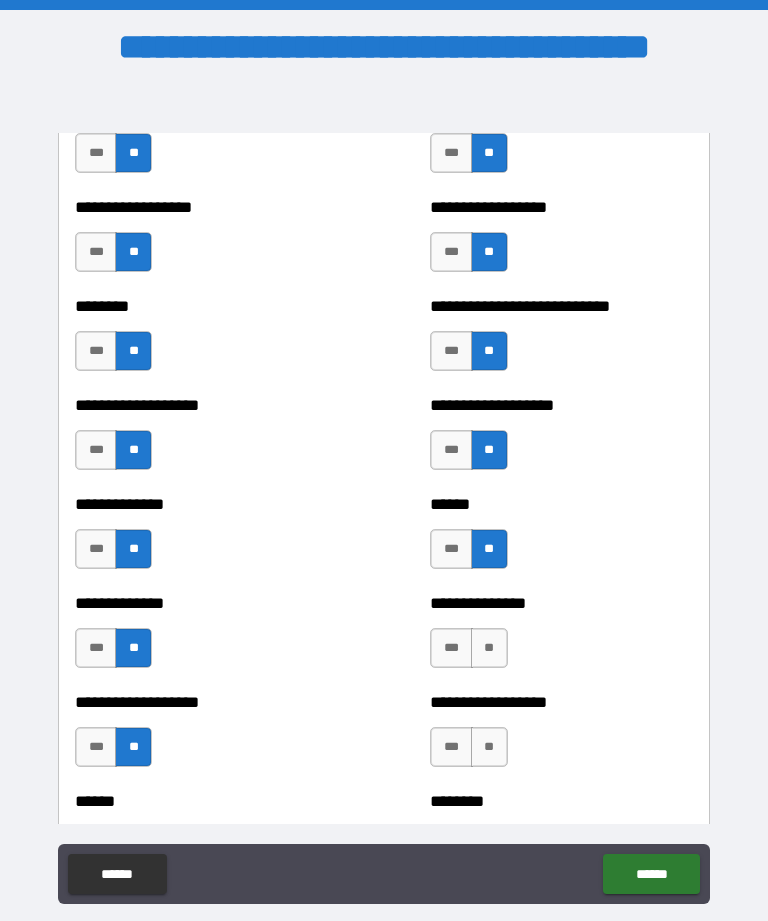 click on "**" at bounding box center [489, 648] 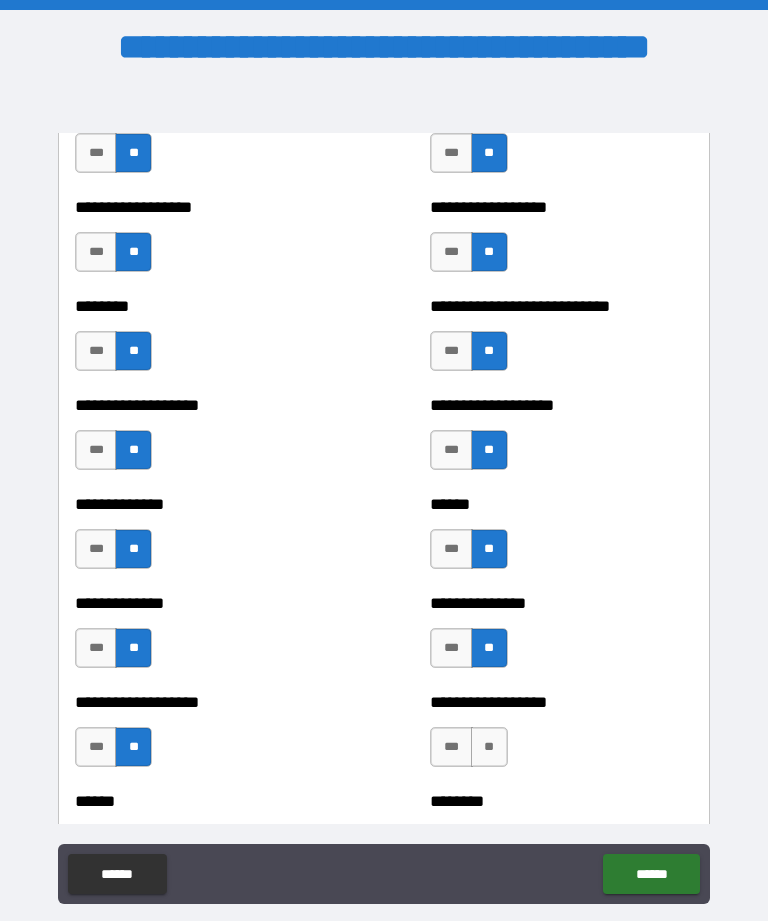 click on "**" at bounding box center [489, 747] 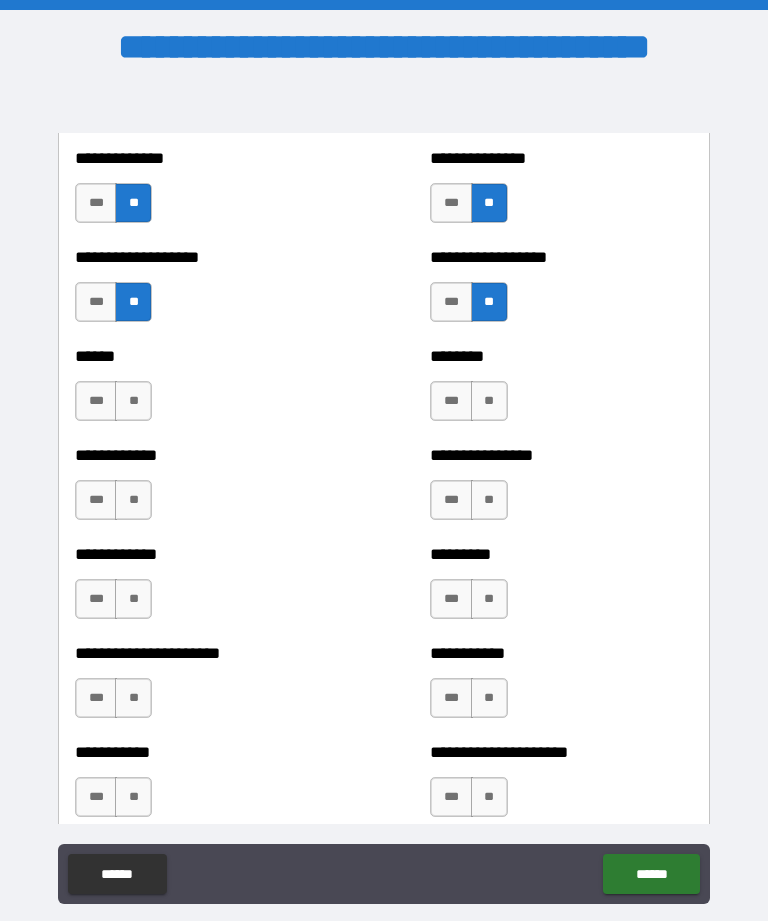 scroll, scrollTop: 4927, scrollLeft: 0, axis: vertical 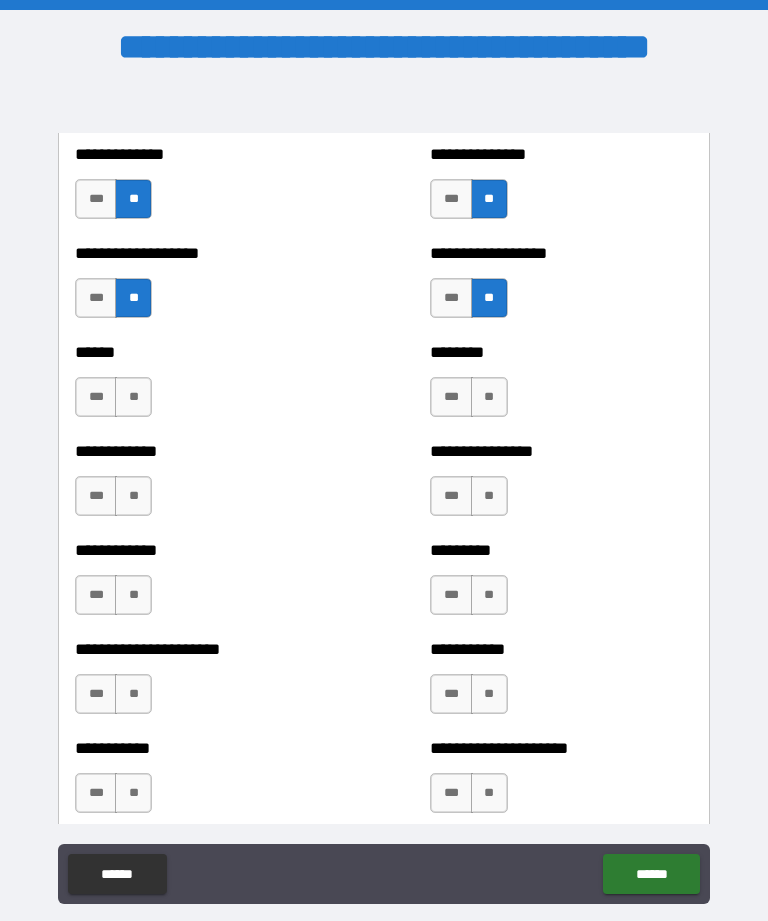 click on "**" at bounding box center [133, 397] 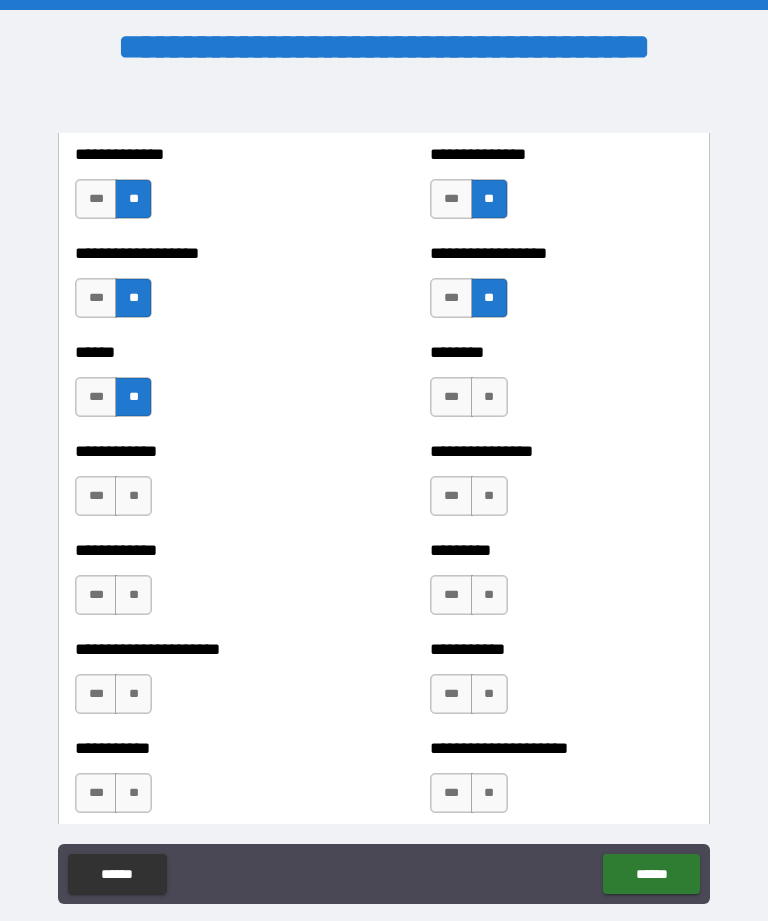 click on "**" at bounding box center [133, 496] 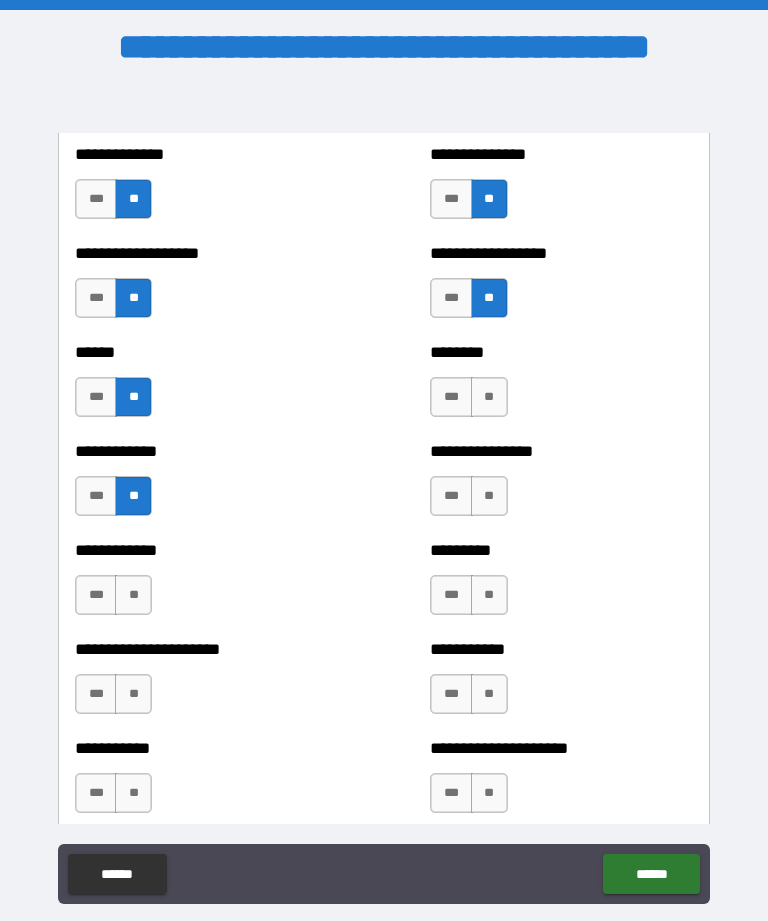 click on "**" at bounding box center (133, 595) 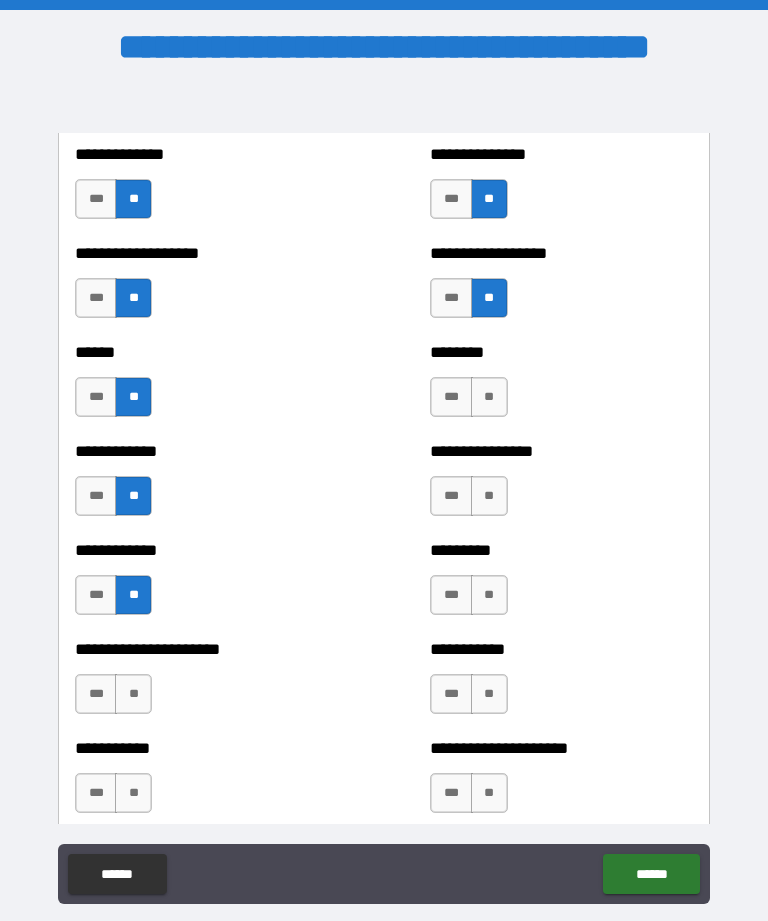 click on "**" at bounding box center [133, 694] 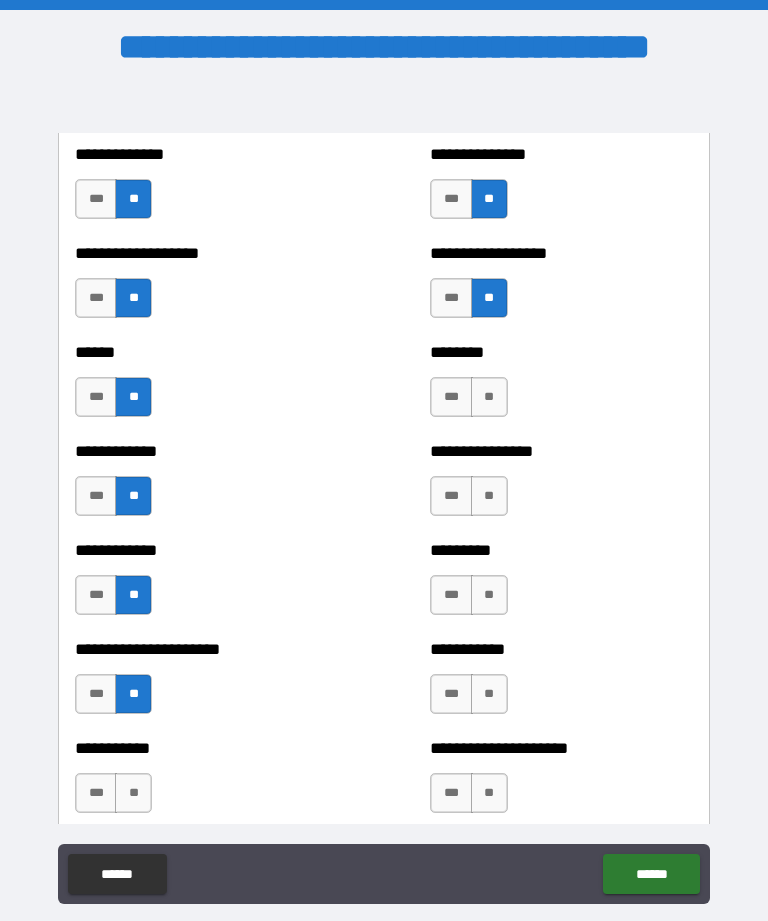 click on "**" at bounding box center [133, 793] 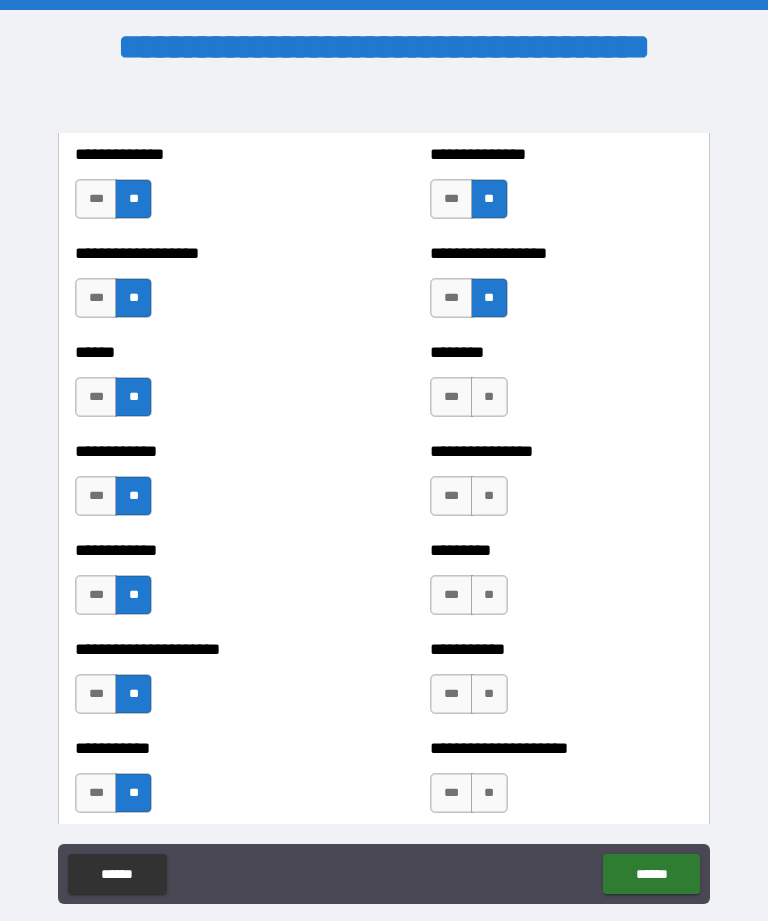 click on "**" at bounding box center (489, 397) 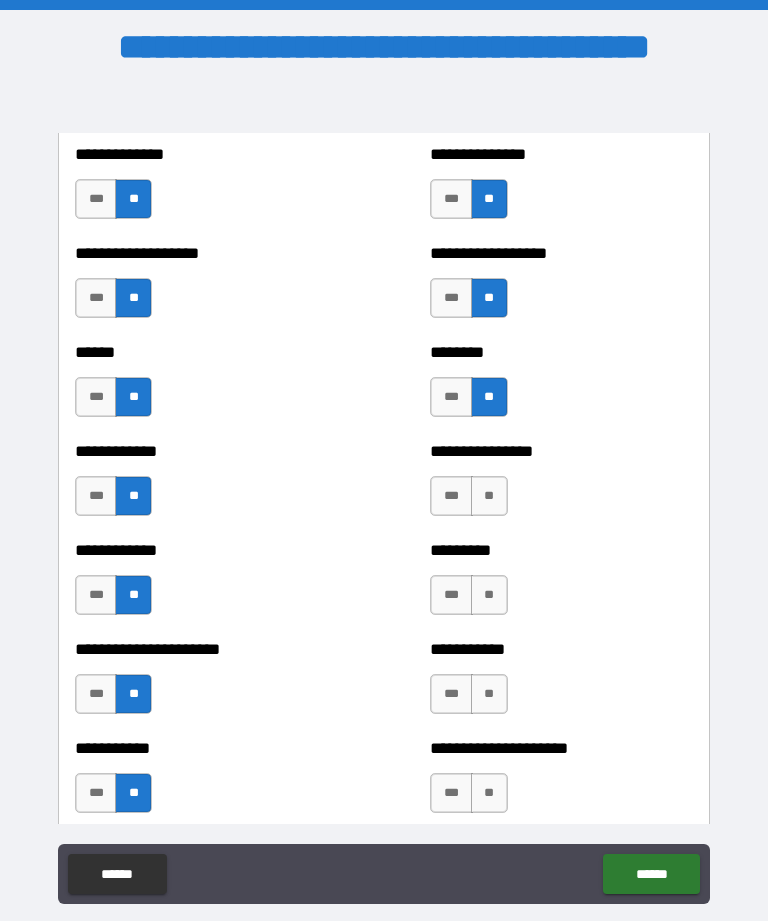 click on "**" at bounding box center [489, 496] 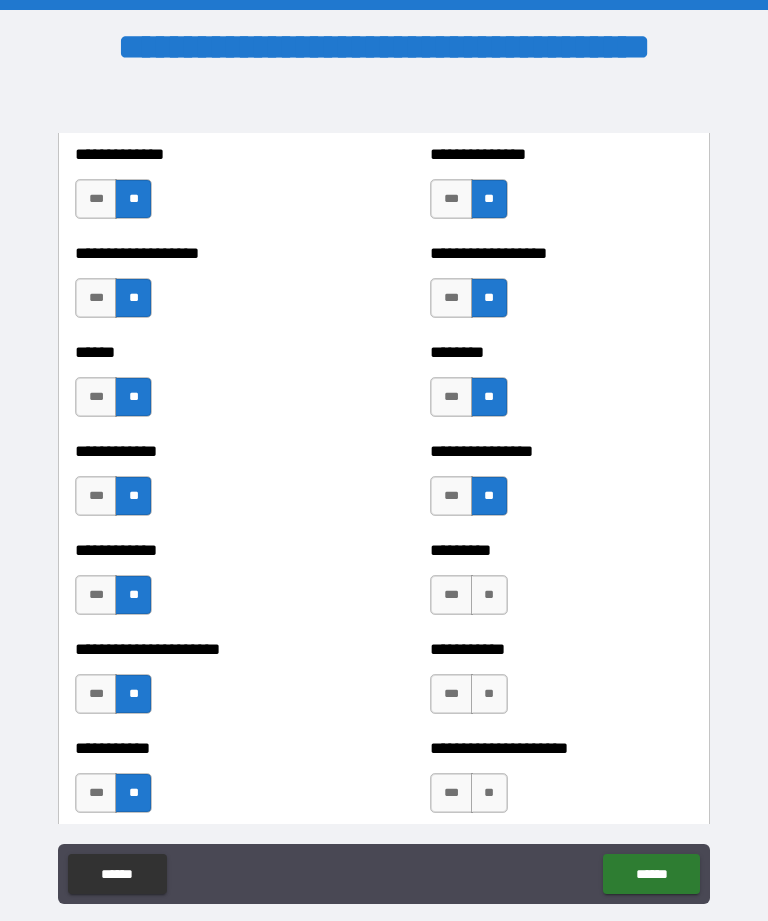 click on "**" at bounding box center (489, 595) 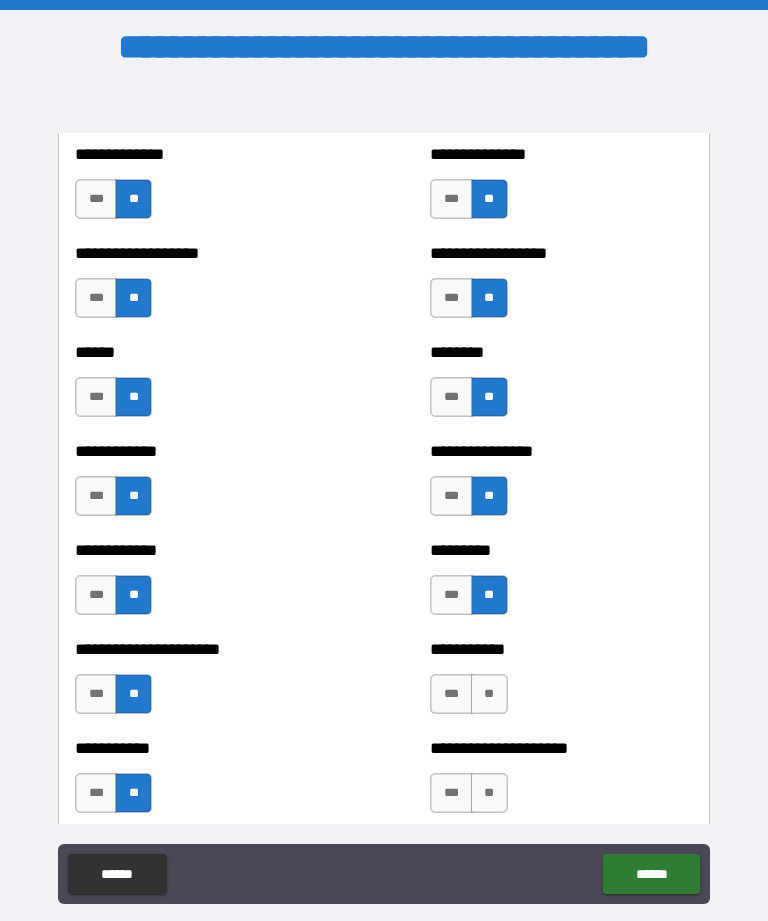 click on "**" at bounding box center (489, 694) 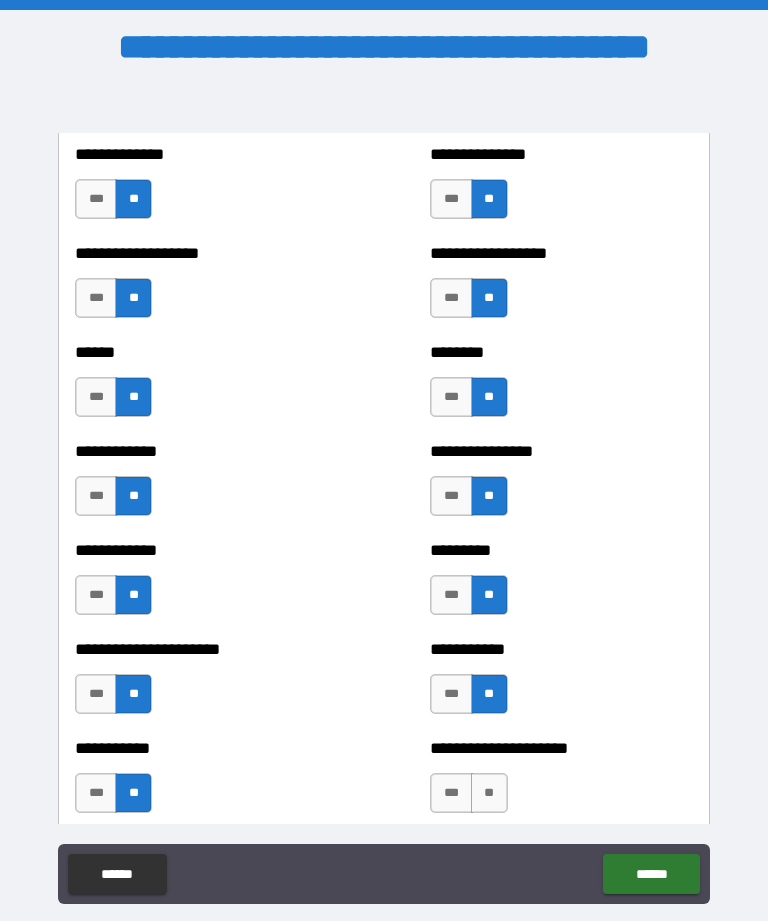 click on "**" at bounding box center (489, 793) 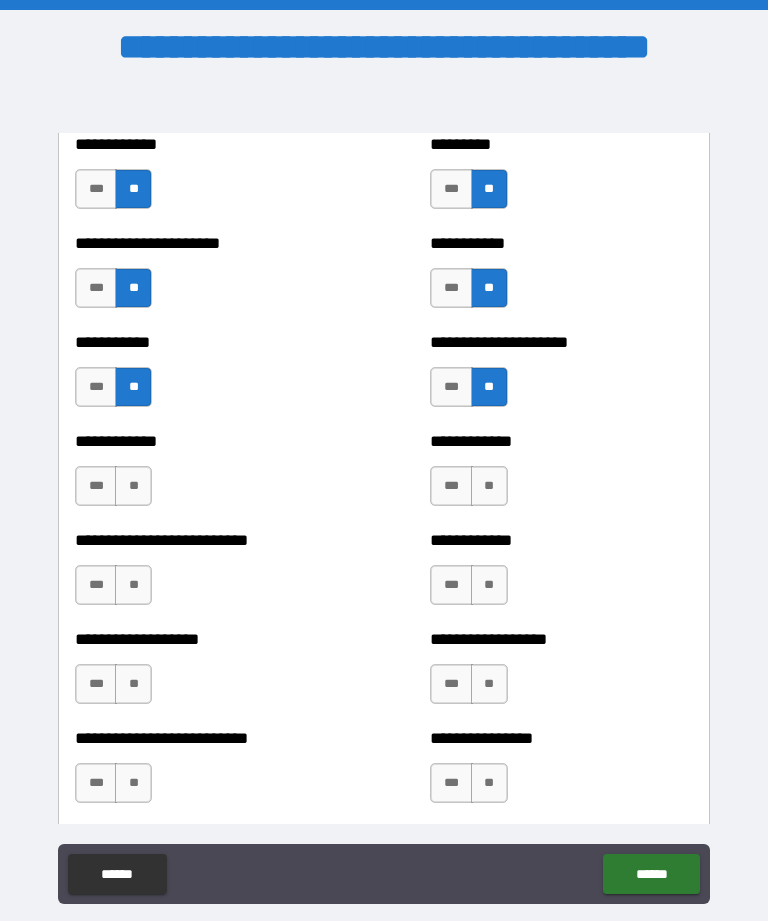 scroll, scrollTop: 5352, scrollLeft: 0, axis: vertical 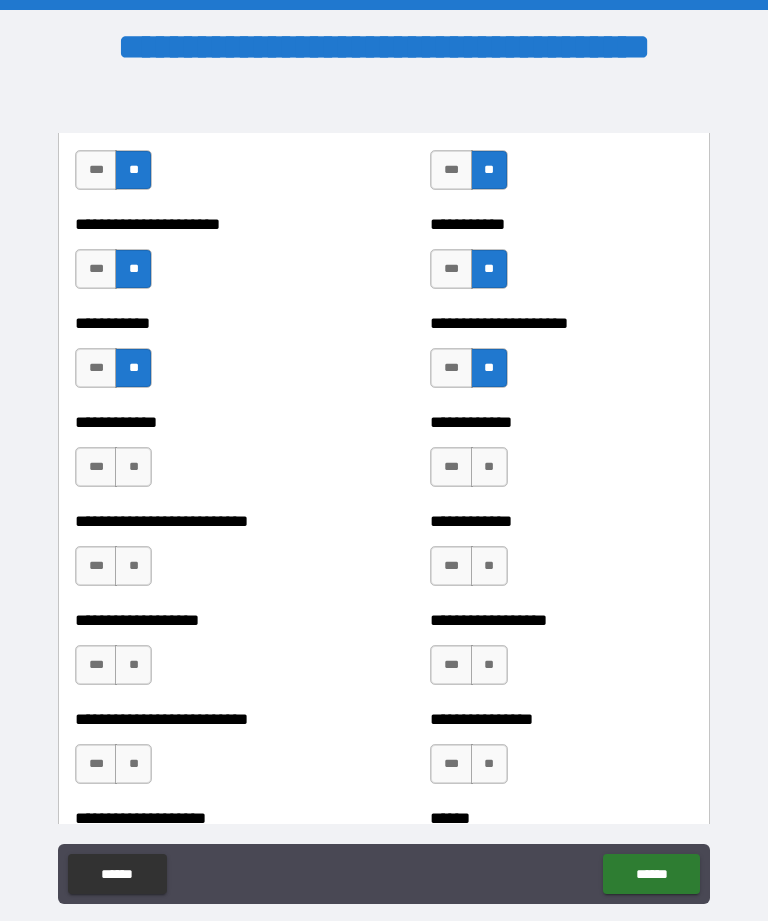 click on "**" at bounding box center (133, 467) 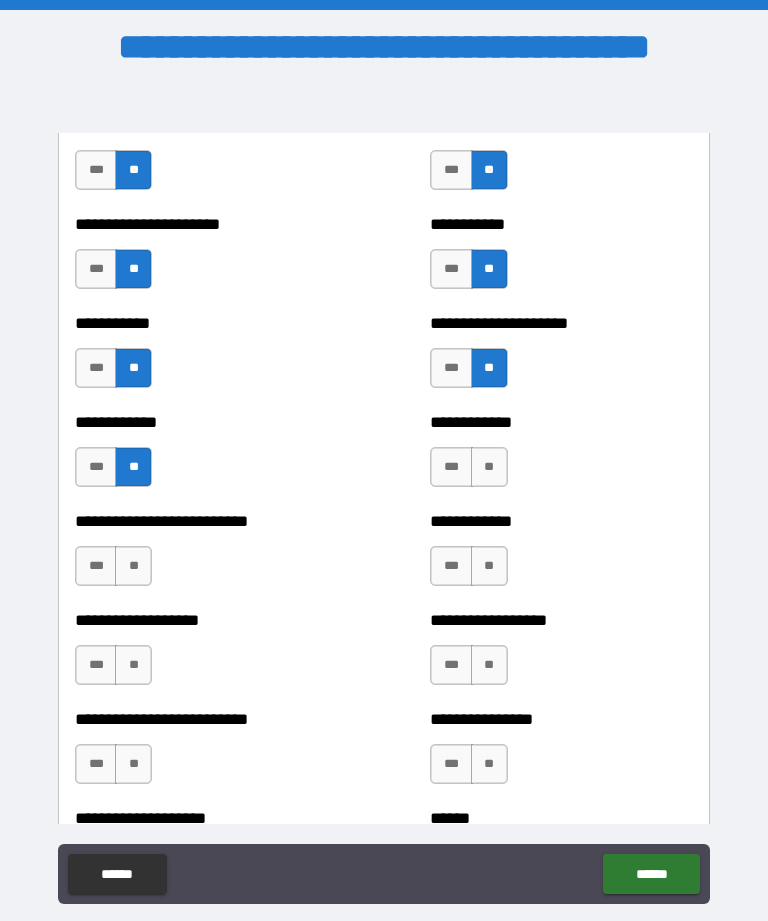 click on "**" at bounding box center [133, 566] 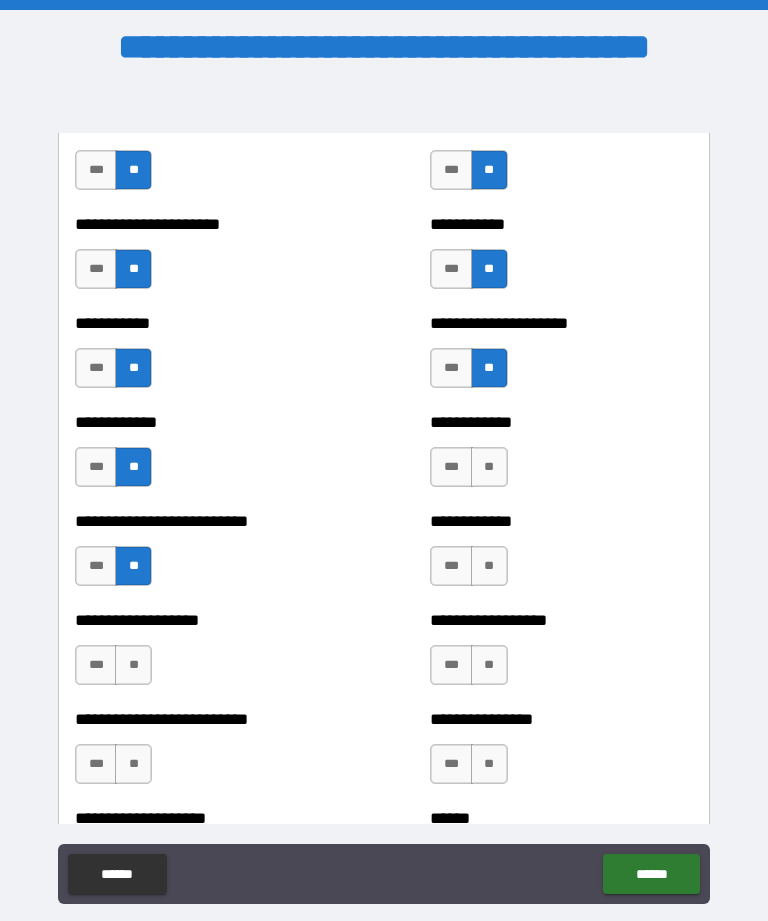 click on "**" at bounding box center (133, 665) 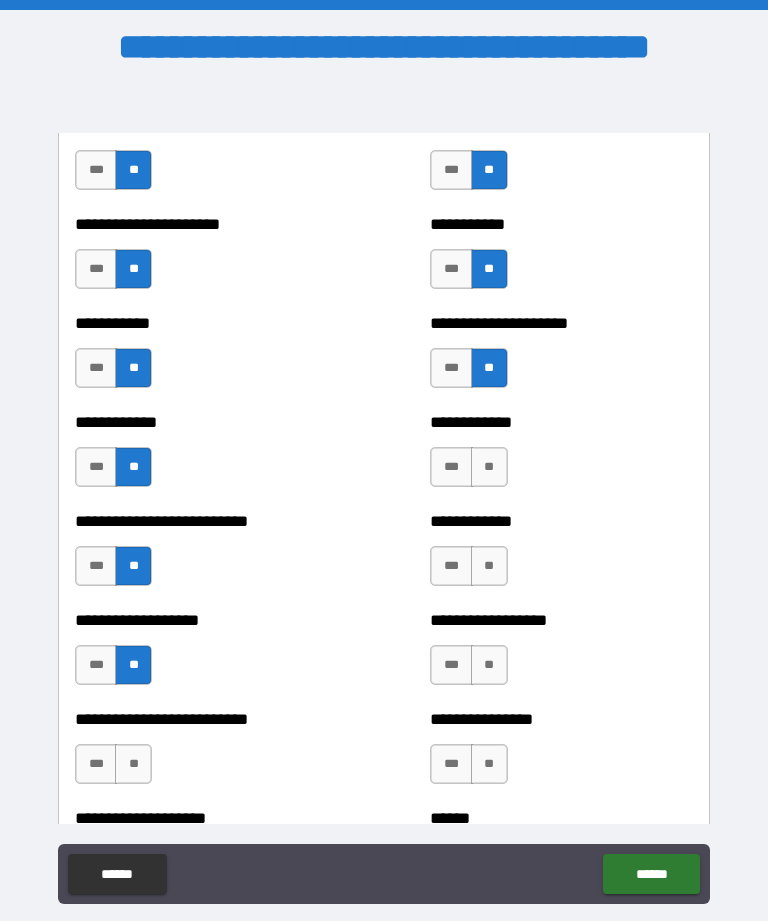 click on "**" at bounding box center (133, 764) 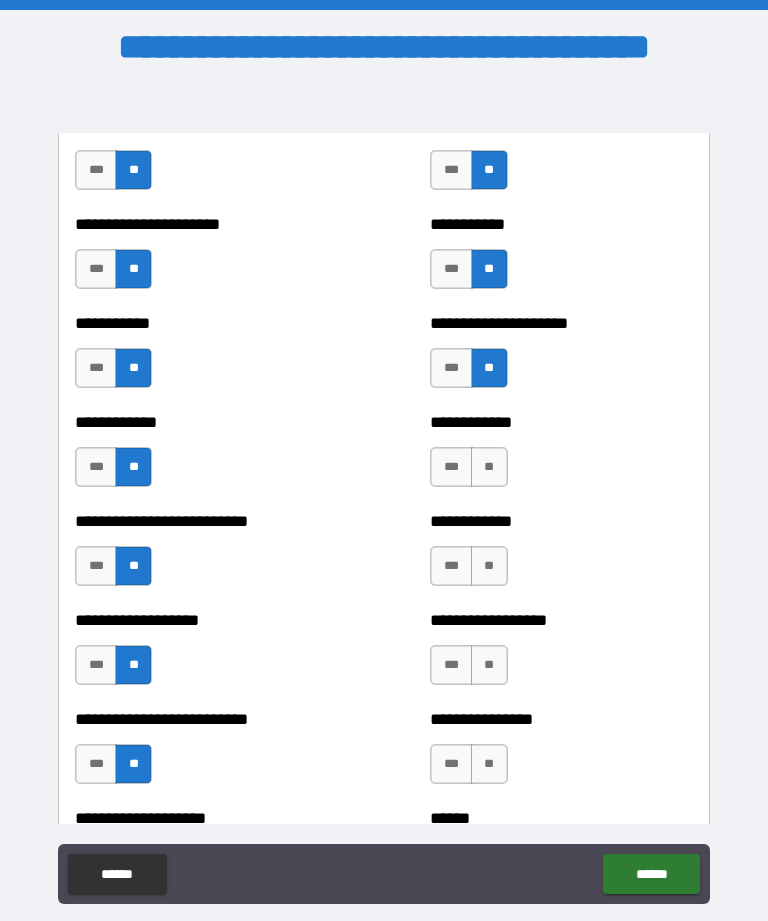 click on "**" at bounding box center (489, 467) 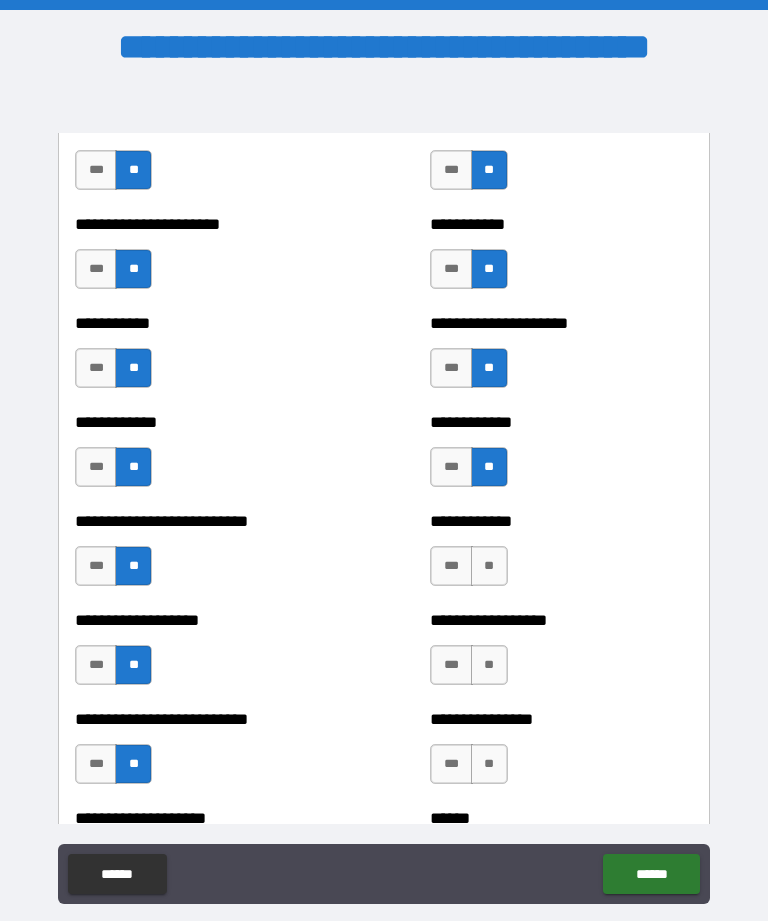 click on "**" at bounding box center (489, 566) 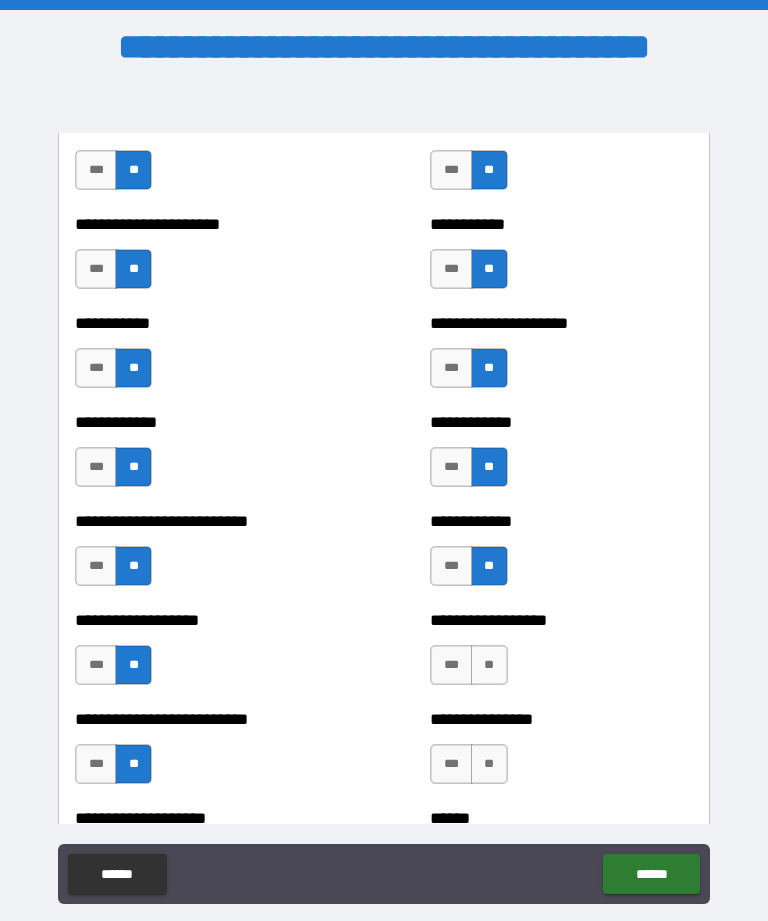 click on "**" at bounding box center (489, 665) 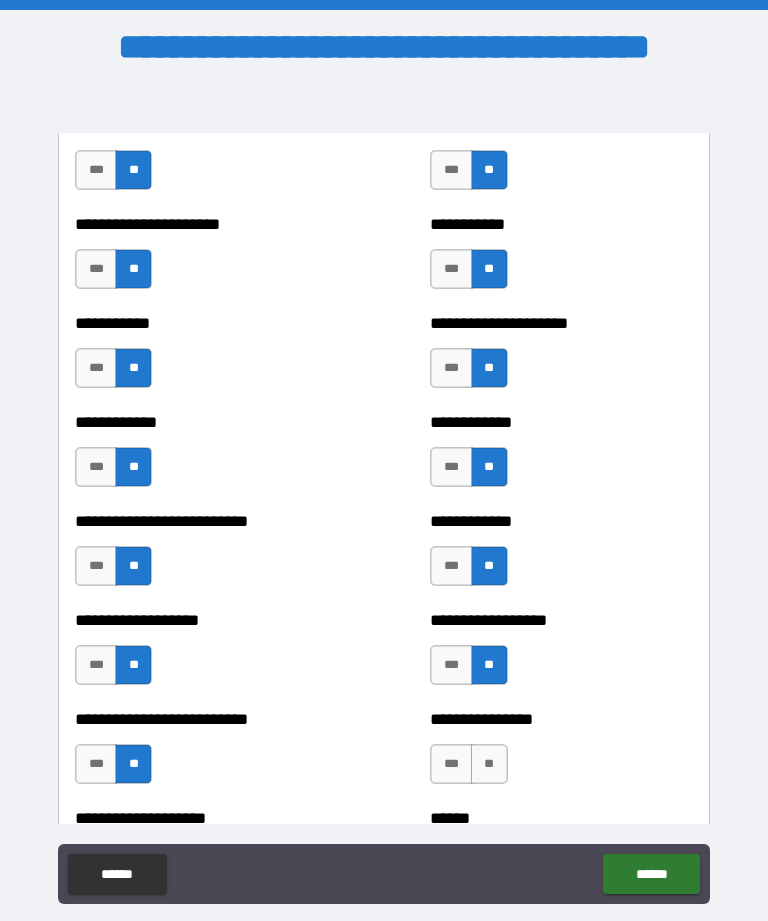 click on "**" at bounding box center [489, 764] 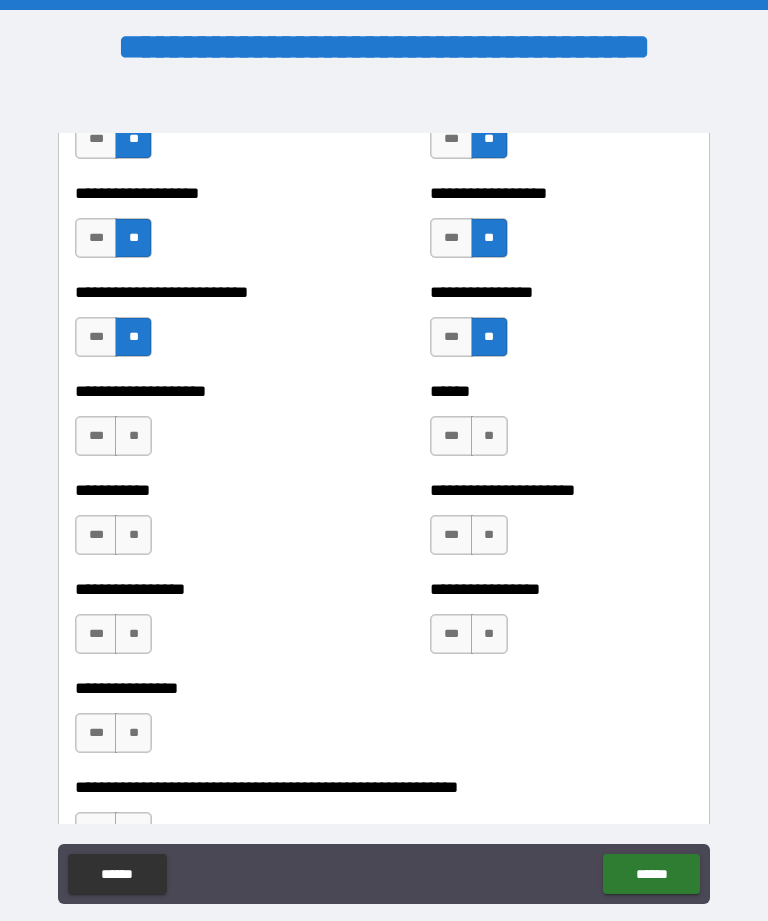 scroll, scrollTop: 5789, scrollLeft: 0, axis: vertical 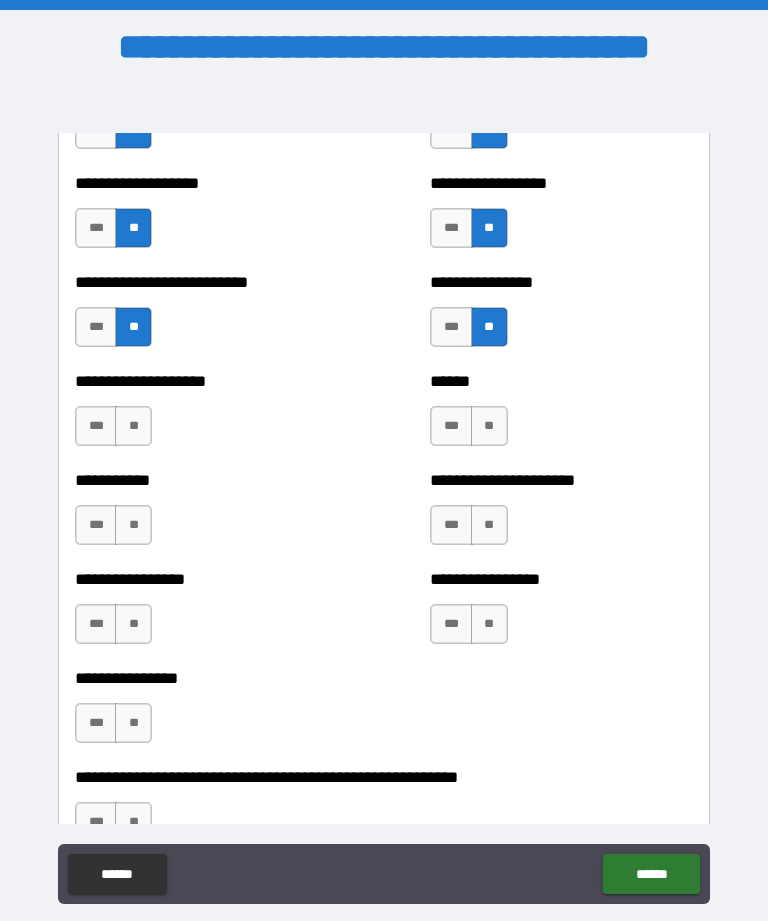 click on "**" at bounding box center (133, 426) 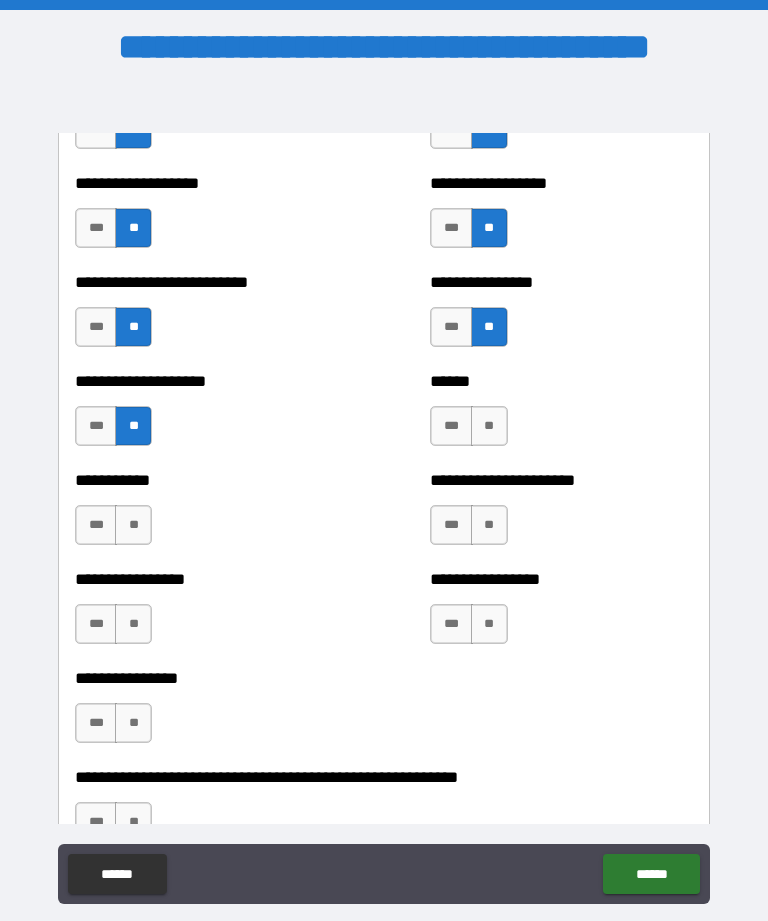 click on "**" at bounding box center (133, 525) 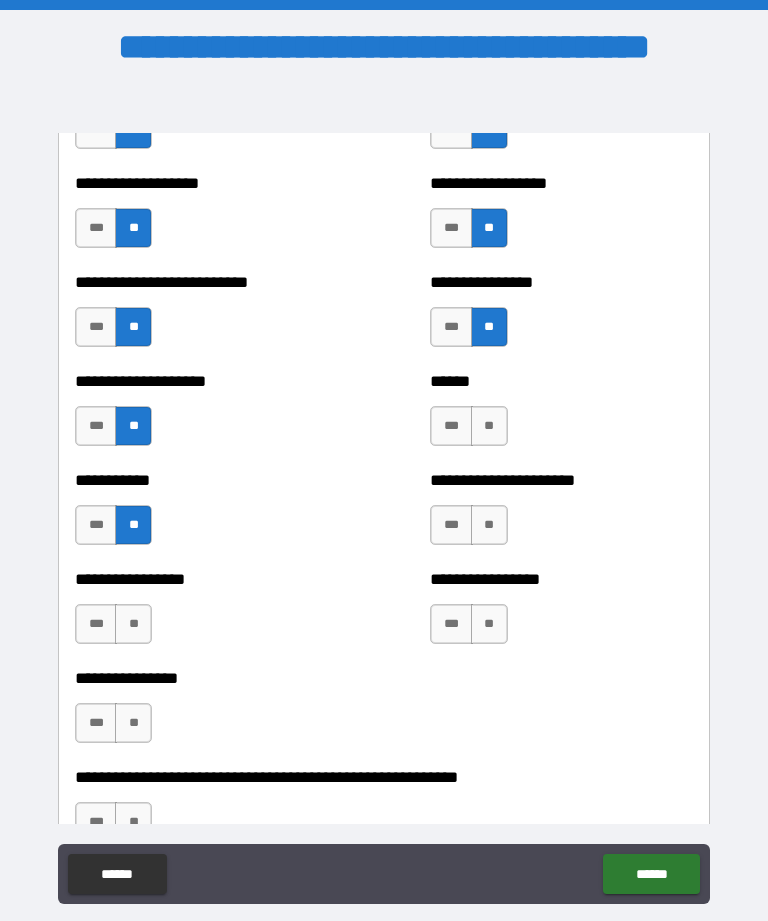 click on "**" at bounding box center (133, 624) 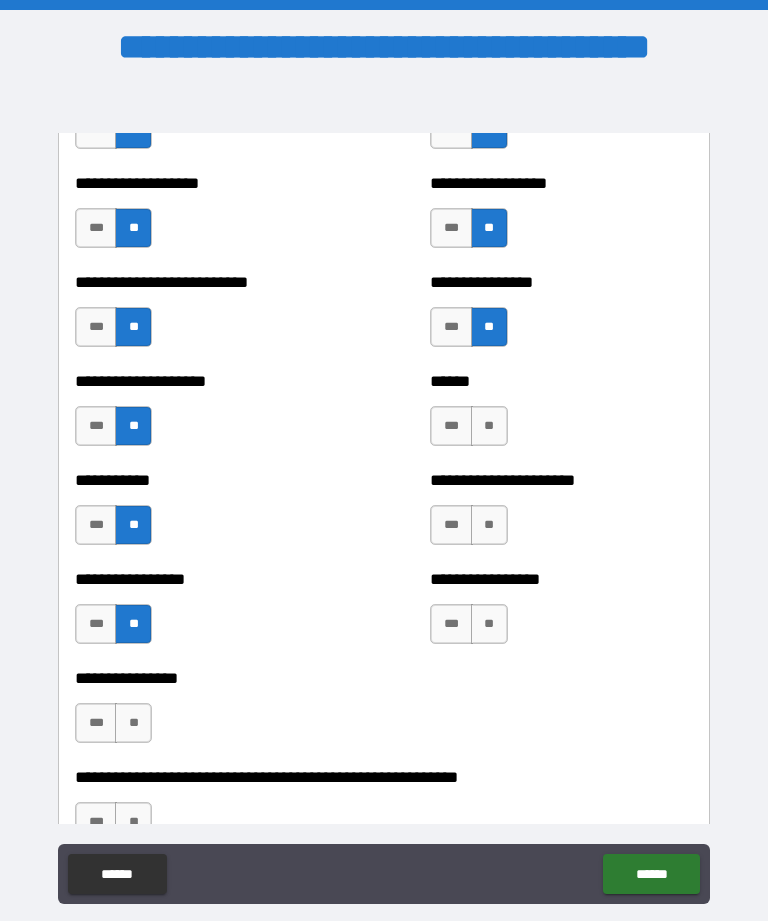 click on "**" at bounding box center (133, 723) 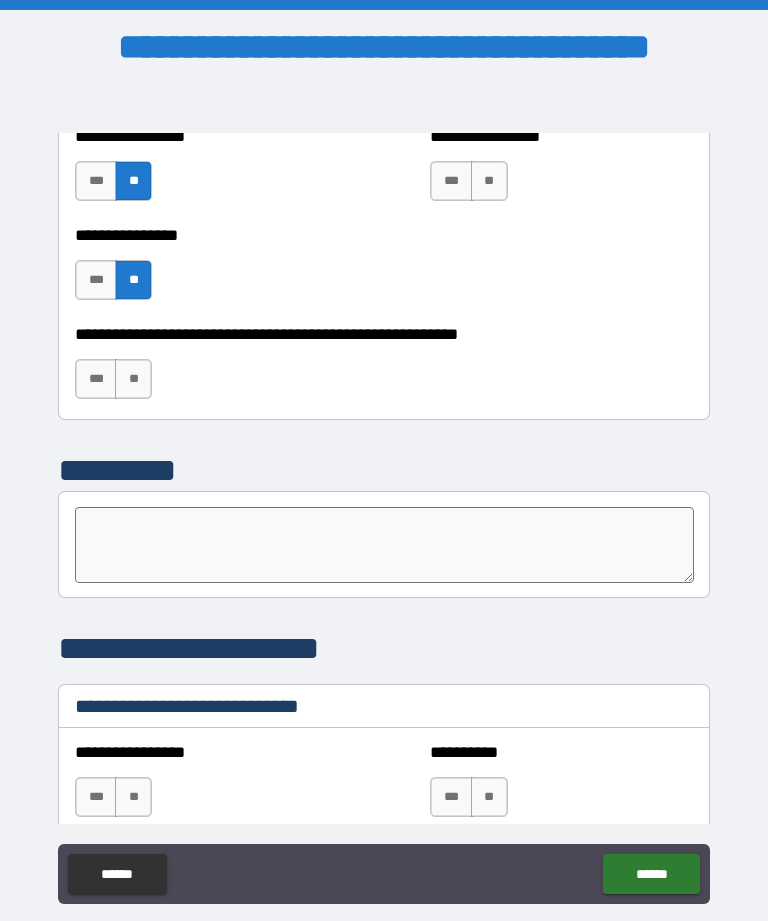 scroll, scrollTop: 6227, scrollLeft: 0, axis: vertical 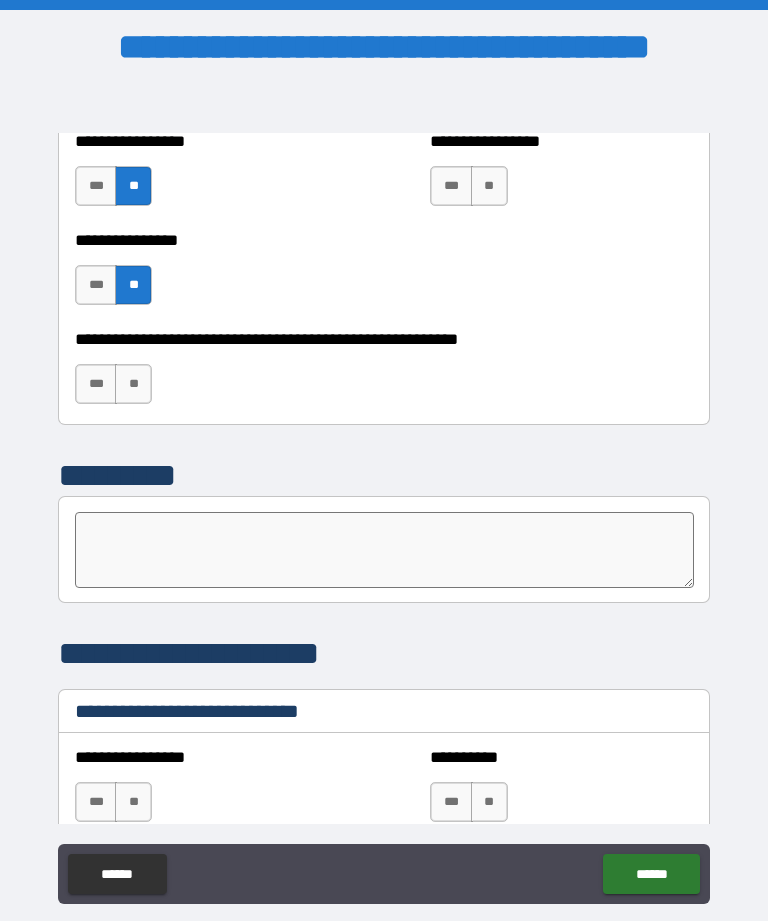 click on "**" at bounding box center (133, 384) 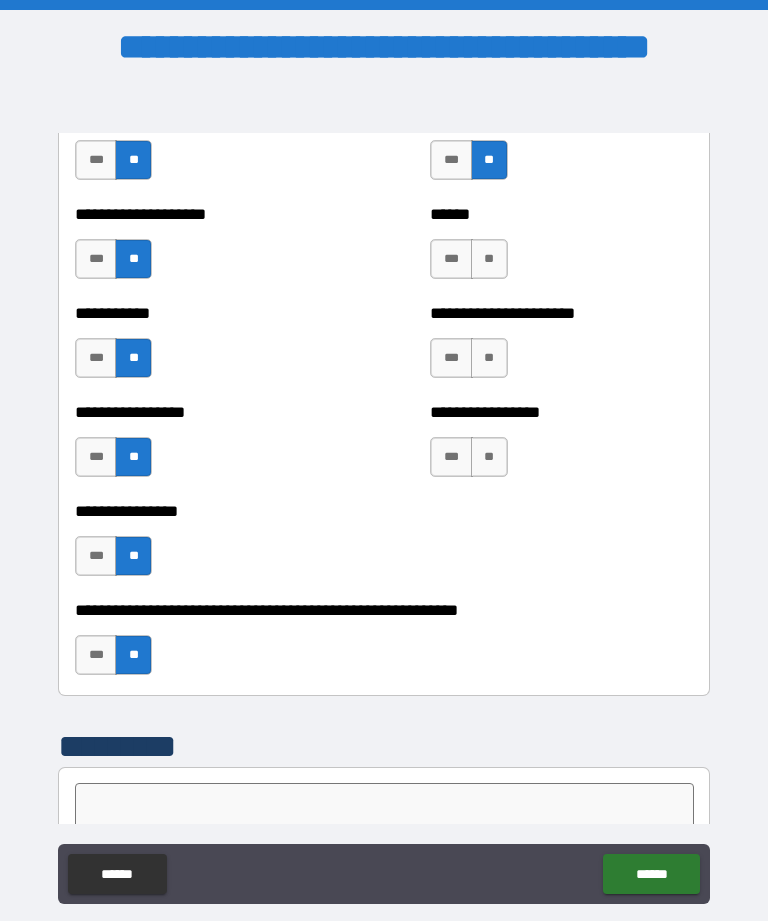 scroll, scrollTop: 5954, scrollLeft: 0, axis: vertical 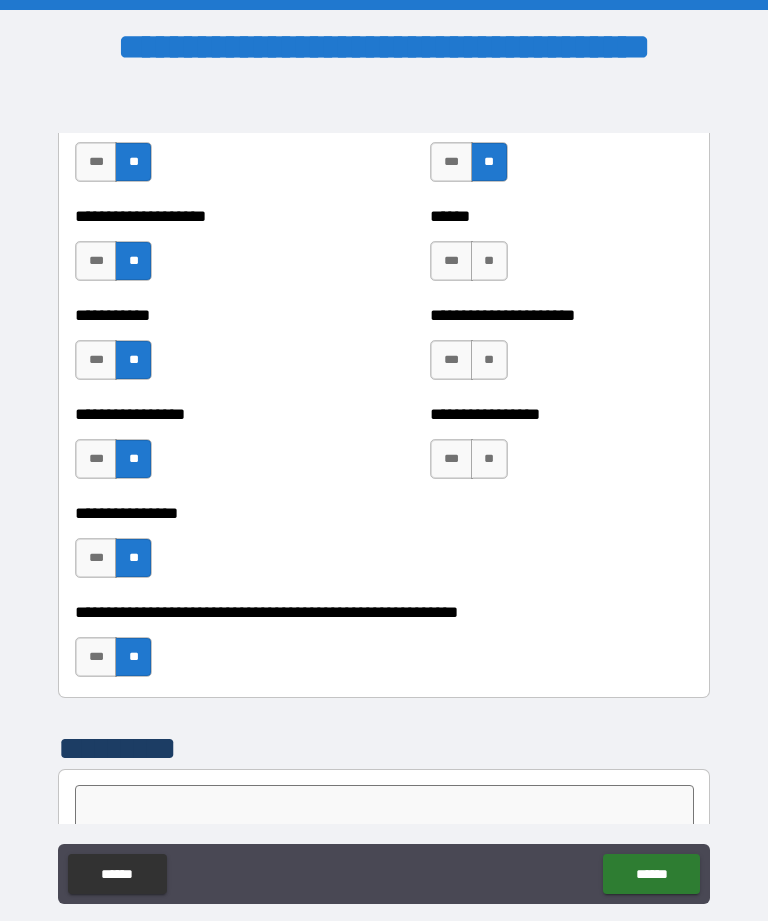 click on "**" at bounding box center [489, 459] 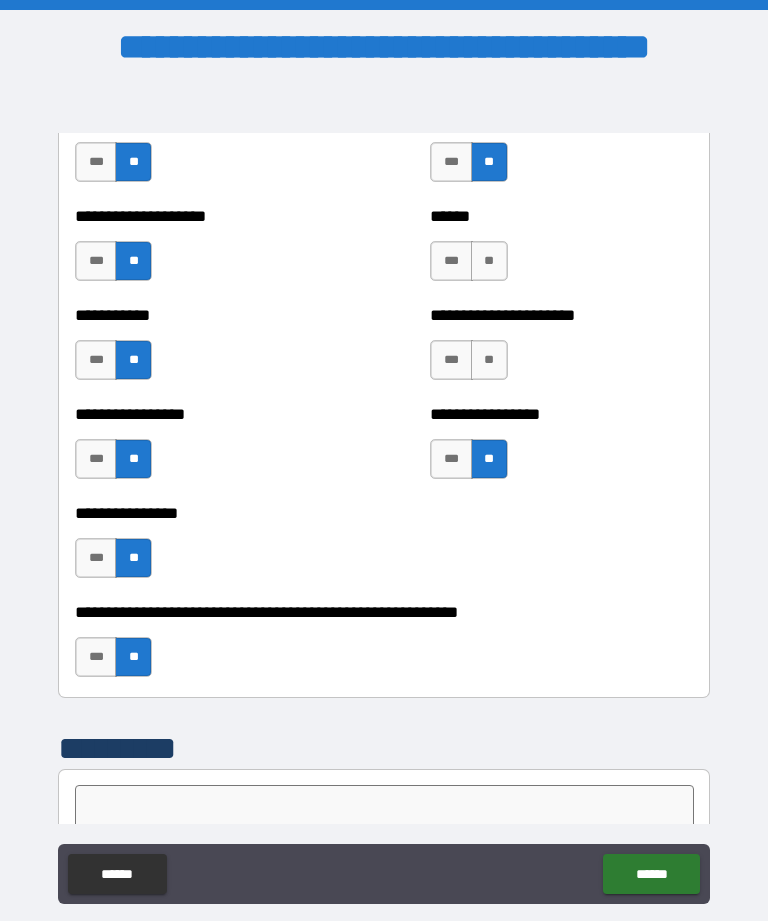 click on "**" at bounding box center [489, 360] 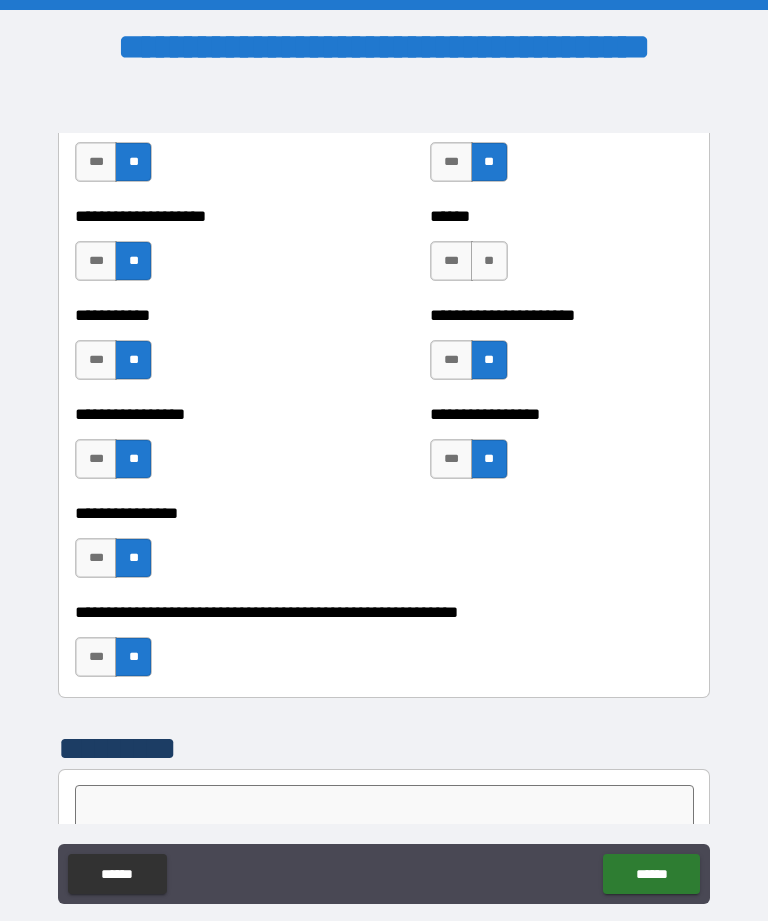 click on "**" at bounding box center [489, 261] 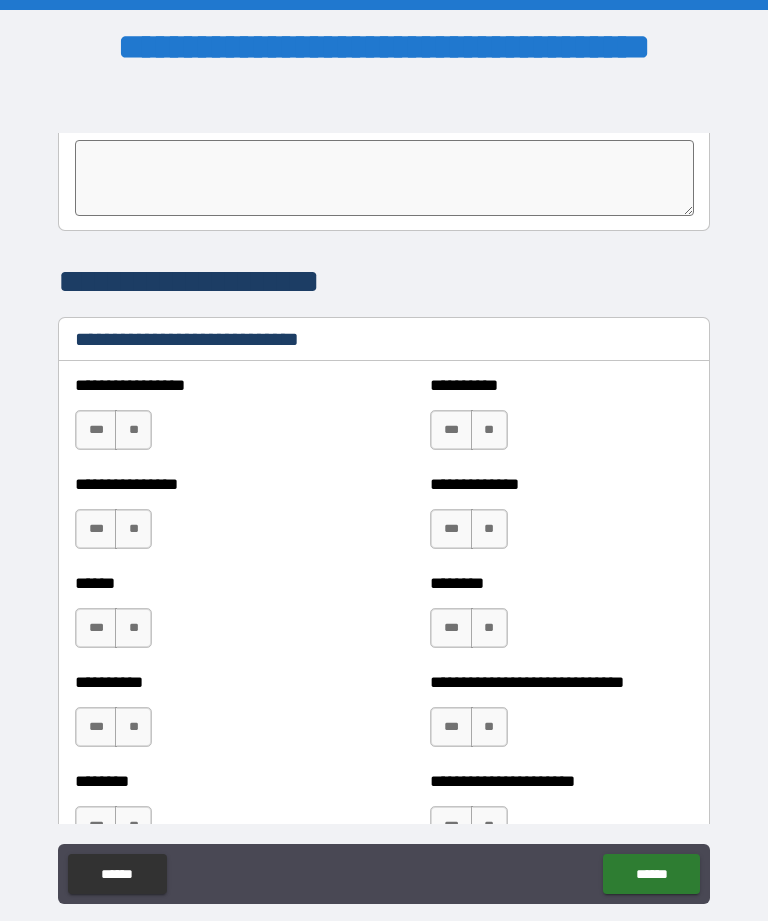scroll, scrollTop: 6603, scrollLeft: 0, axis: vertical 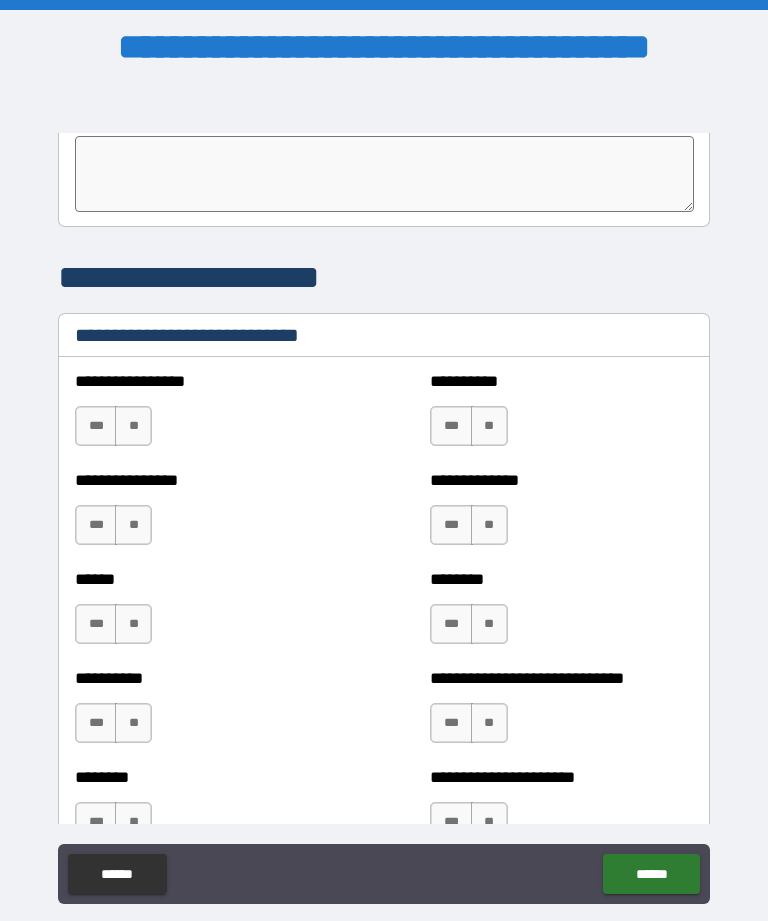 click on "**" at bounding box center (489, 426) 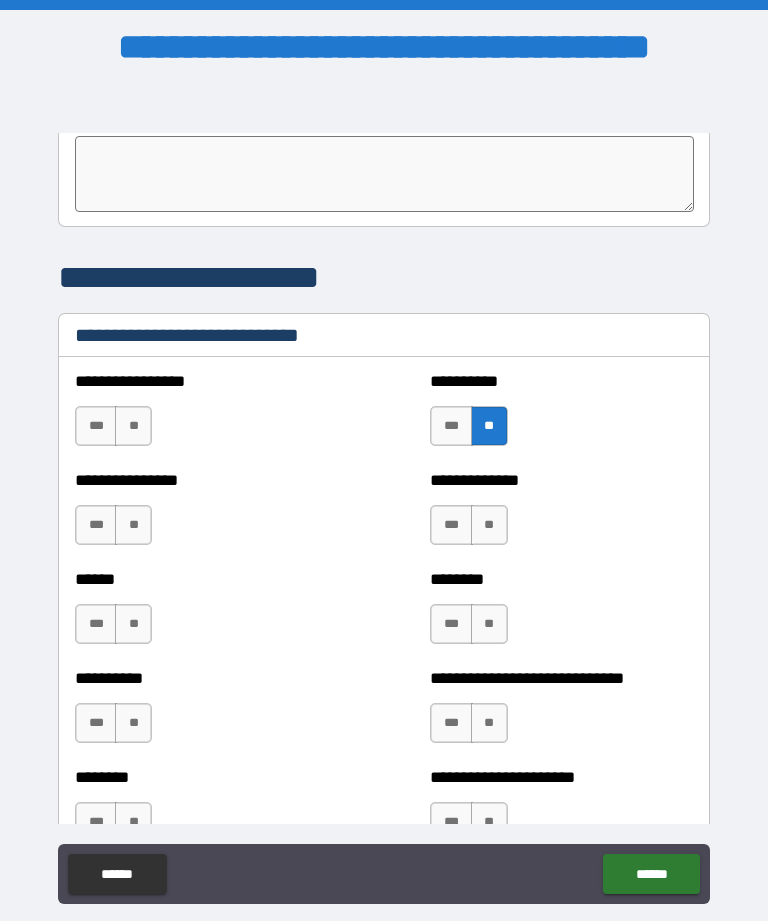 click on "**" at bounding box center [489, 525] 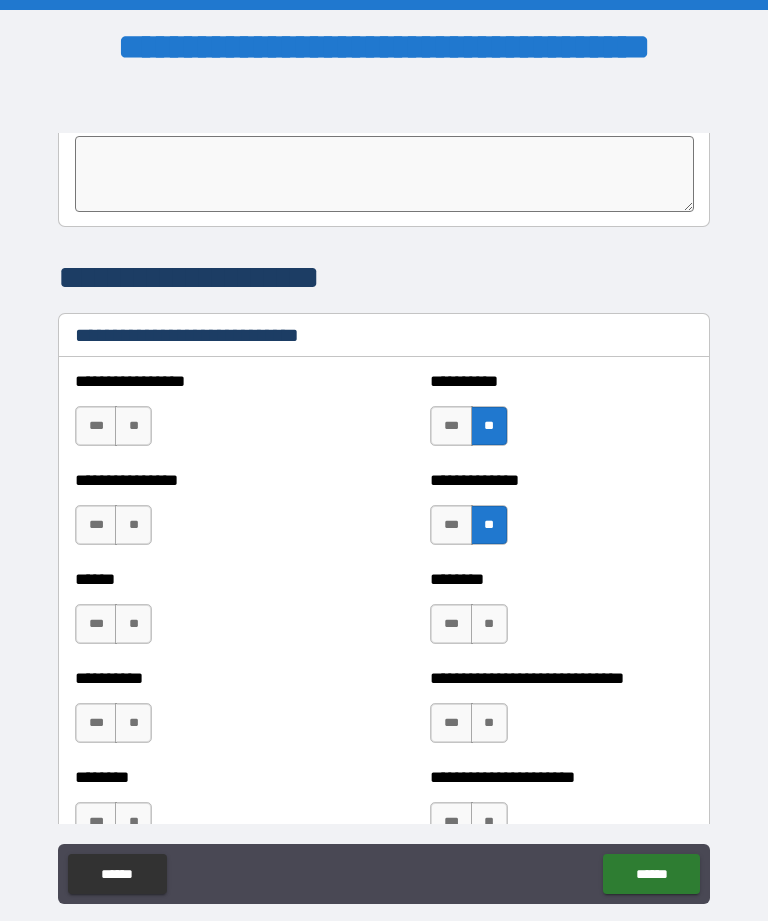 click on "**" at bounding box center [133, 525] 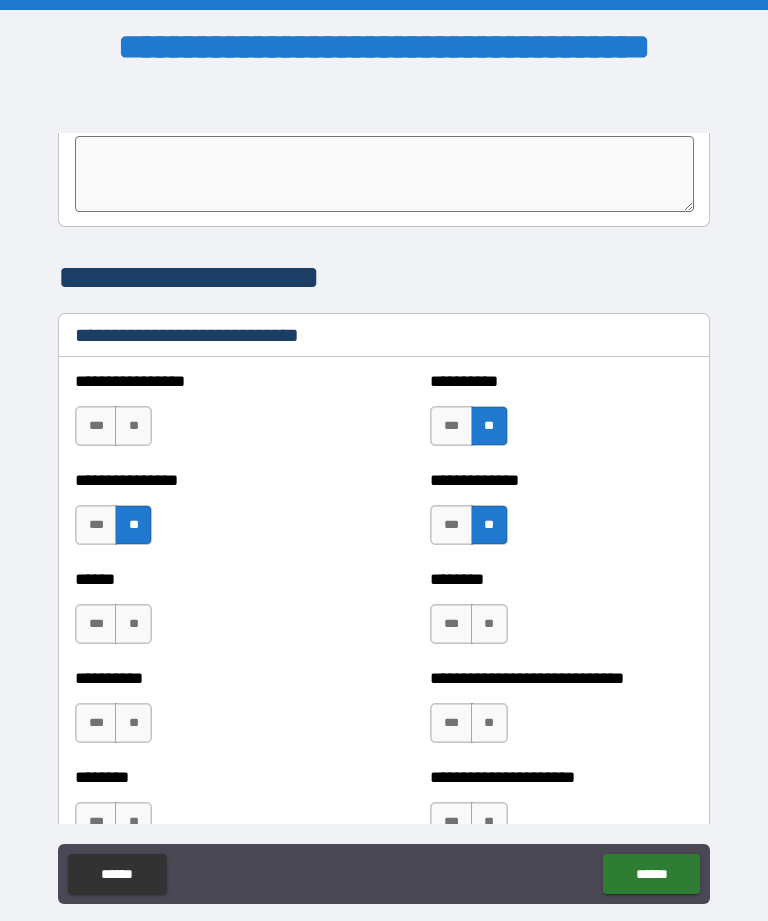 click on "**" at bounding box center (133, 426) 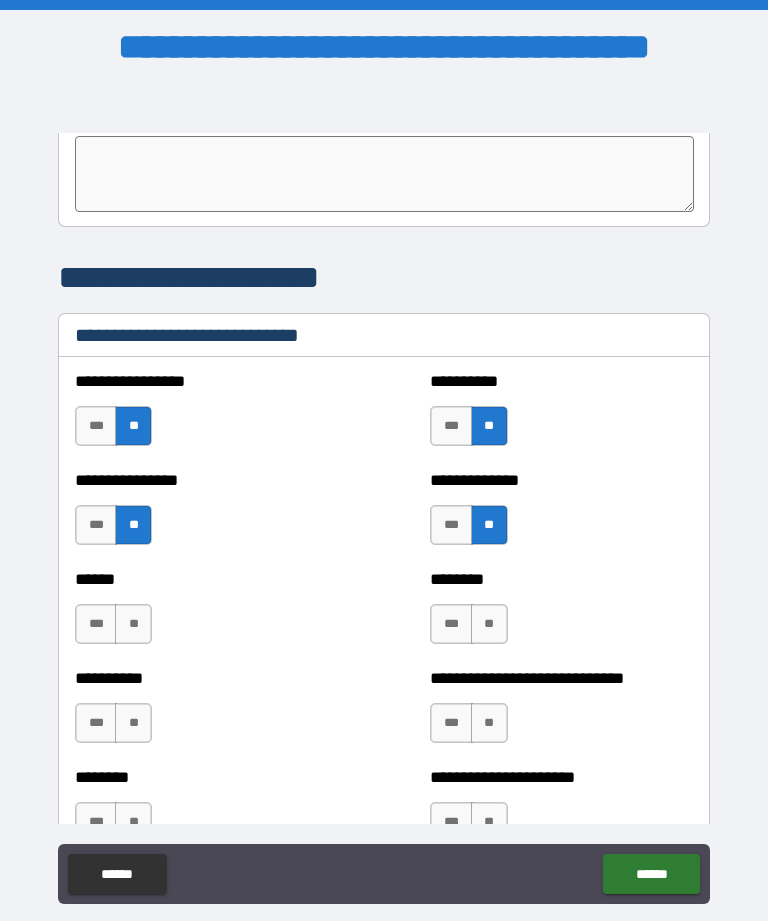 click on "***" at bounding box center [96, 426] 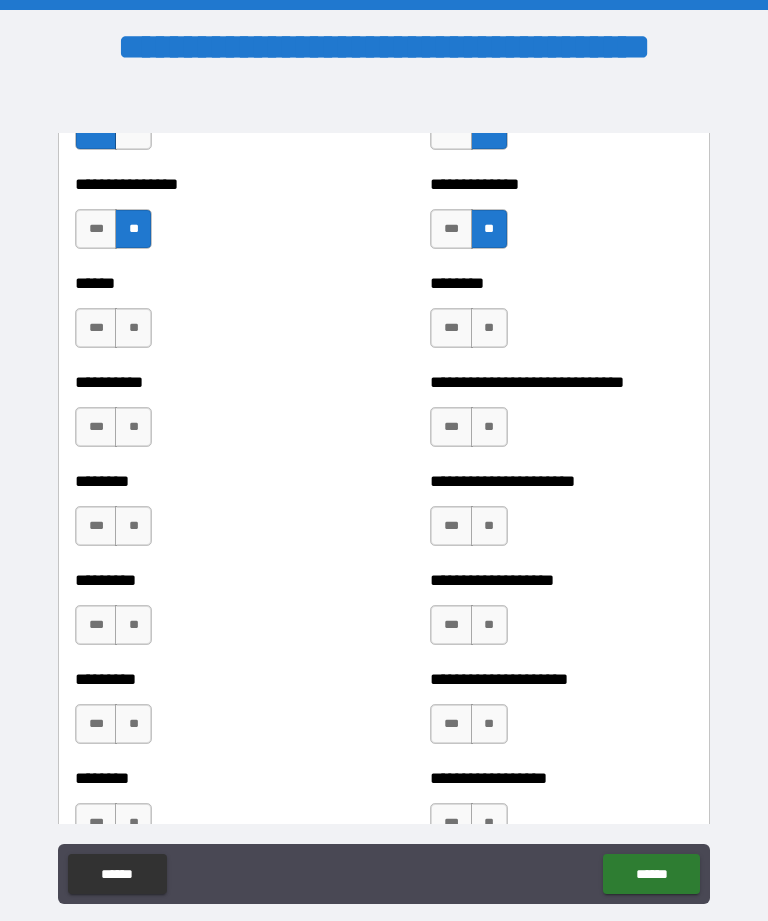 scroll, scrollTop: 6901, scrollLeft: 0, axis: vertical 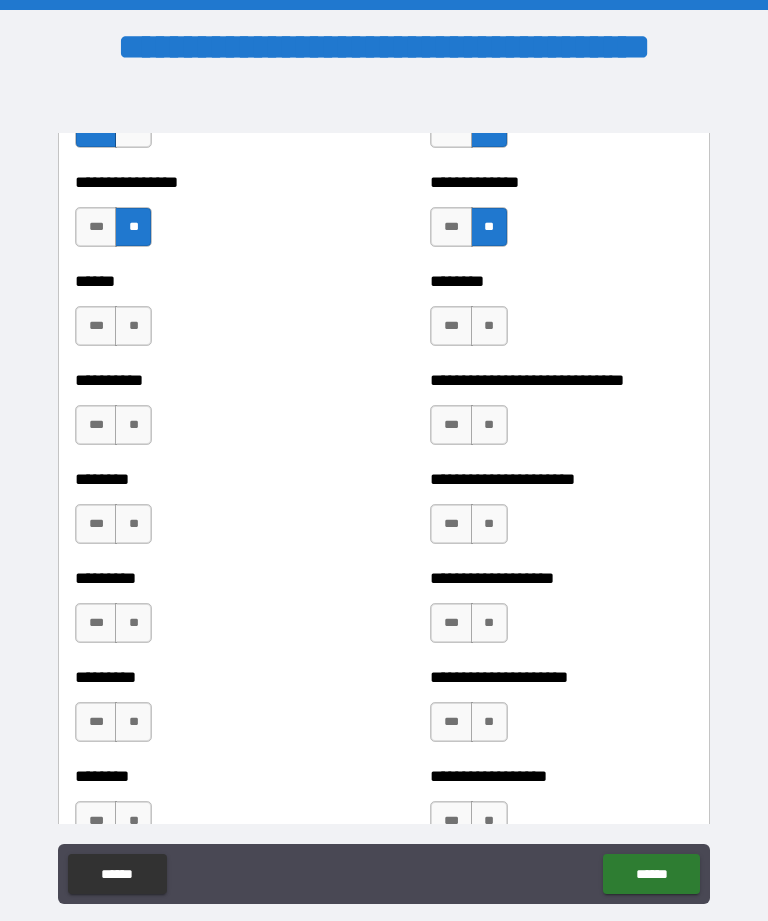 click on "**" at bounding box center [489, 326] 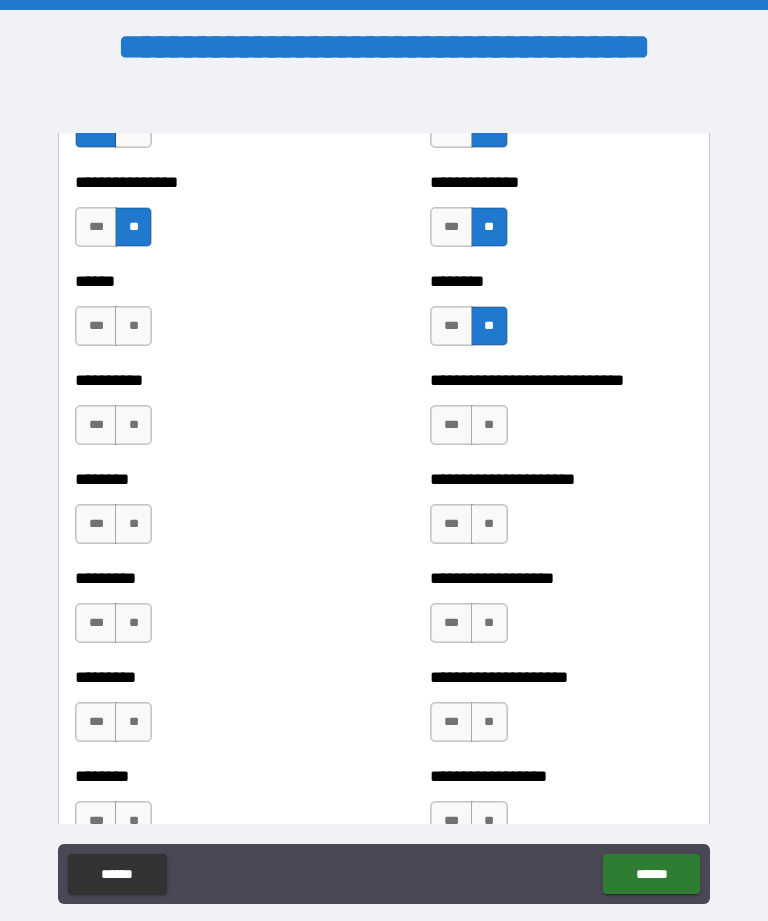 click on "**" at bounding box center (489, 425) 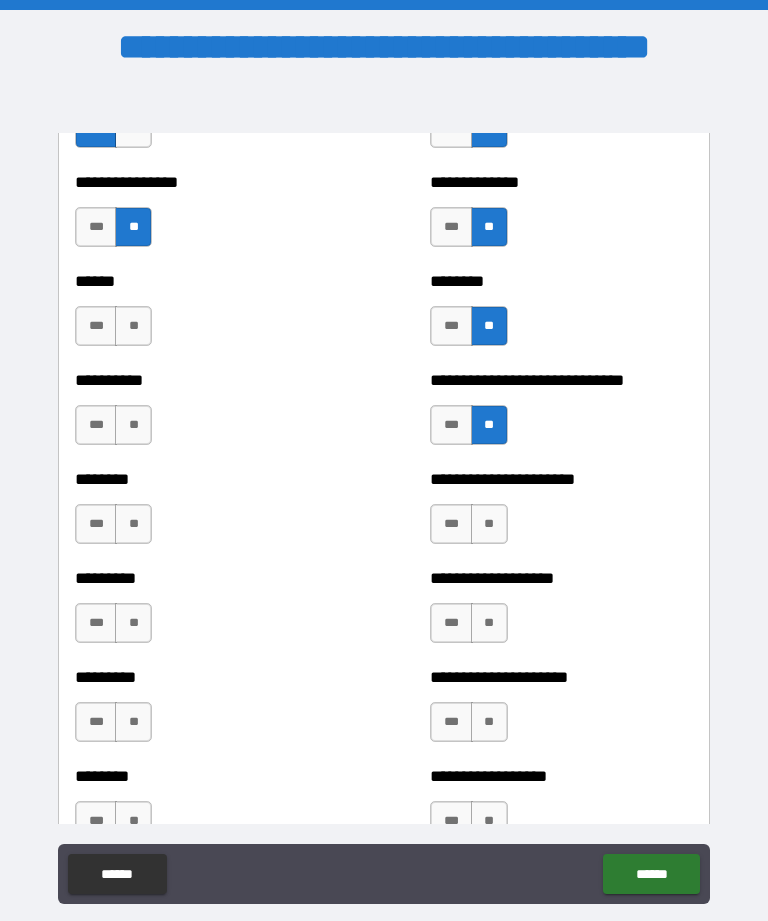 click on "**" at bounding box center (133, 326) 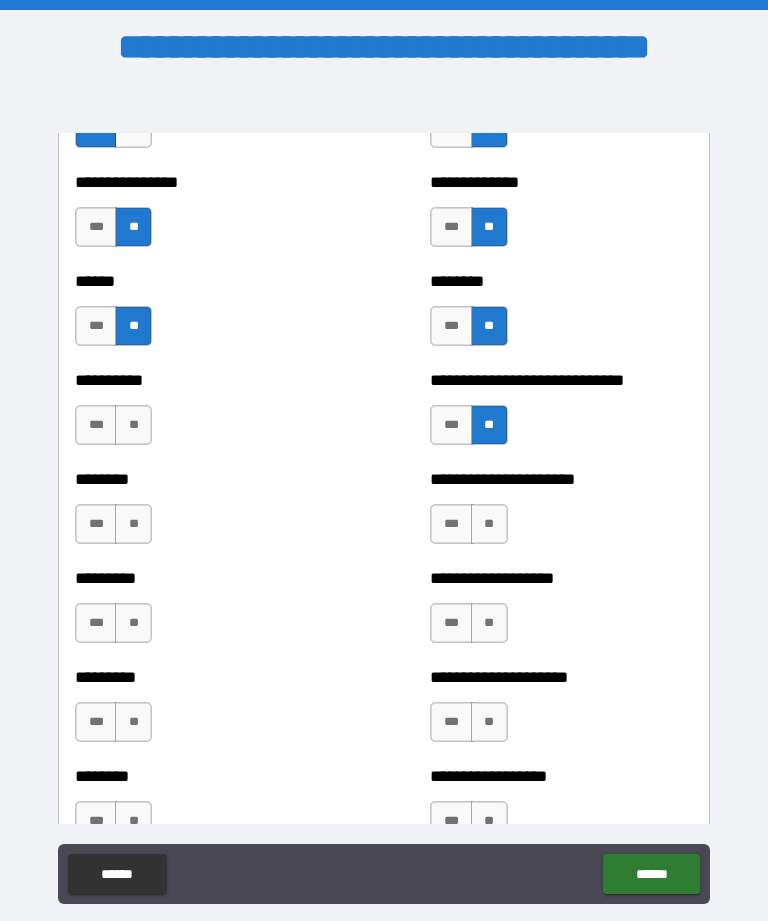 click on "***" at bounding box center (451, 425) 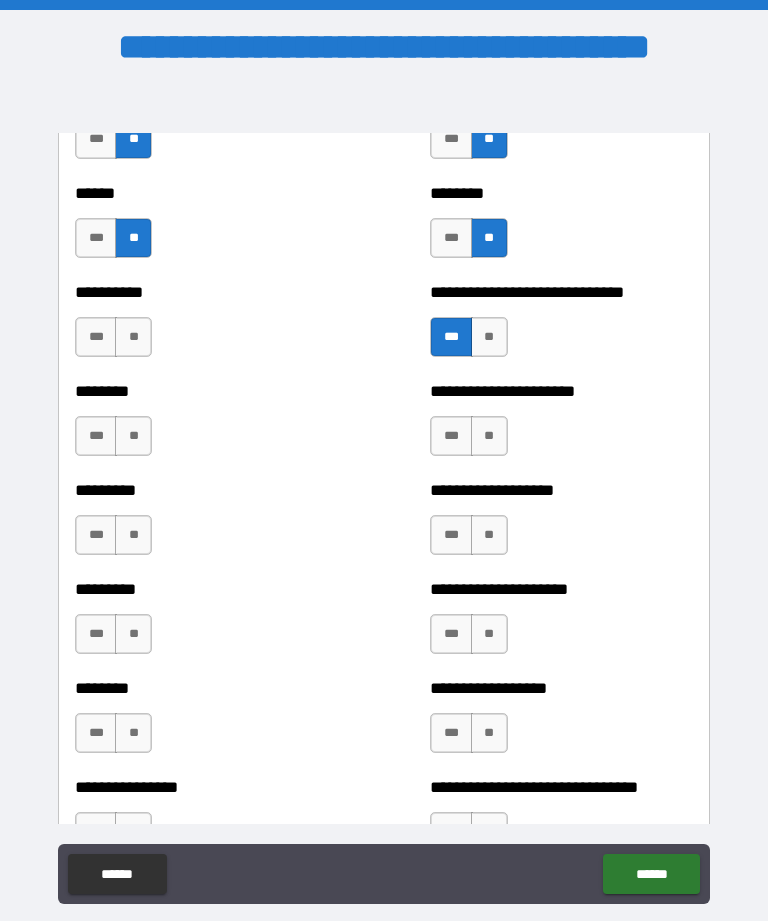 scroll, scrollTop: 6990, scrollLeft: 0, axis: vertical 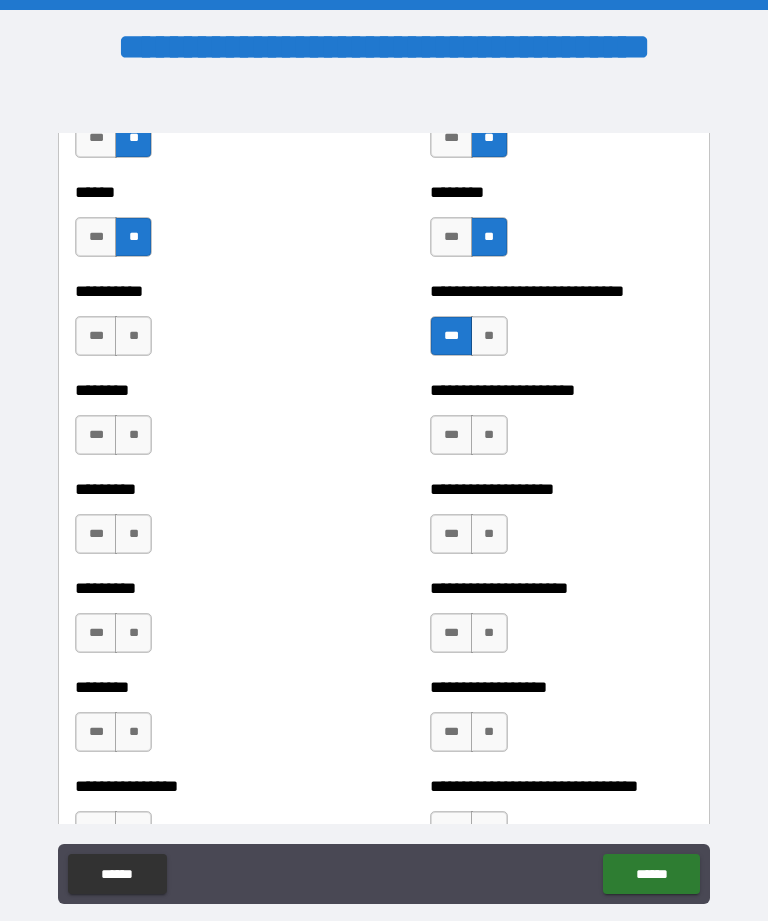 click on "**" at bounding box center [133, 336] 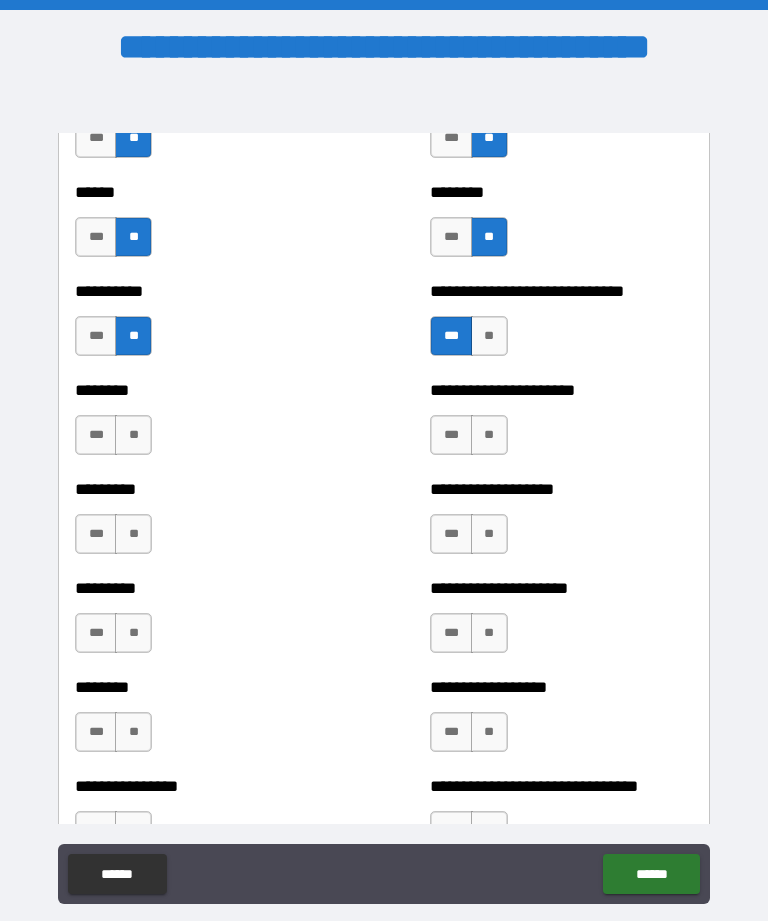 click on "**" at bounding box center [133, 435] 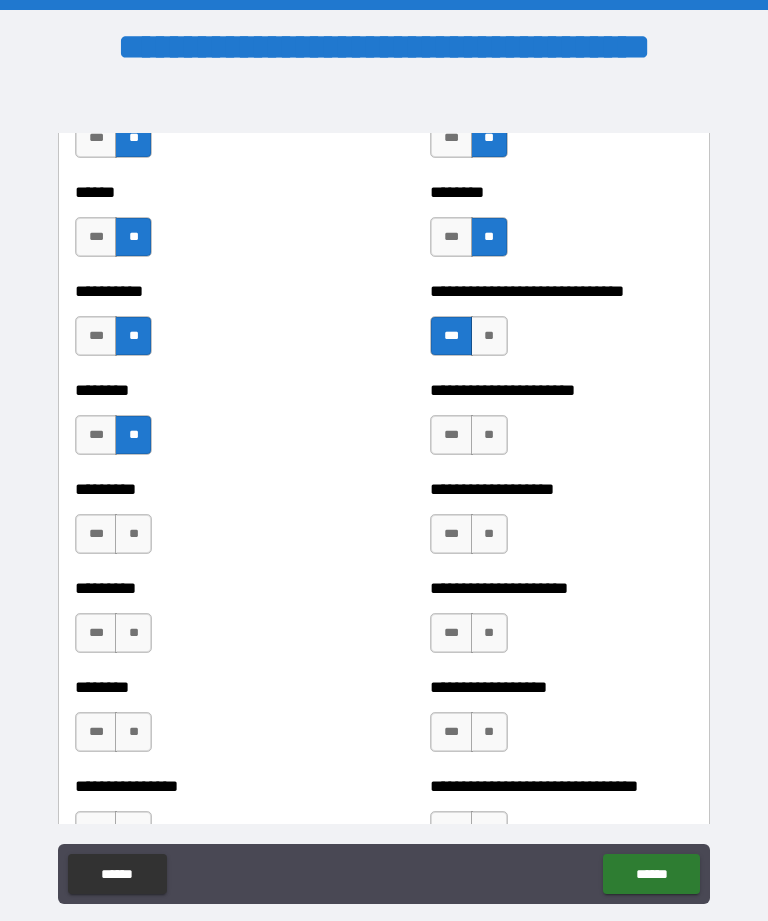 click on "**" at bounding box center [489, 435] 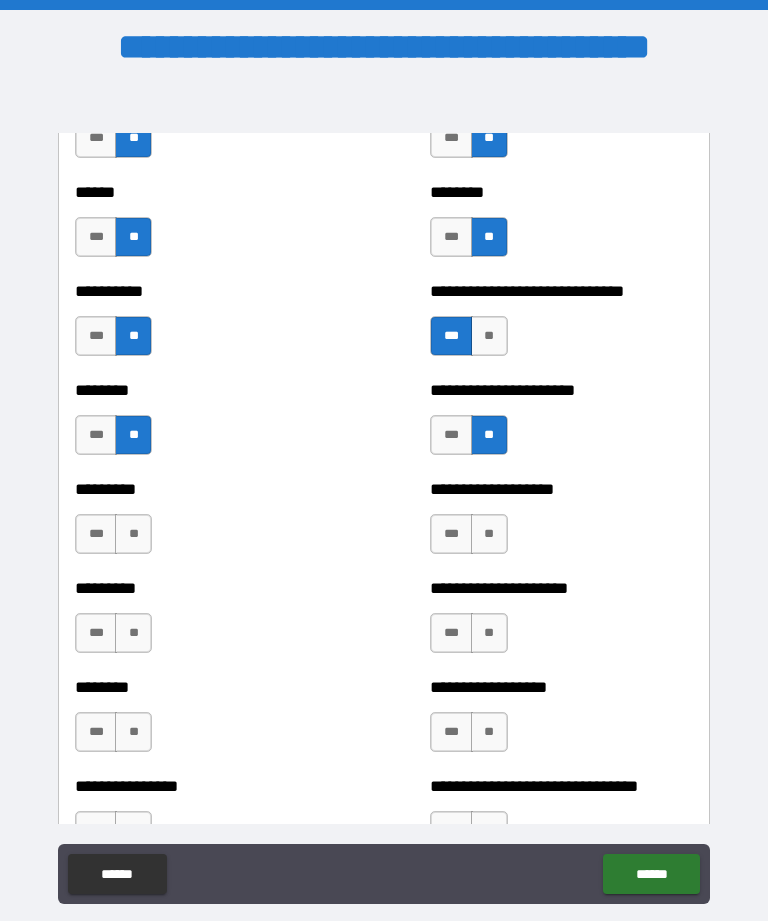 click on "***" at bounding box center [451, 435] 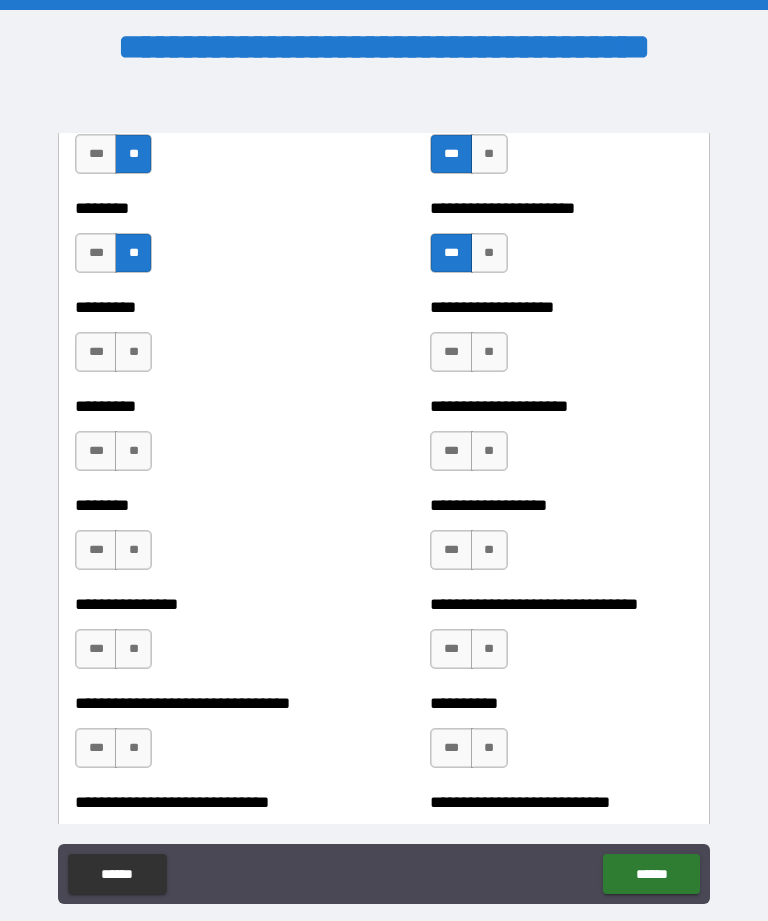 scroll, scrollTop: 7178, scrollLeft: 0, axis: vertical 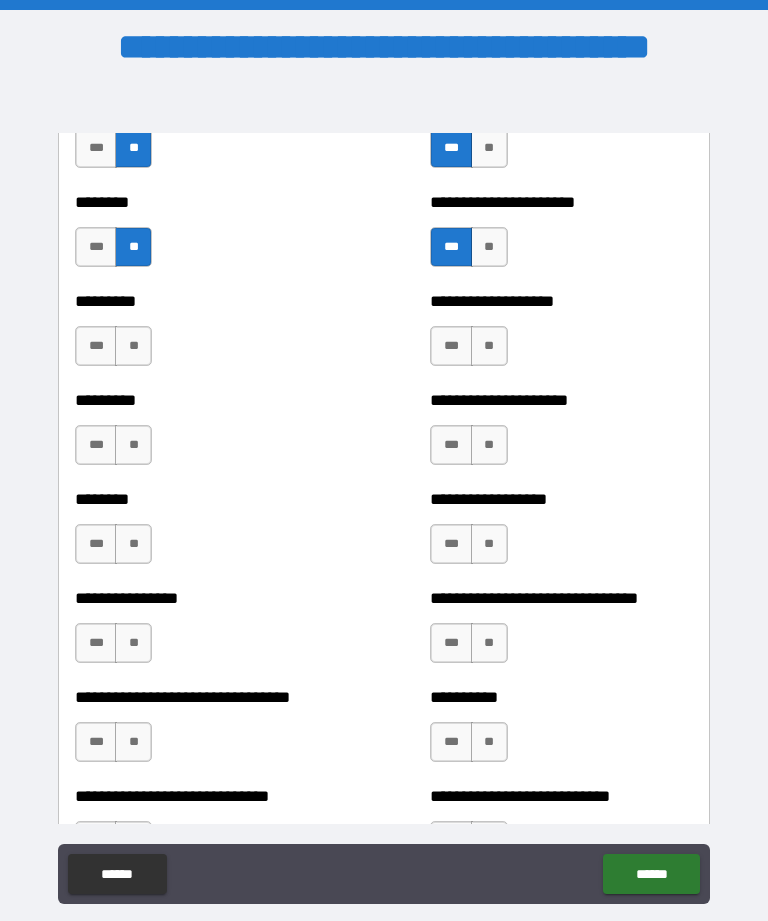 click on "**" at bounding box center [133, 346] 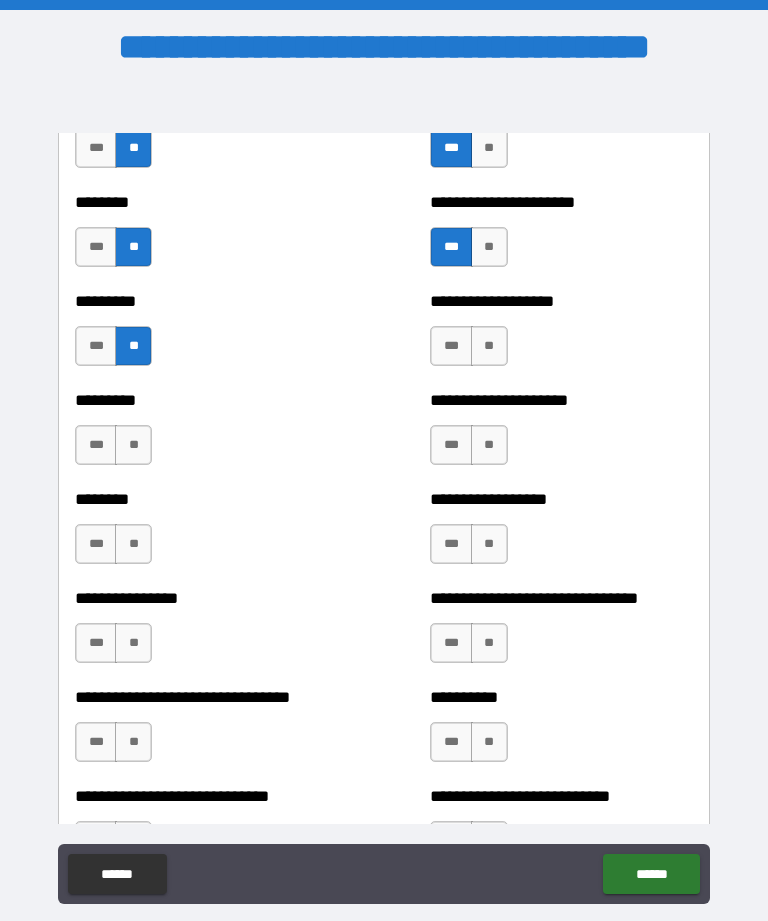 click on "**" at bounding box center [489, 346] 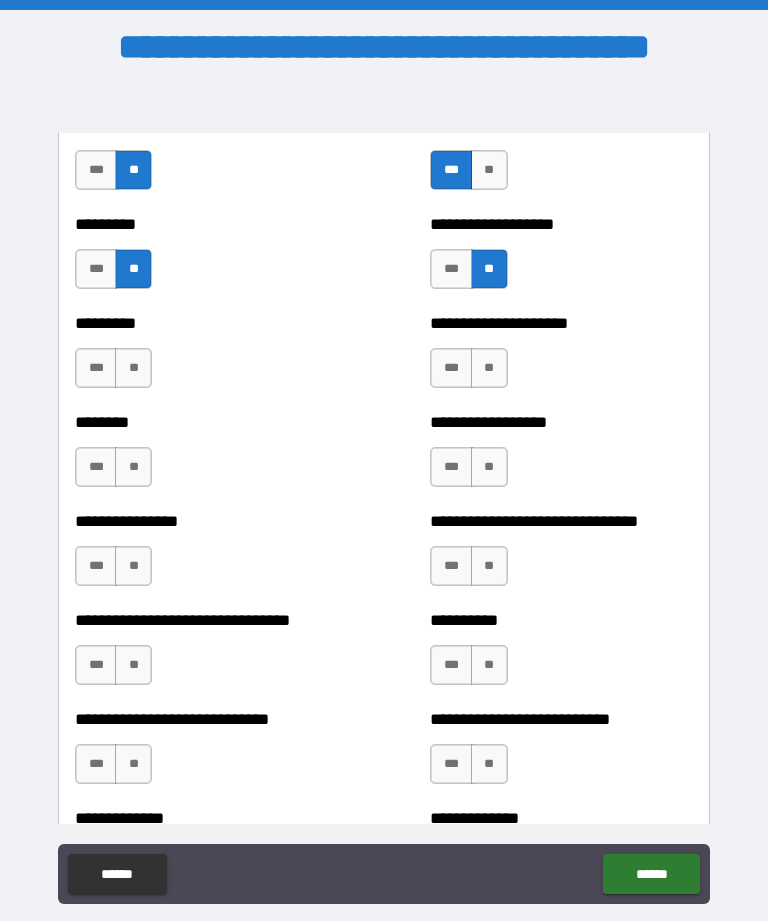 scroll, scrollTop: 7256, scrollLeft: 0, axis: vertical 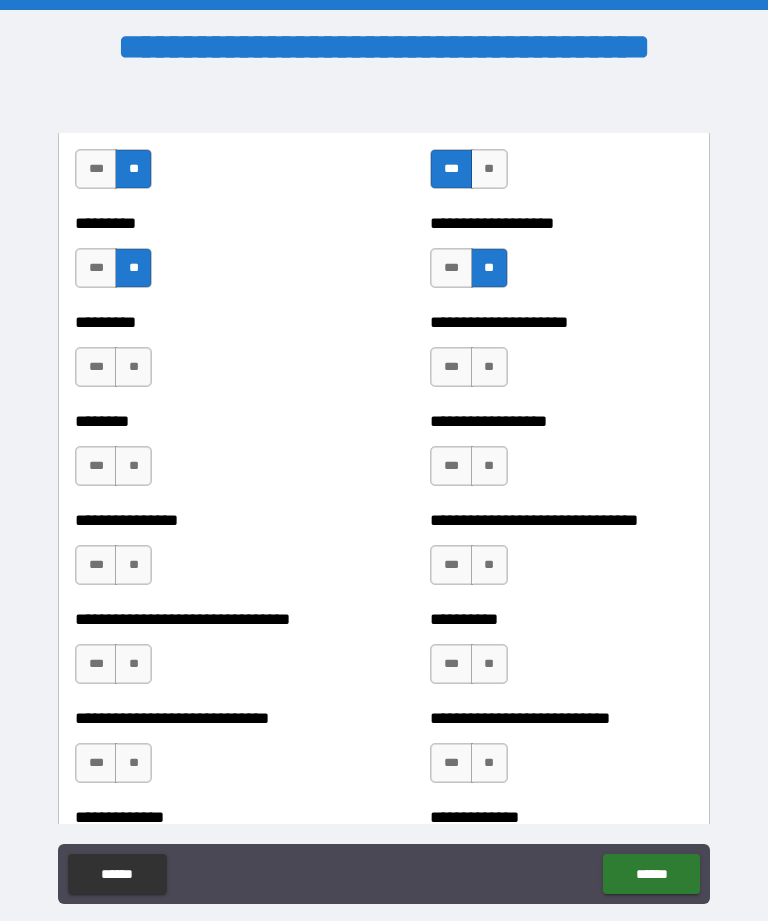 click on "**" at bounding box center (133, 367) 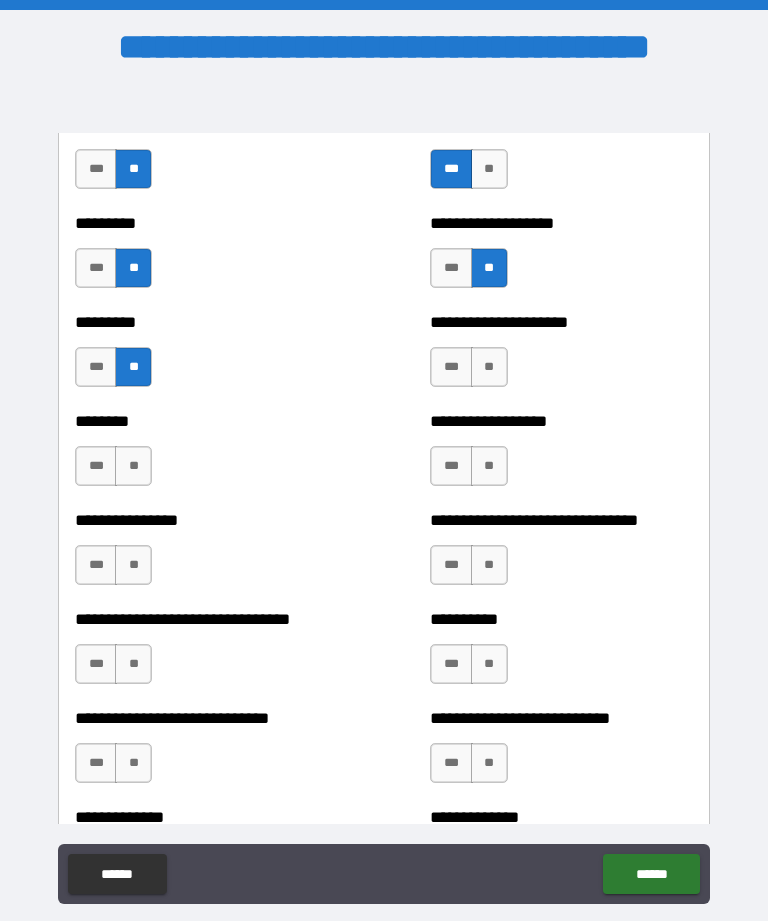 click on "**" at bounding box center [489, 367] 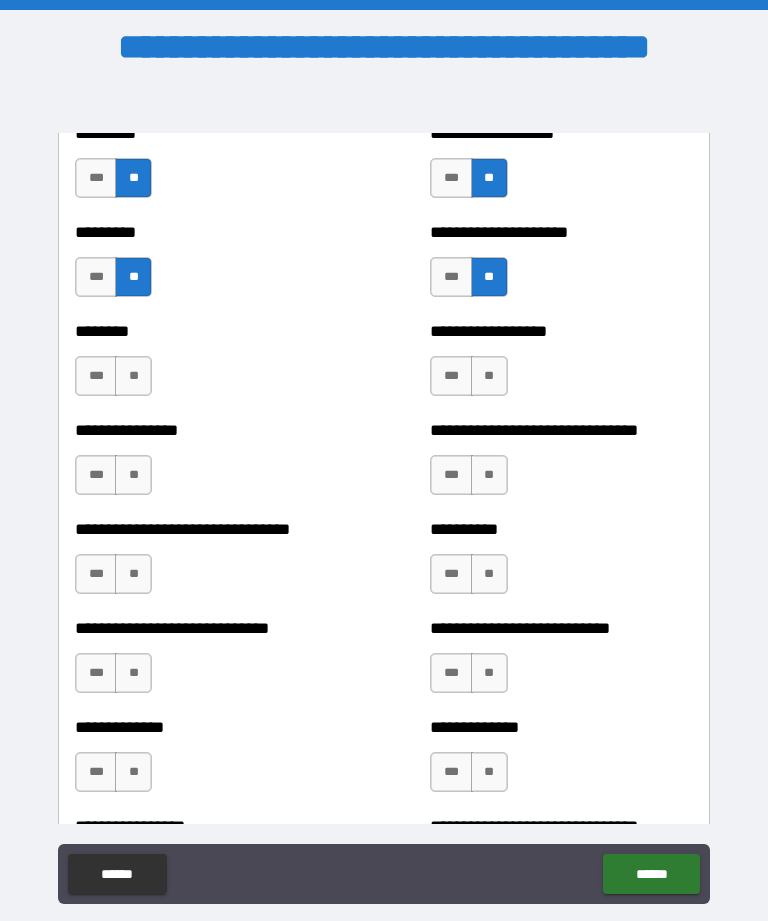 scroll, scrollTop: 7347, scrollLeft: 0, axis: vertical 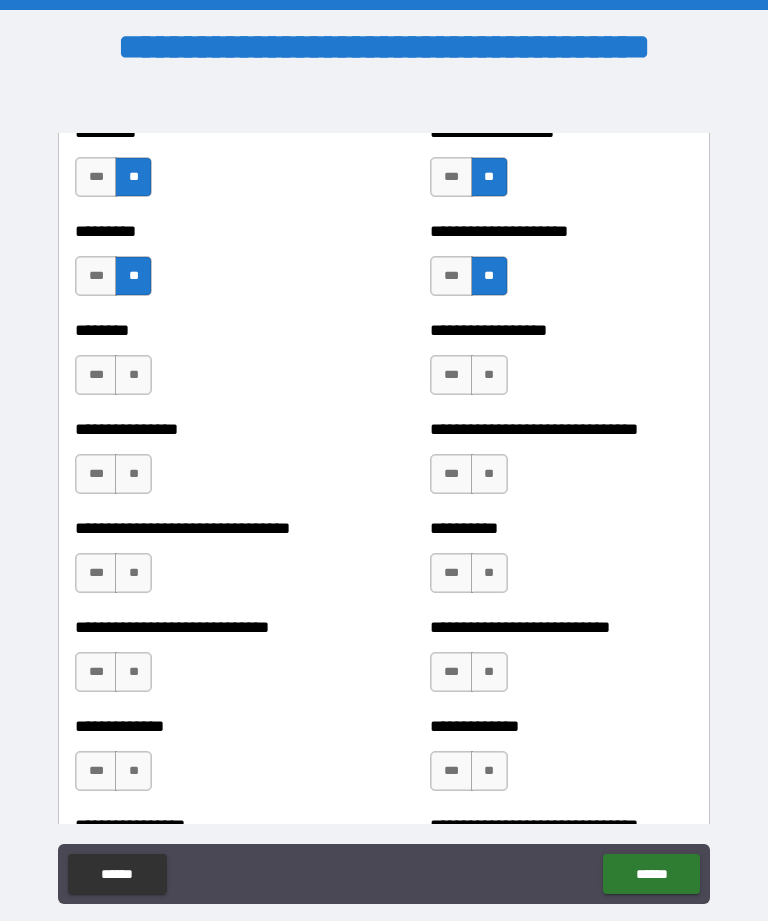 click on "**" at bounding box center [133, 375] 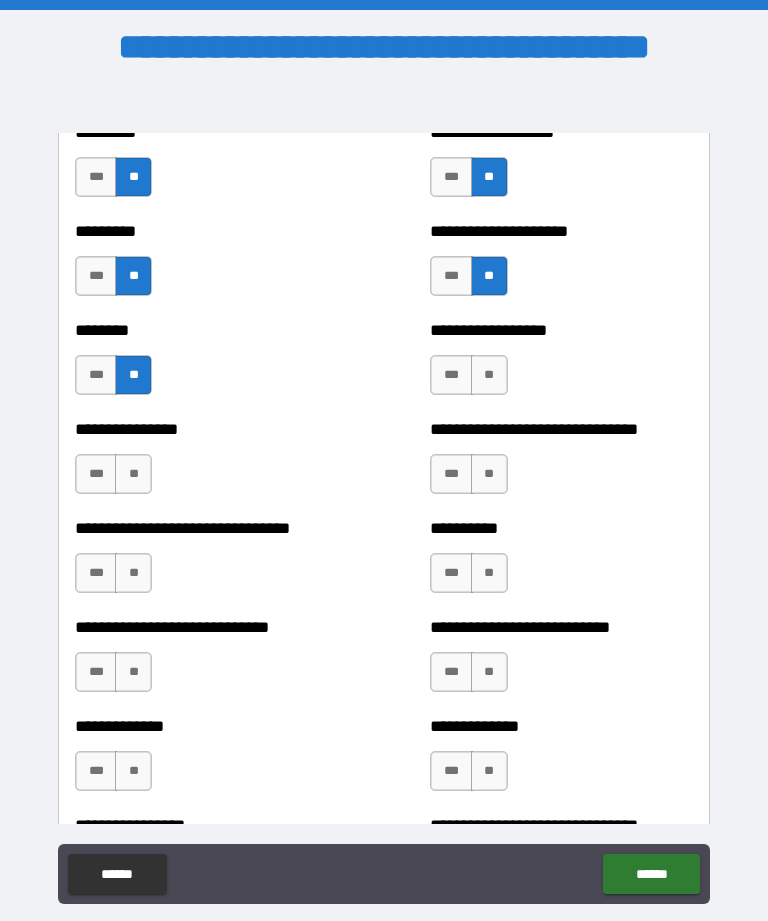click on "**" at bounding box center [489, 375] 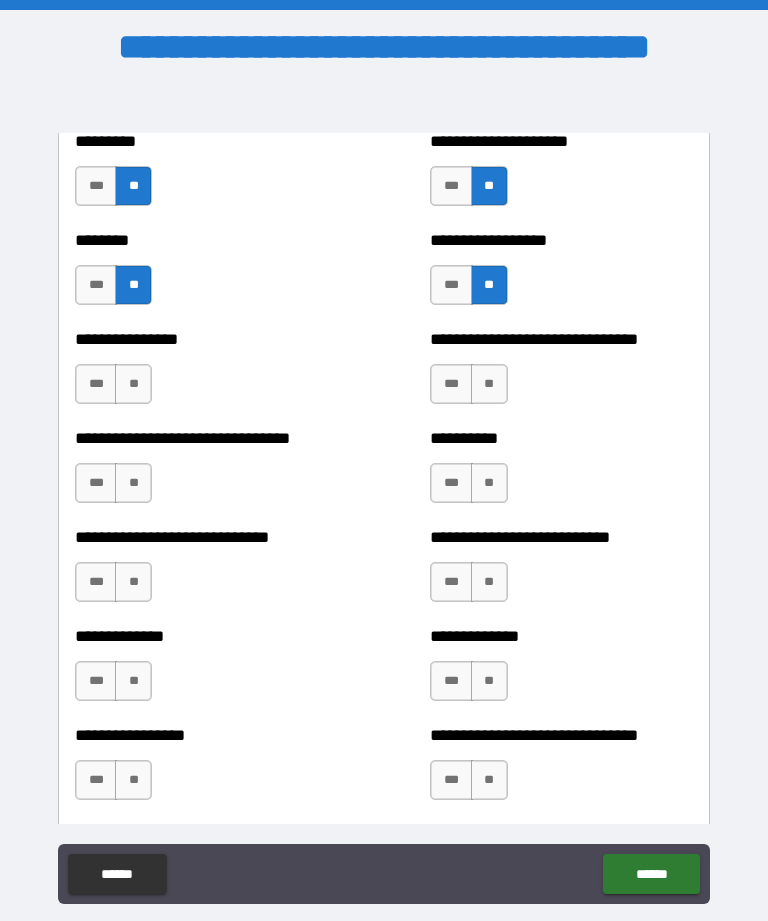 scroll, scrollTop: 7438, scrollLeft: 0, axis: vertical 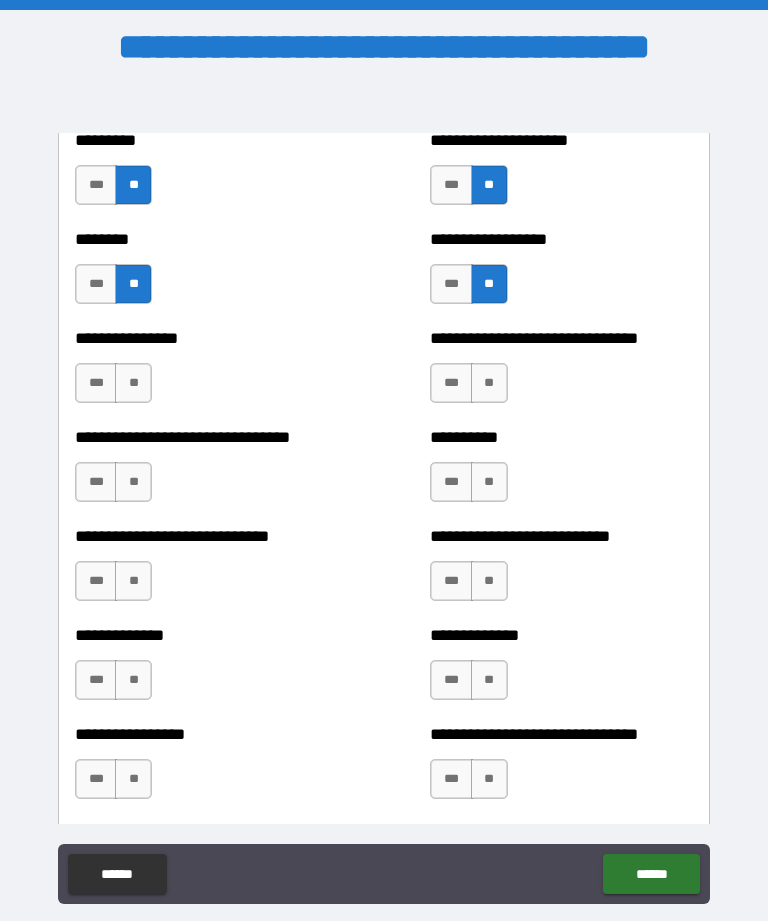 click on "**" at bounding box center (133, 383) 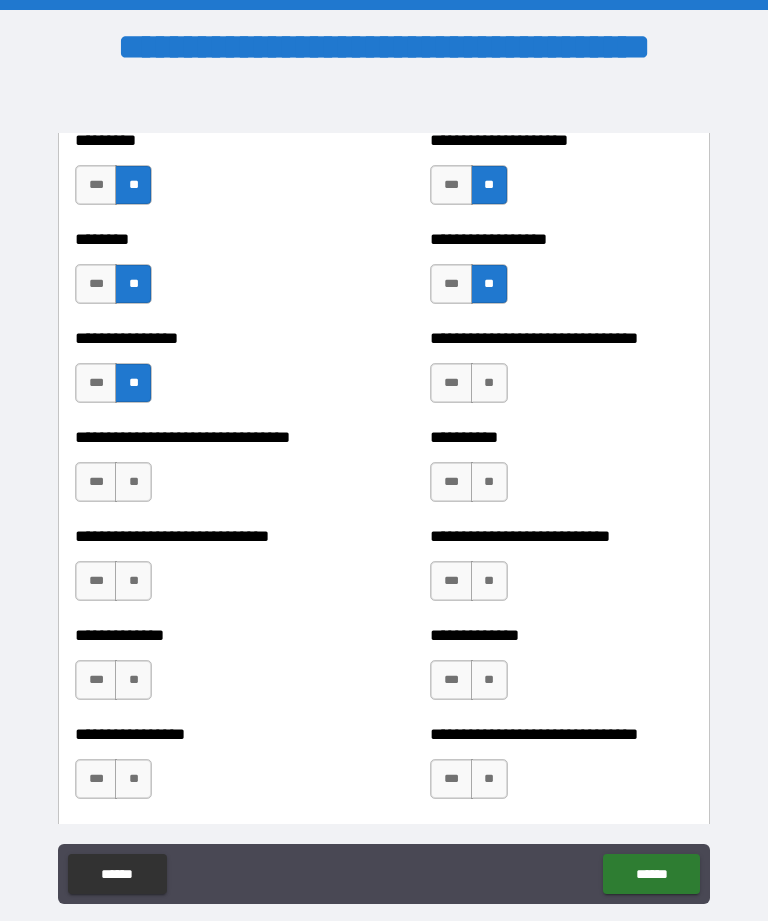click on "**" at bounding box center [489, 383] 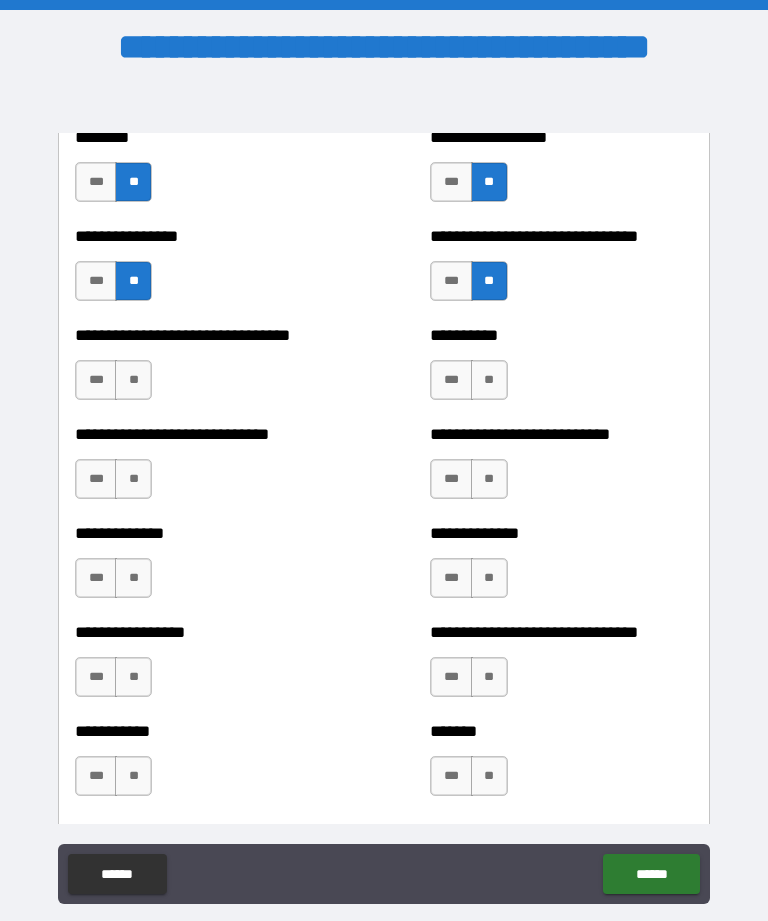 scroll, scrollTop: 7542, scrollLeft: 0, axis: vertical 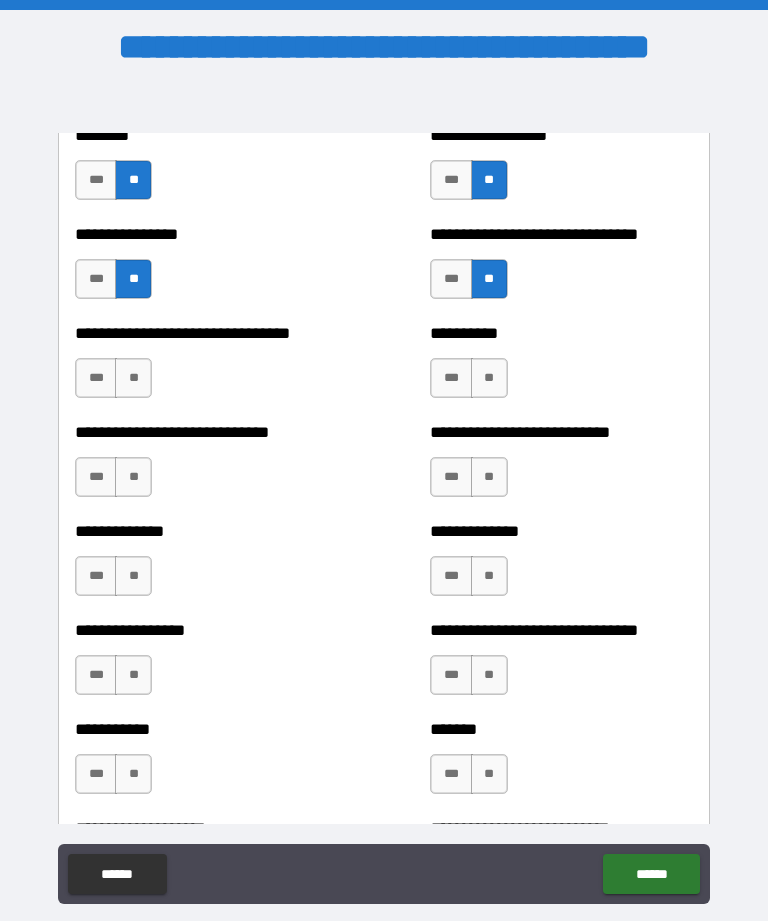 click on "**" at bounding box center [133, 378] 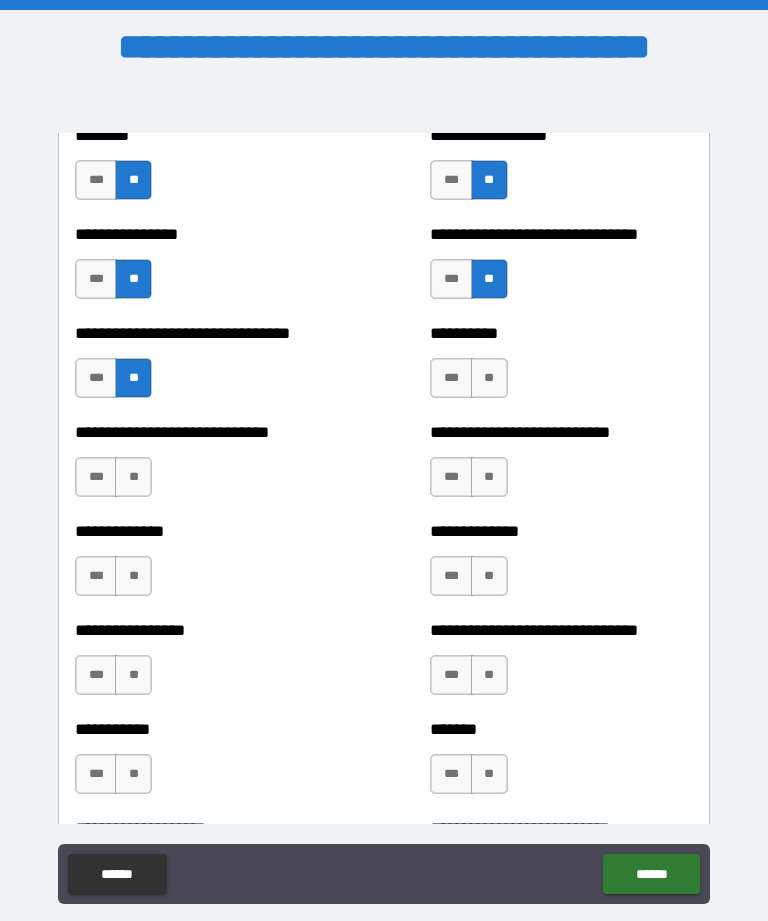 click on "**" at bounding box center (489, 378) 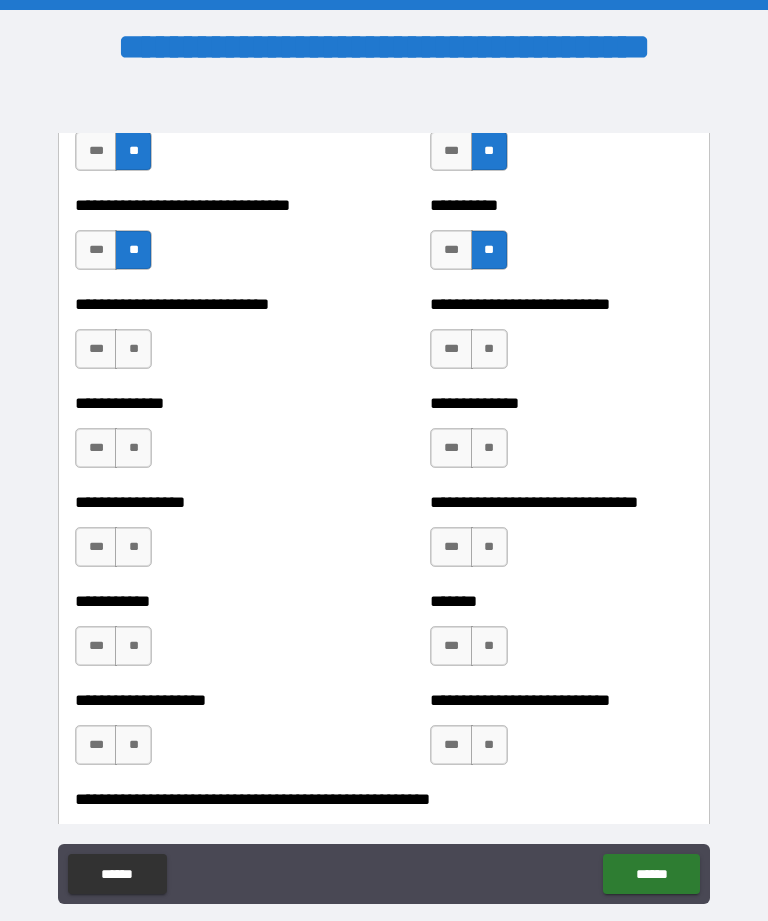 scroll, scrollTop: 7671, scrollLeft: 0, axis: vertical 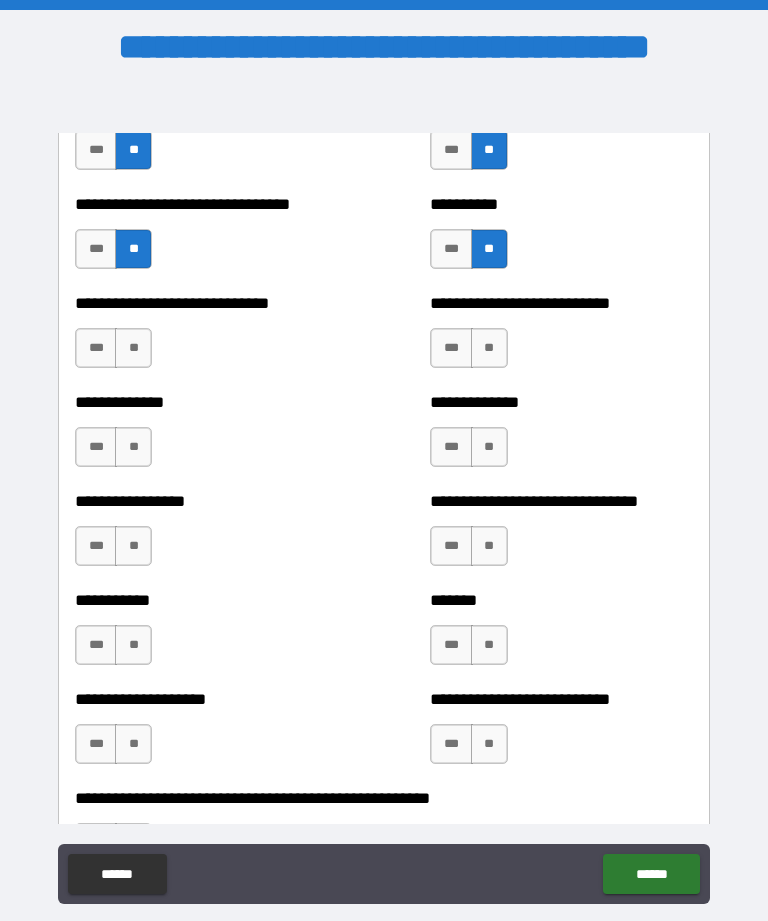click on "**" at bounding box center (133, 348) 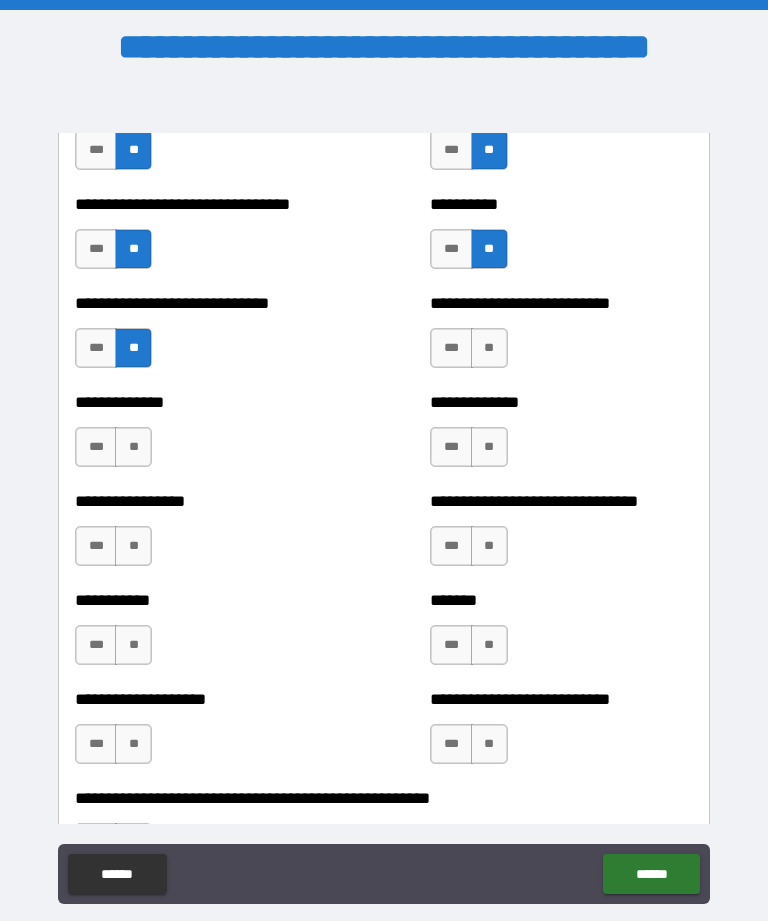 click on "**" at bounding box center (489, 348) 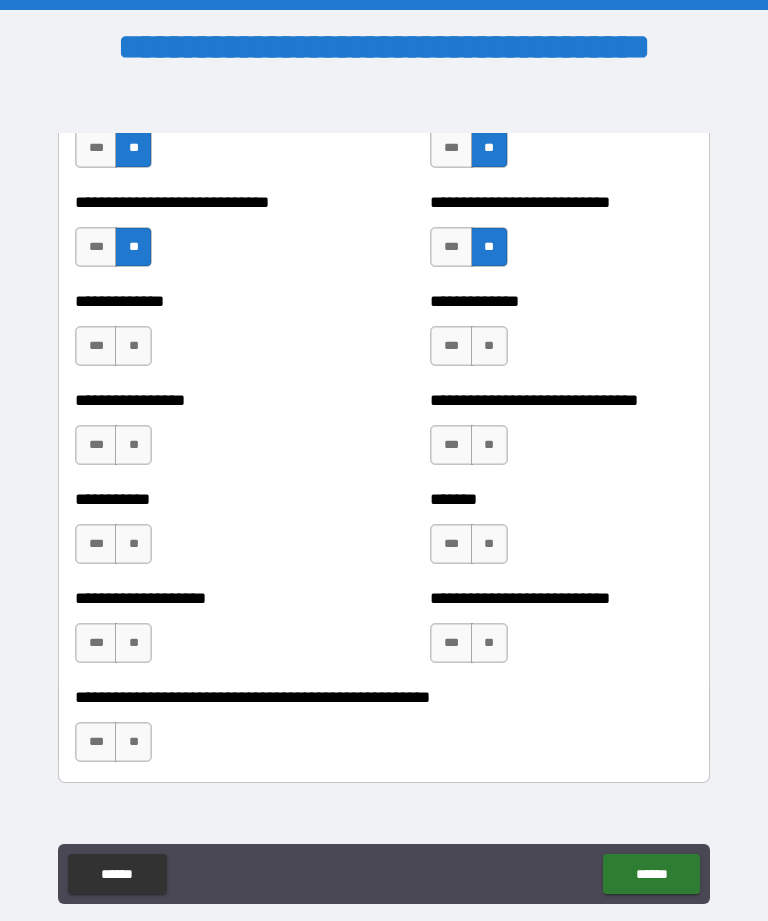 scroll, scrollTop: 7776, scrollLeft: 0, axis: vertical 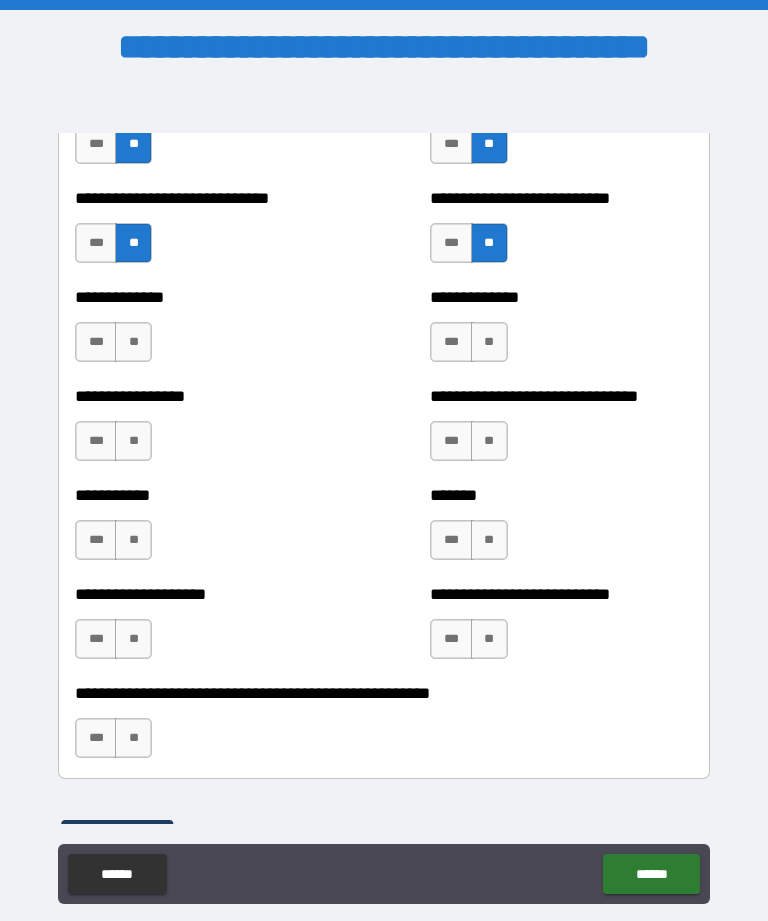 click on "**" at bounding box center (489, 342) 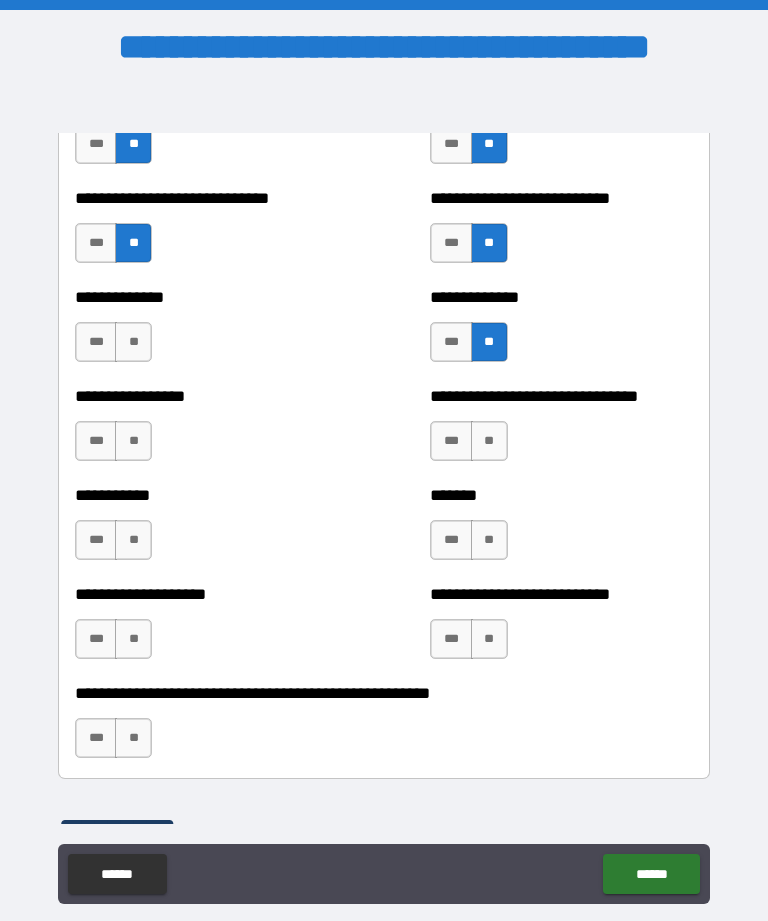 click on "**" at bounding box center (133, 342) 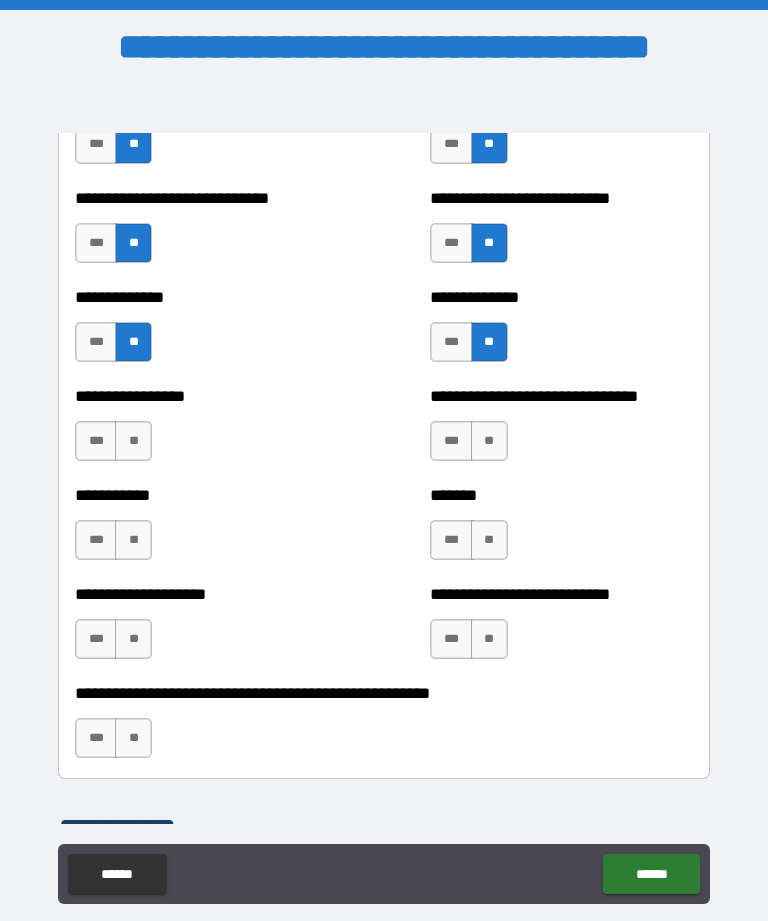 click on "**" at bounding box center (133, 342) 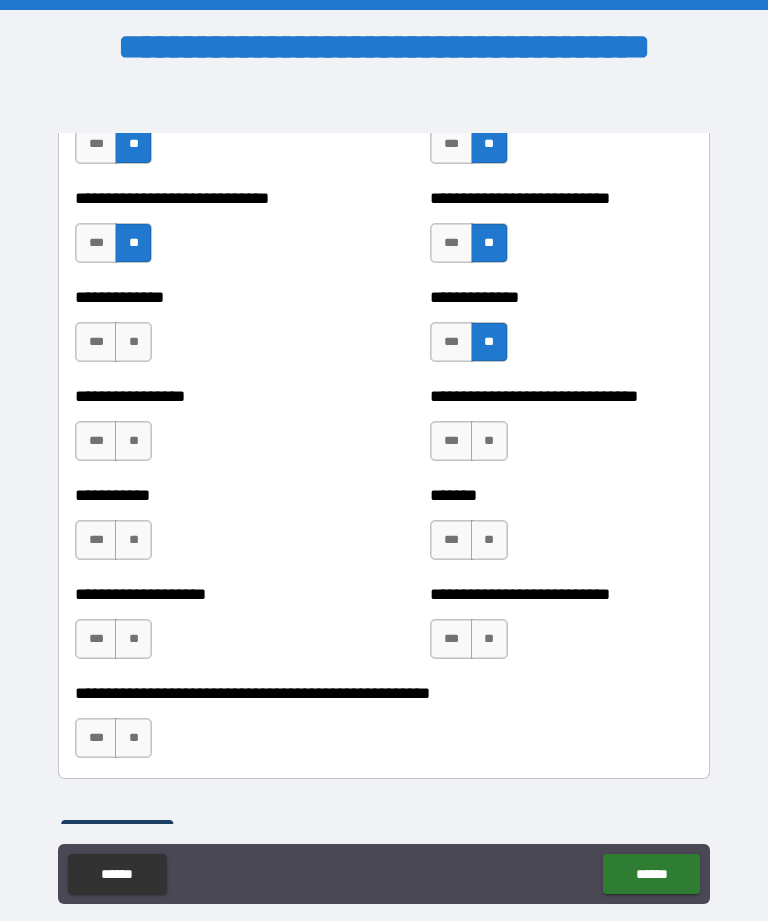 click on "**" at bounding box center [133, 441] 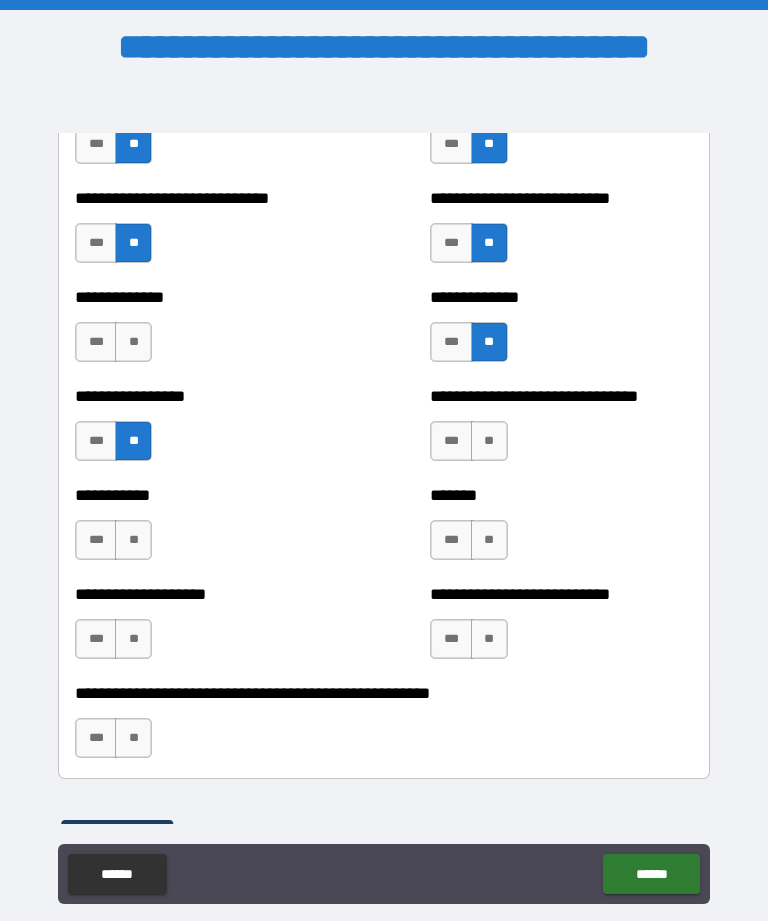click on "**" at bounding box center [489, 441] 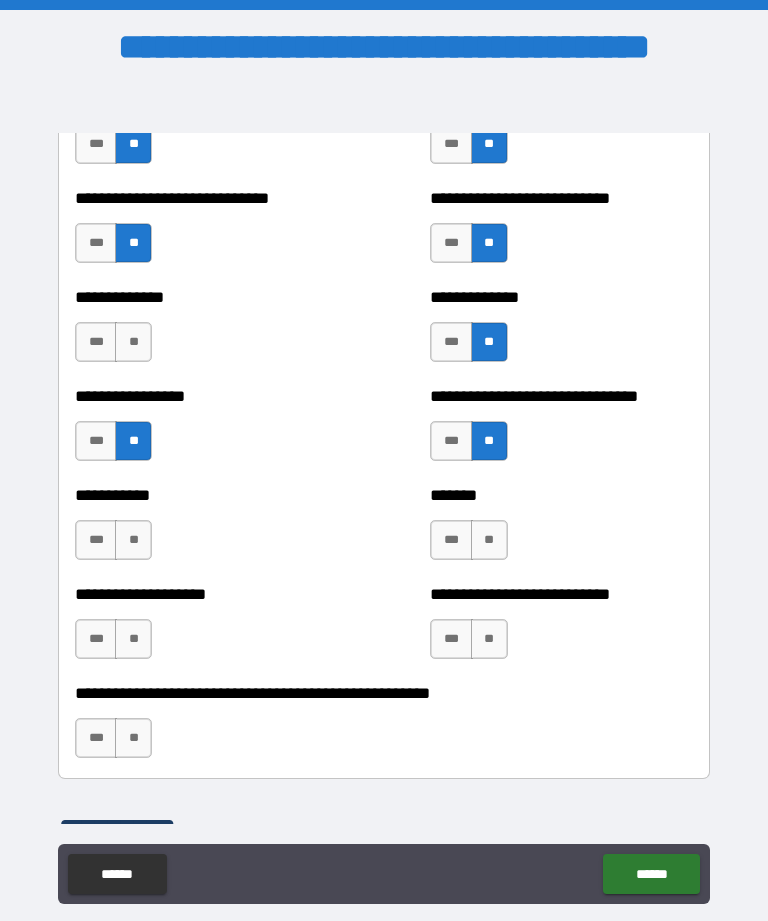 click on "**" at bounding box center [489, 540] 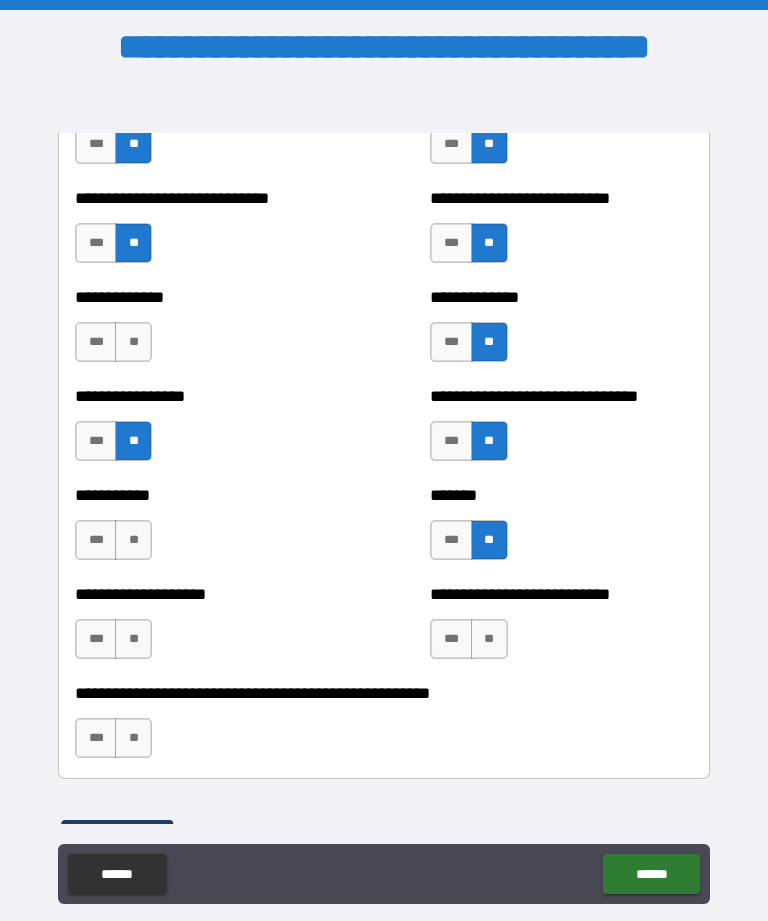 click on "**" at bounding box center (133, 540) 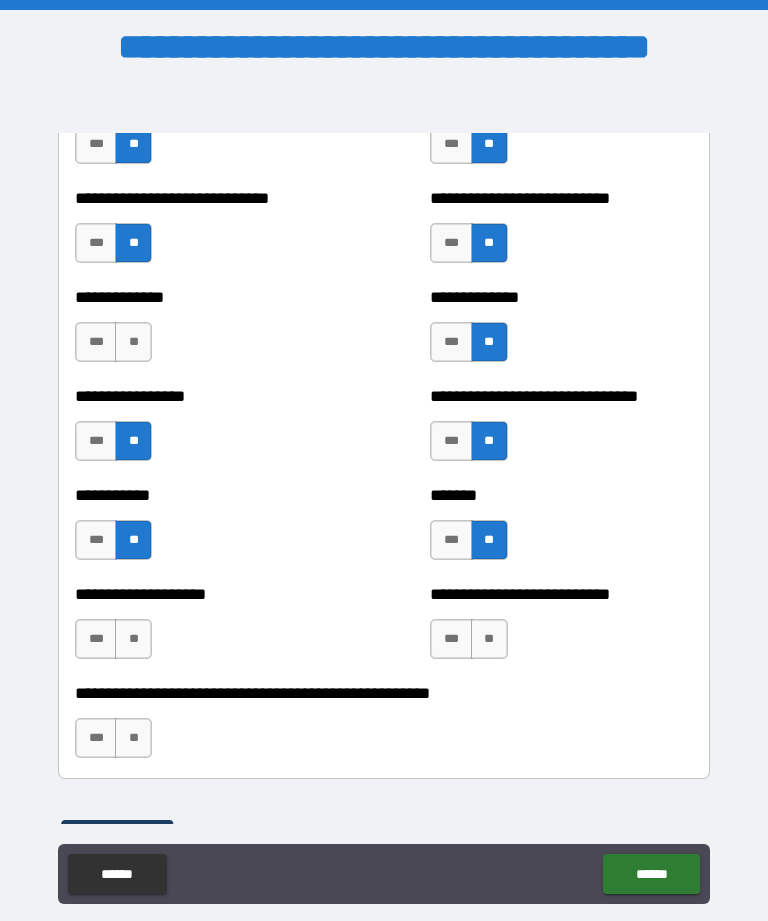 click on "**" at bounding box center (489, 639) 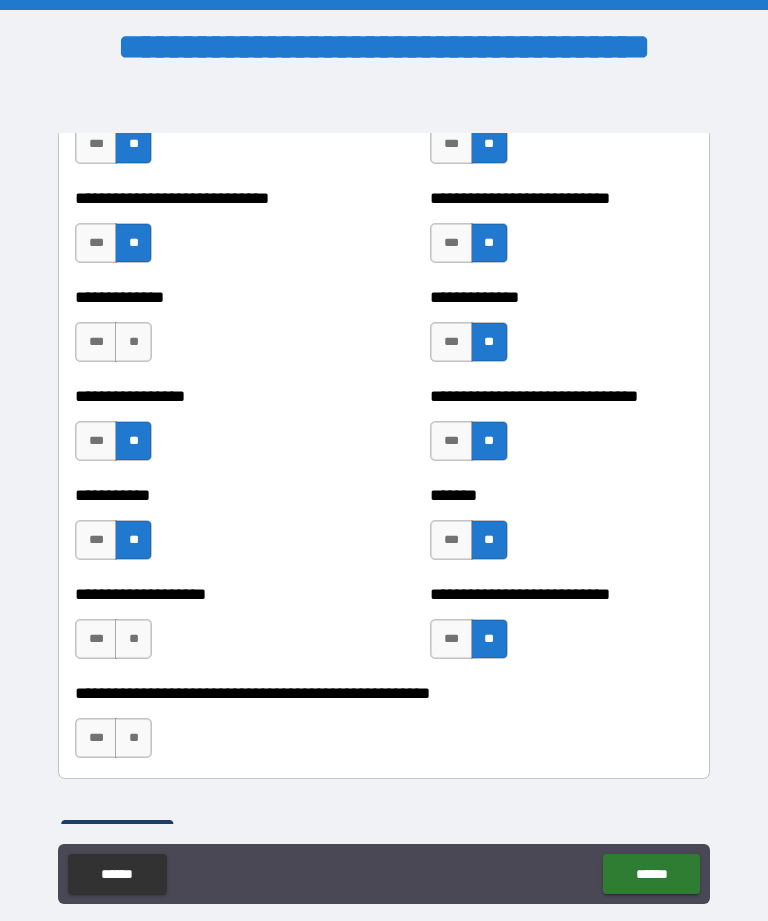 click on "**" at bounding box center (133, 639) 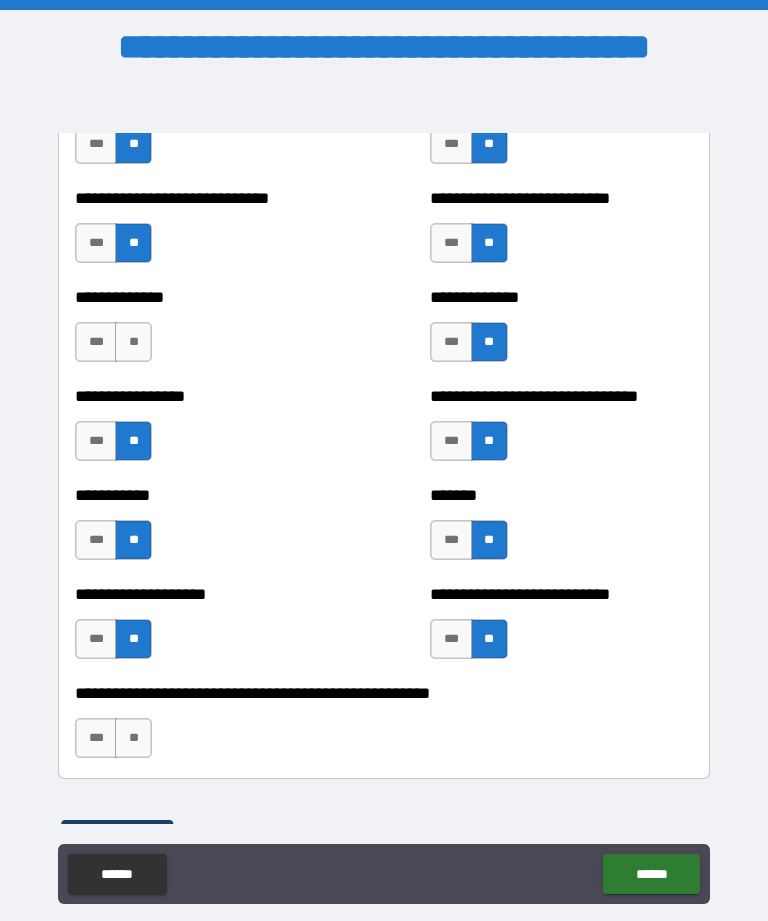 click on "**" at bounding box center (133, 342) 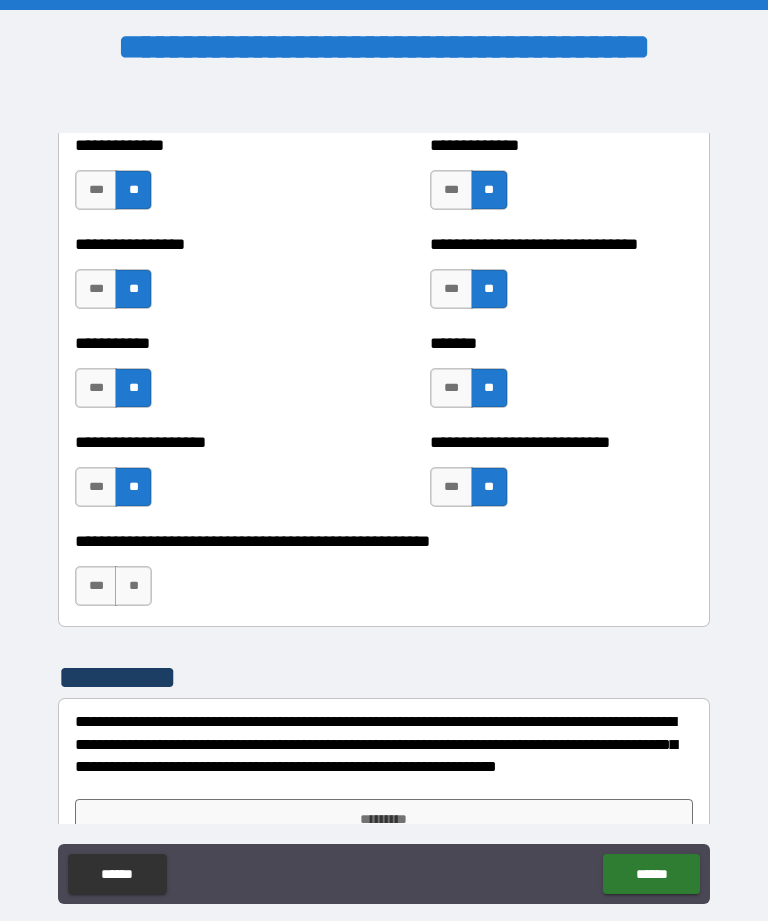 scroll, scrollTop: 7959, scrollLeft: 0, axis: vertical 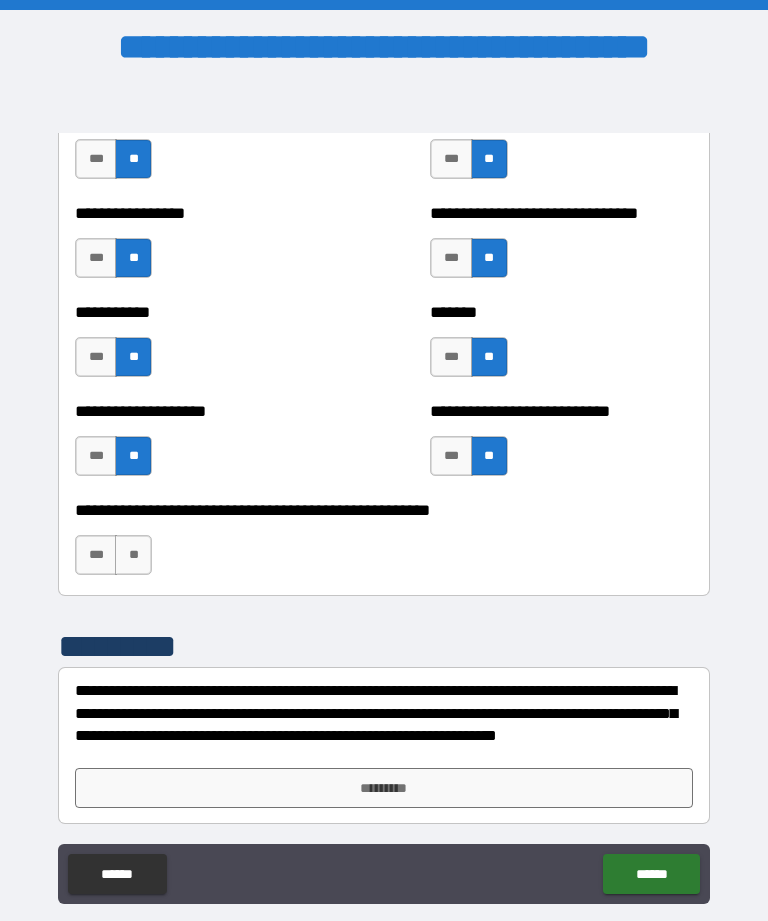 click on "**" at bounding box center (133, 555) 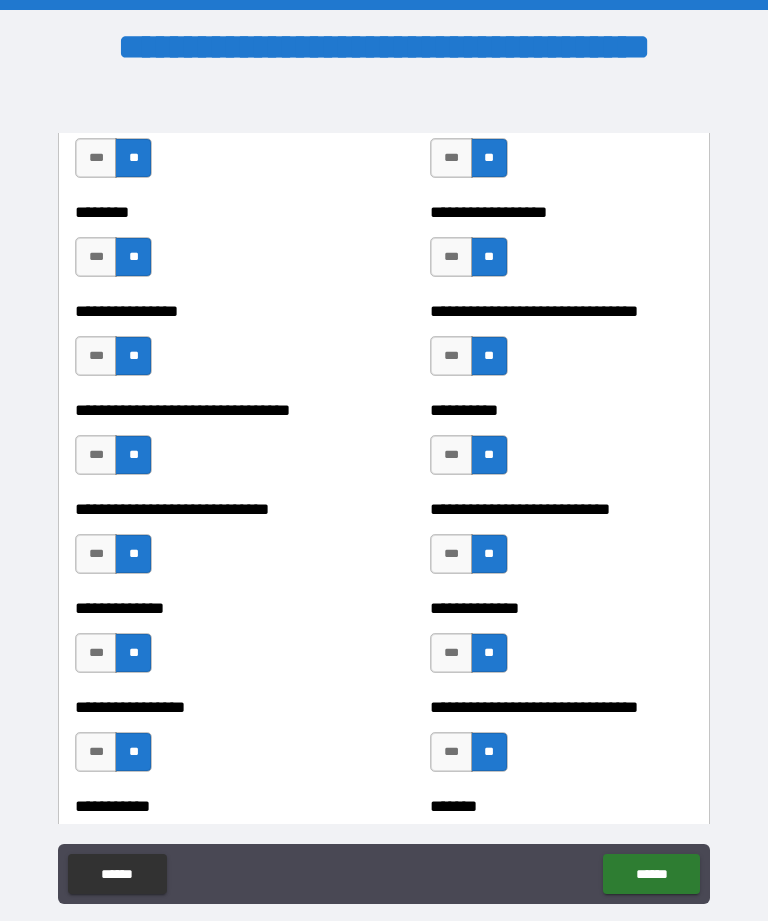 scroll, scrollTop: 7467, scrollLeft: 0, axis: vertical 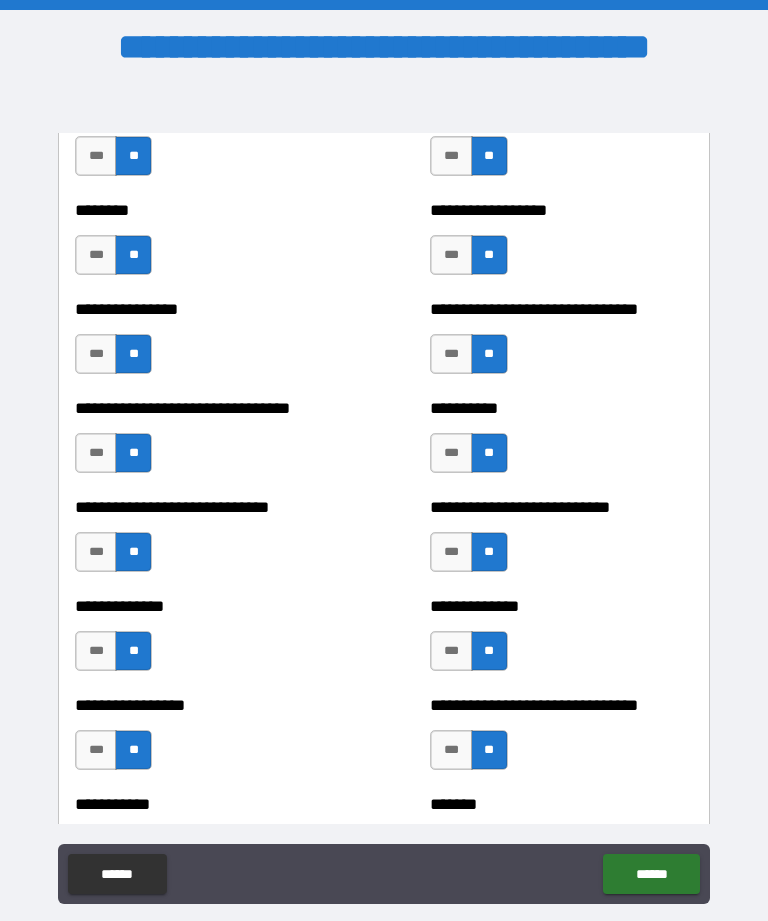 click on "***" at bounding box center [96, 651] 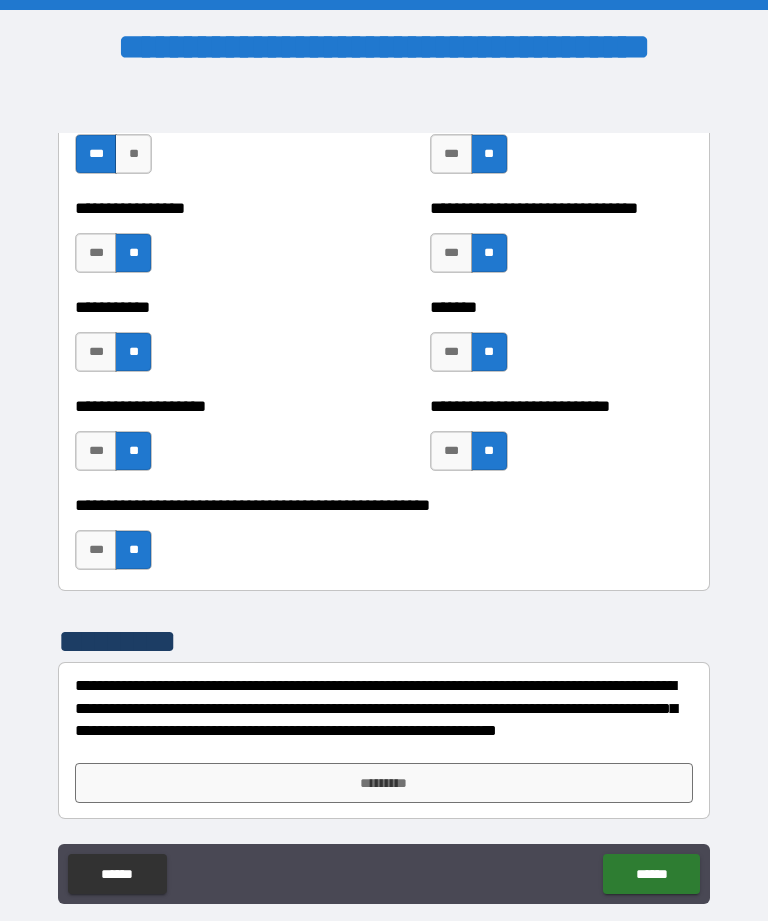 scroll, scrollTop: 7964, scrollLeft: 0, axis: vertical 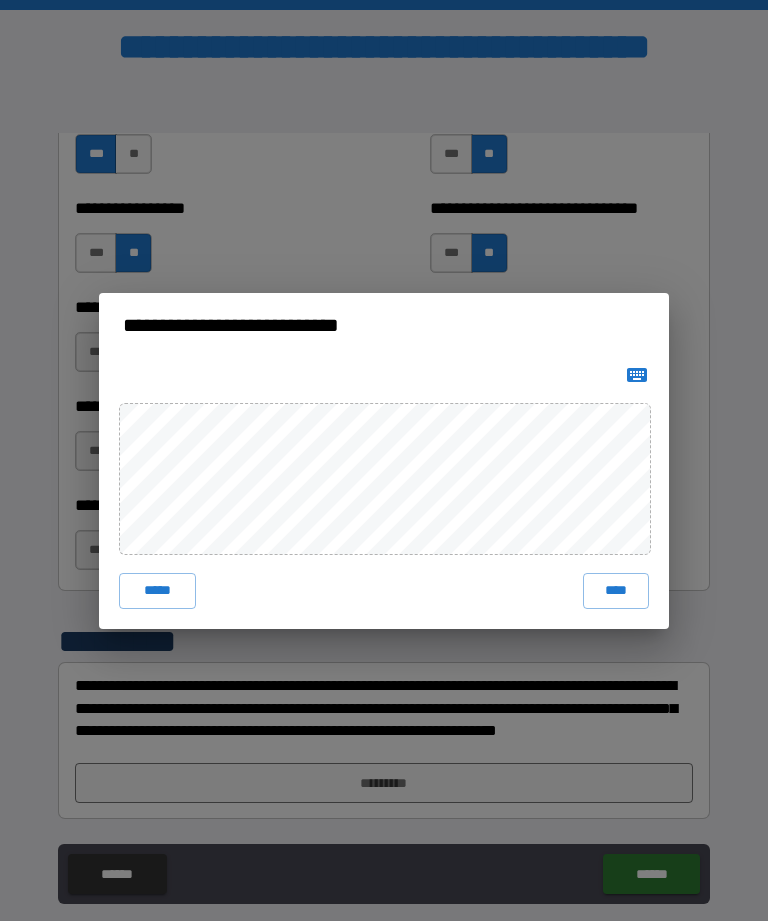 click on "****" at bounding box center [616, 591] 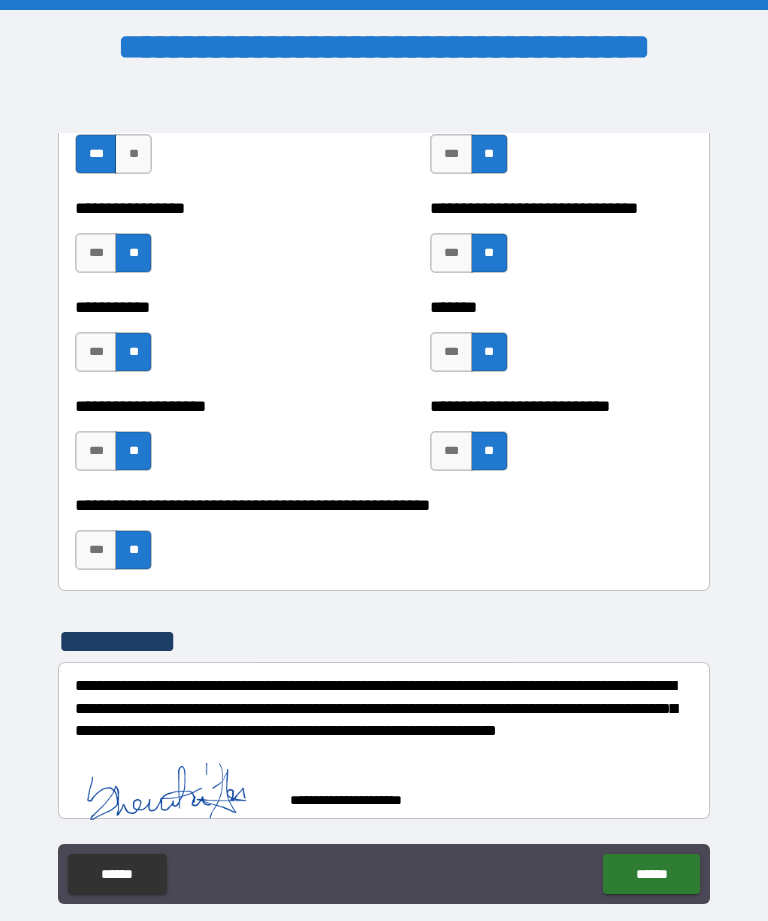 scroll, scrollTop: 7954, scrollLeft: 0, axis: vertical 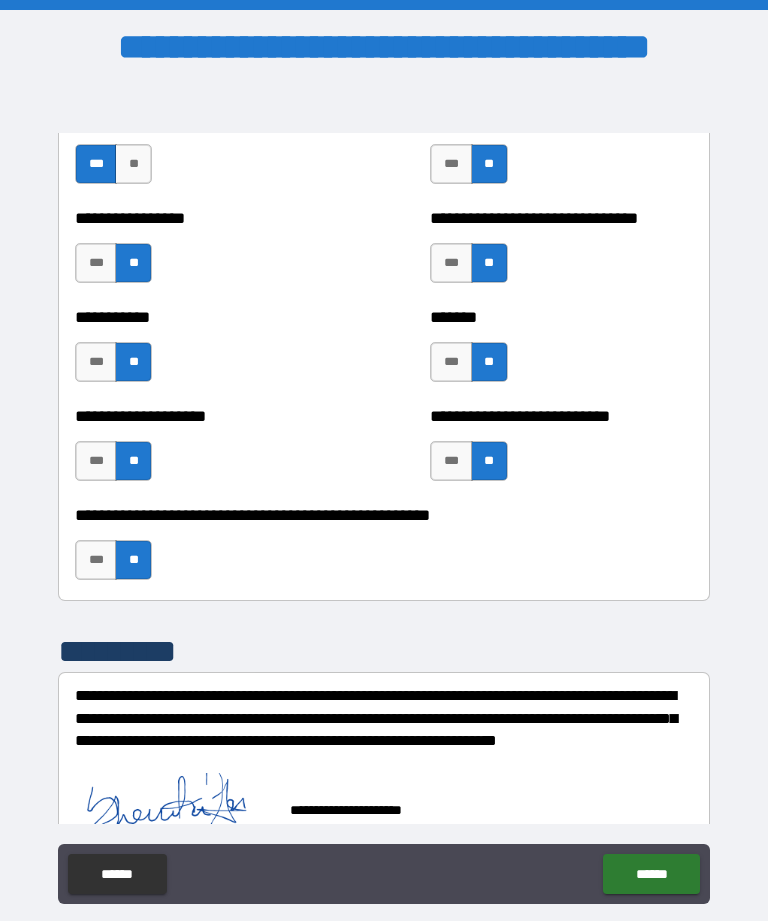 click on "******" at bounding box center (651, 874) 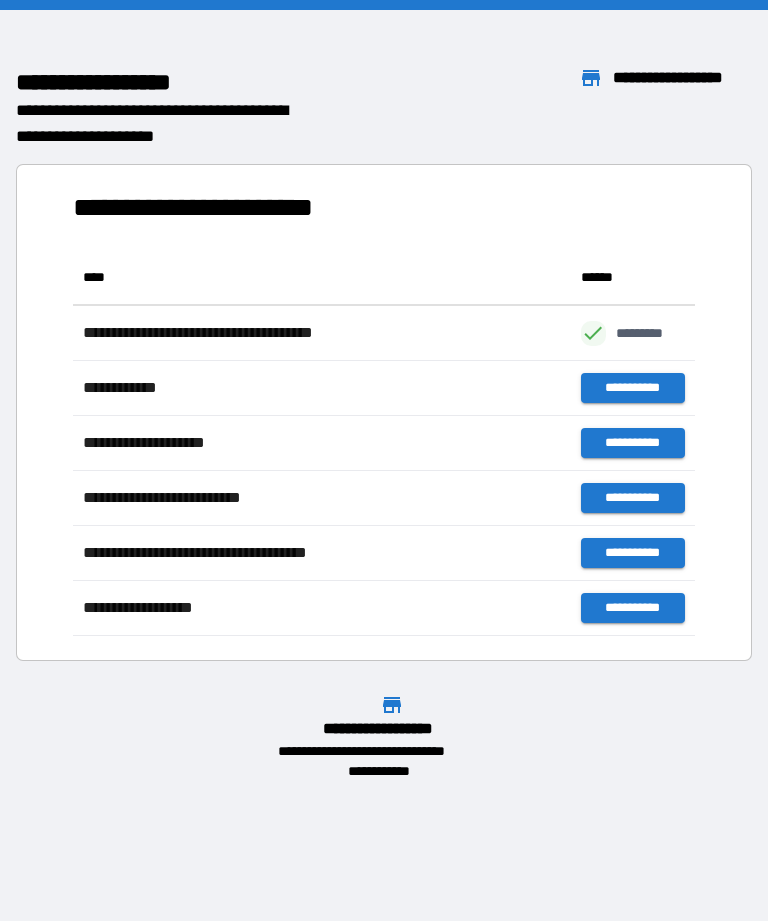 scroll, scrollTop: 1, scrollLeft: 1, axis: both 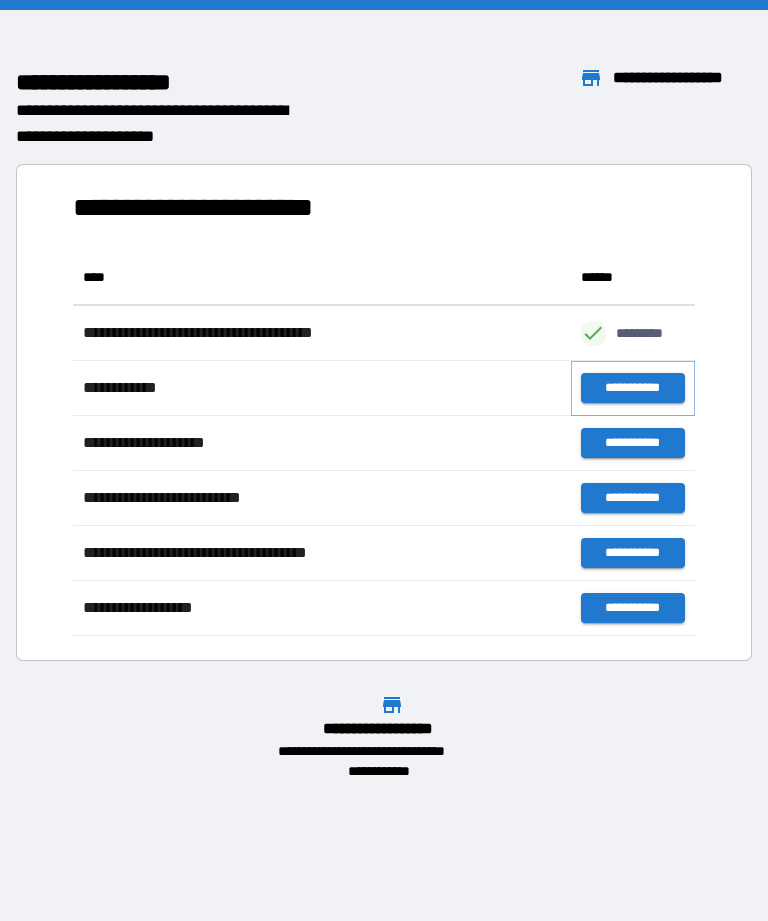 click on "**********" at bounding box center (633, 388) 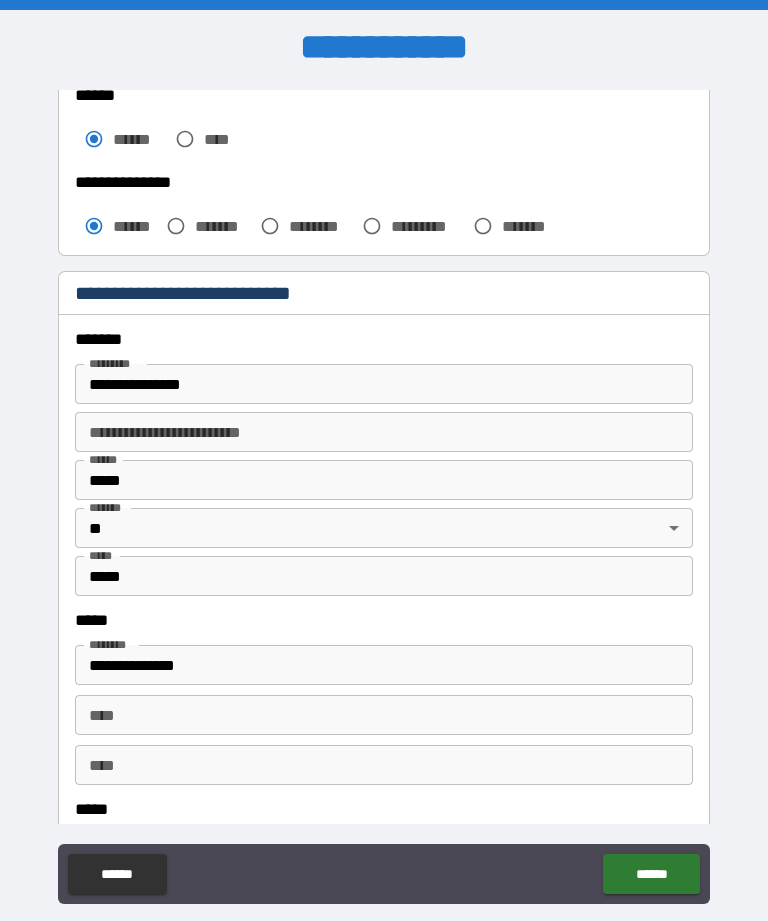 scroll, scrollTop: 548, scrollLeft: 0, axis: vertical 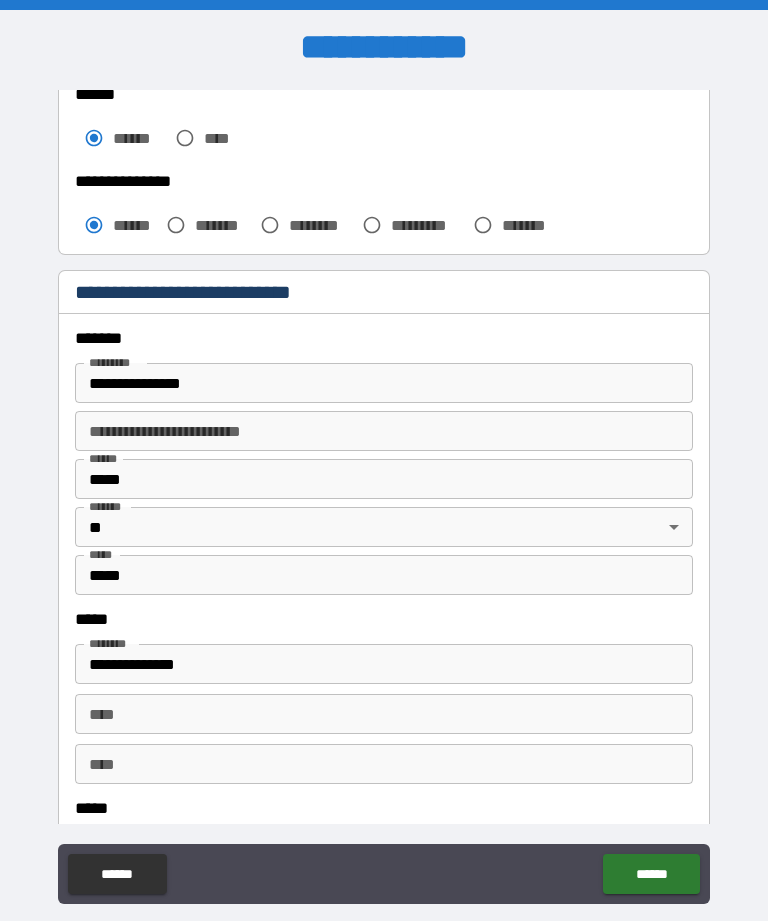 click on "**********" at bounding box center [384, 383] 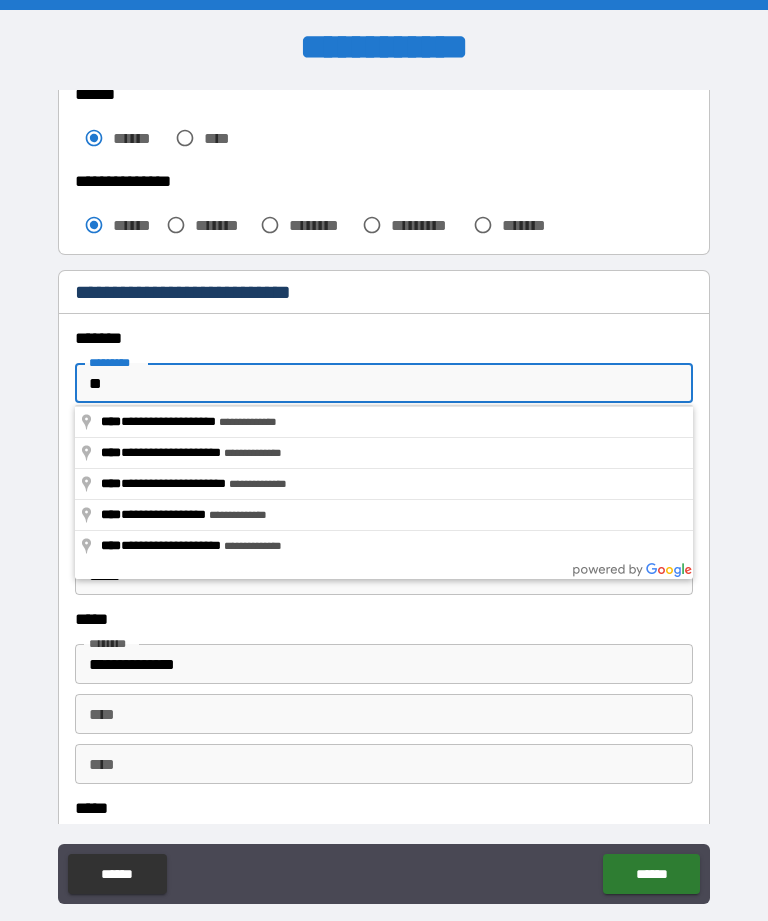 type on "*" 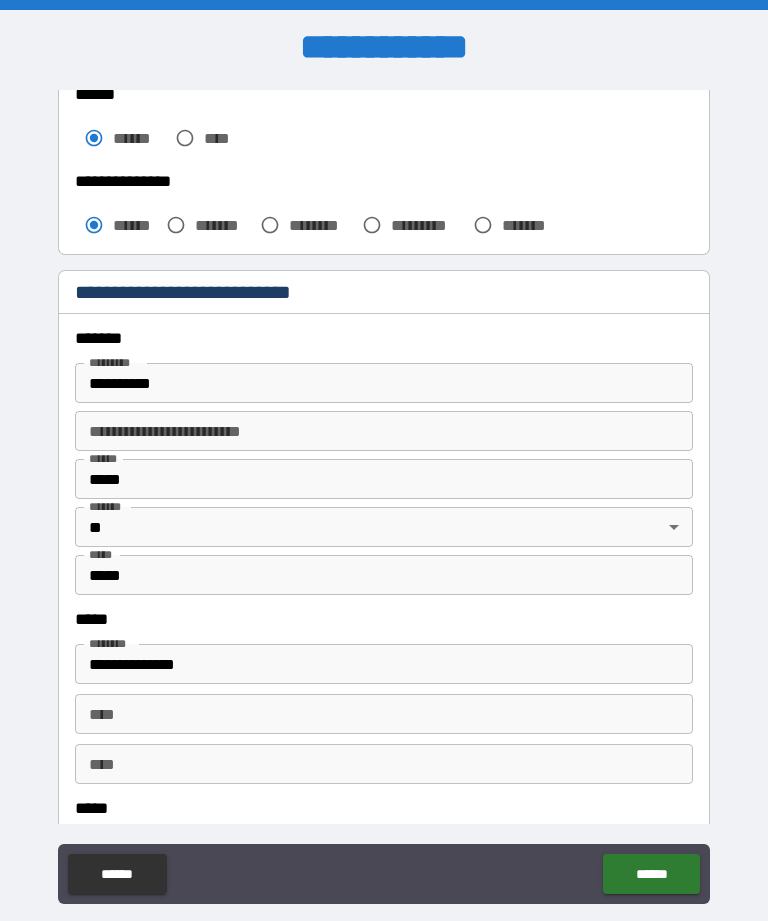 type on "**********" 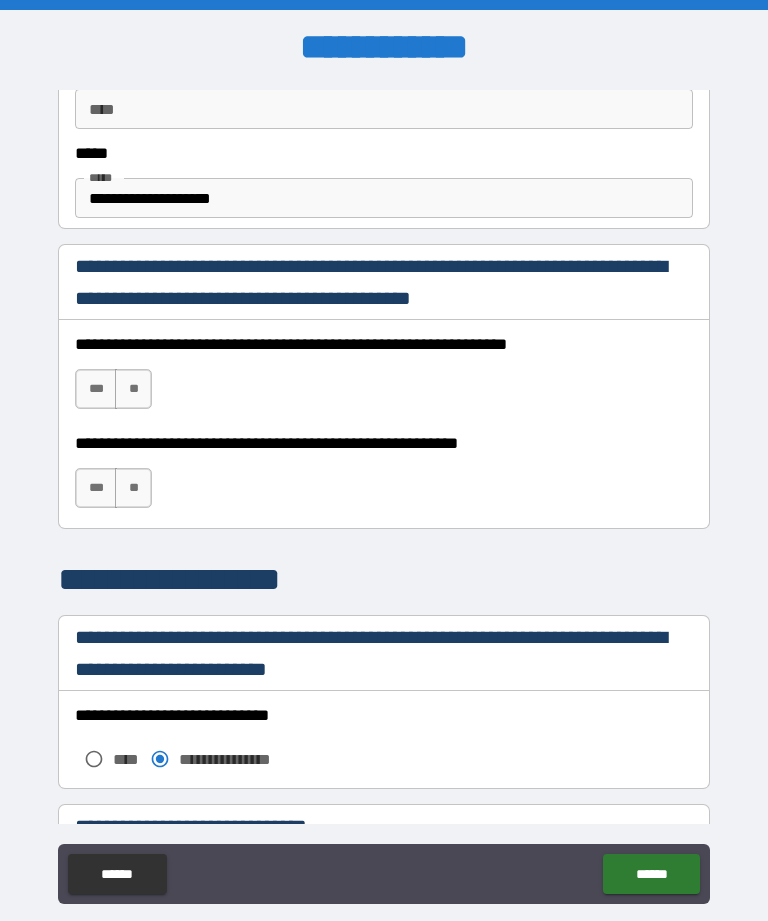 scroll, scrollTop: 1204, scrollLeft: 0, axis: vertical 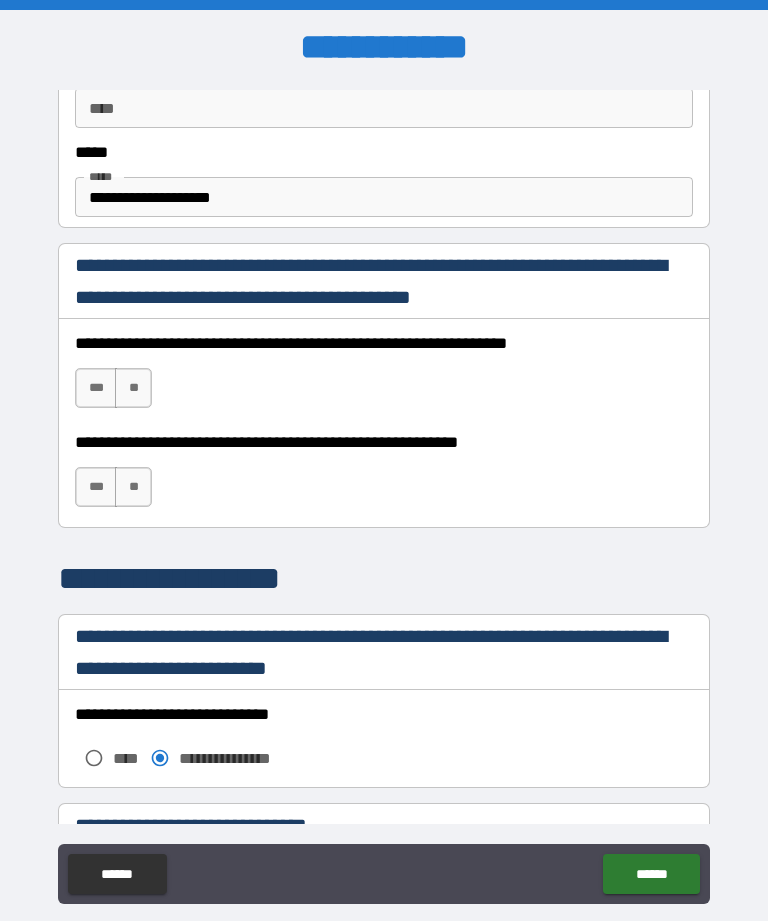 click on "***" at bounding box center [96, 388] 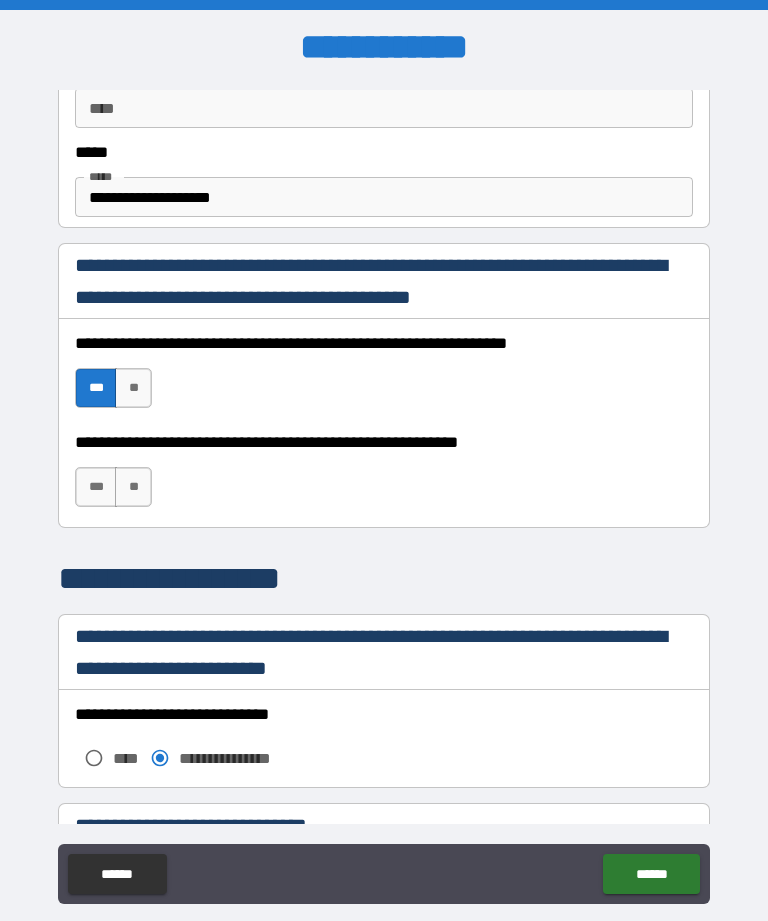 click on "***" at bounding box center [96, 487] 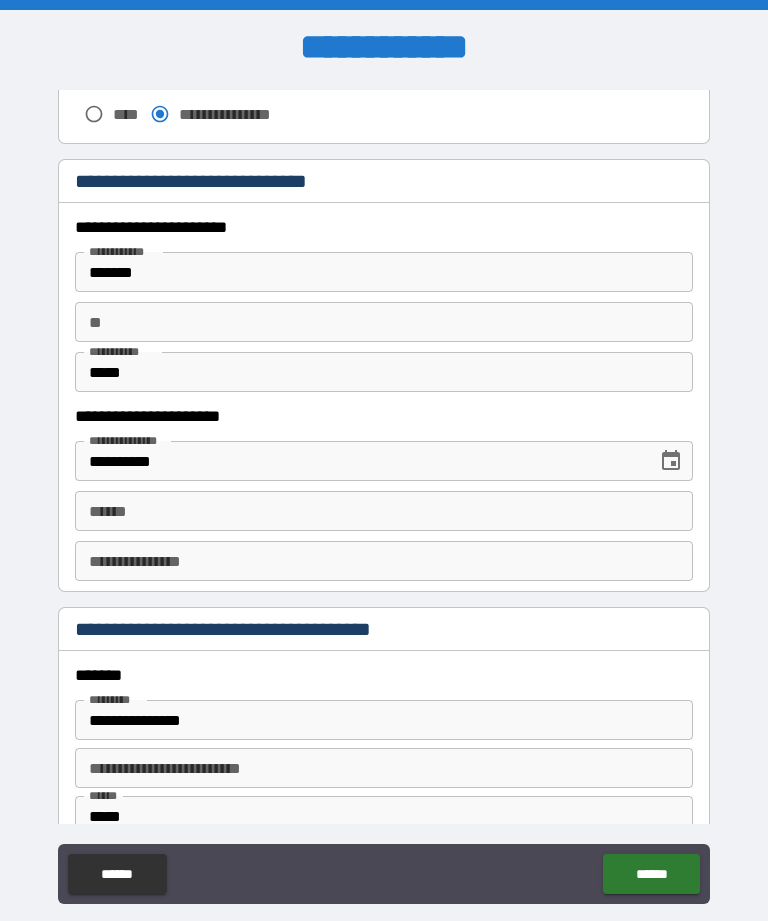 scroll, scrollTop: 1850, scrollLeft: 0, axis: vertical 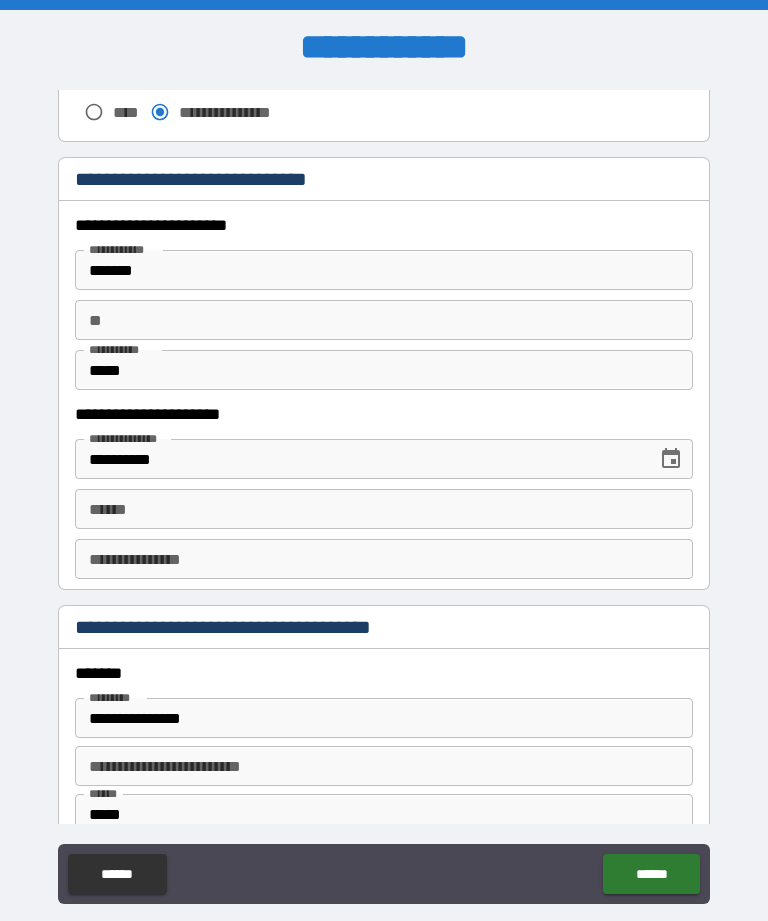 click on "****   *" at bounding box center (384, 509) 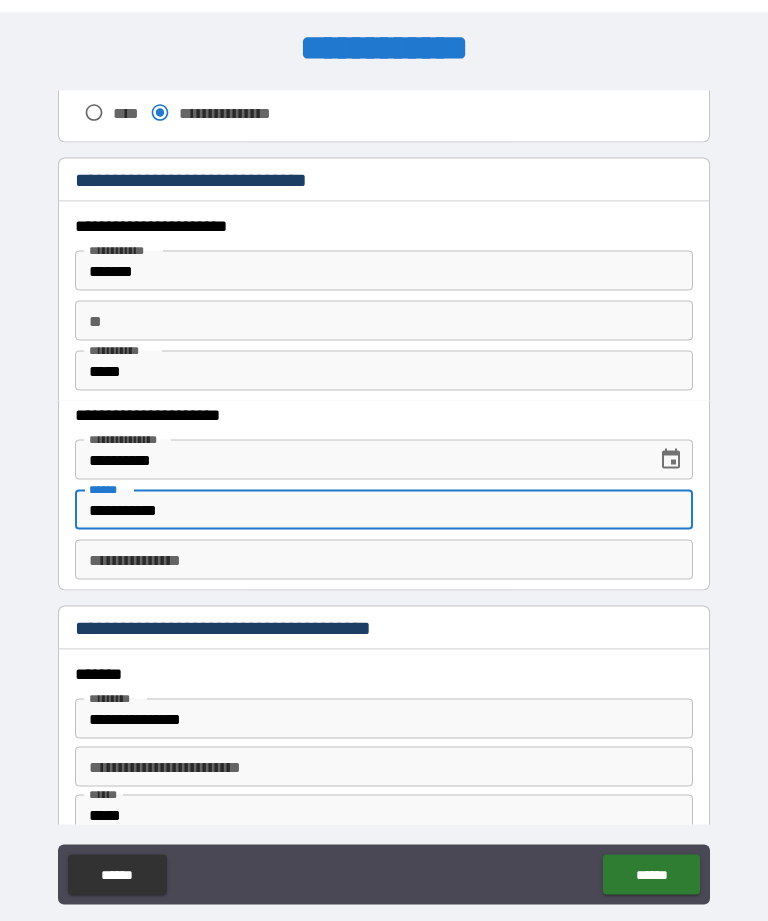 scroll, scrollTop: 14, scrollLeft: 0, axis: vertical 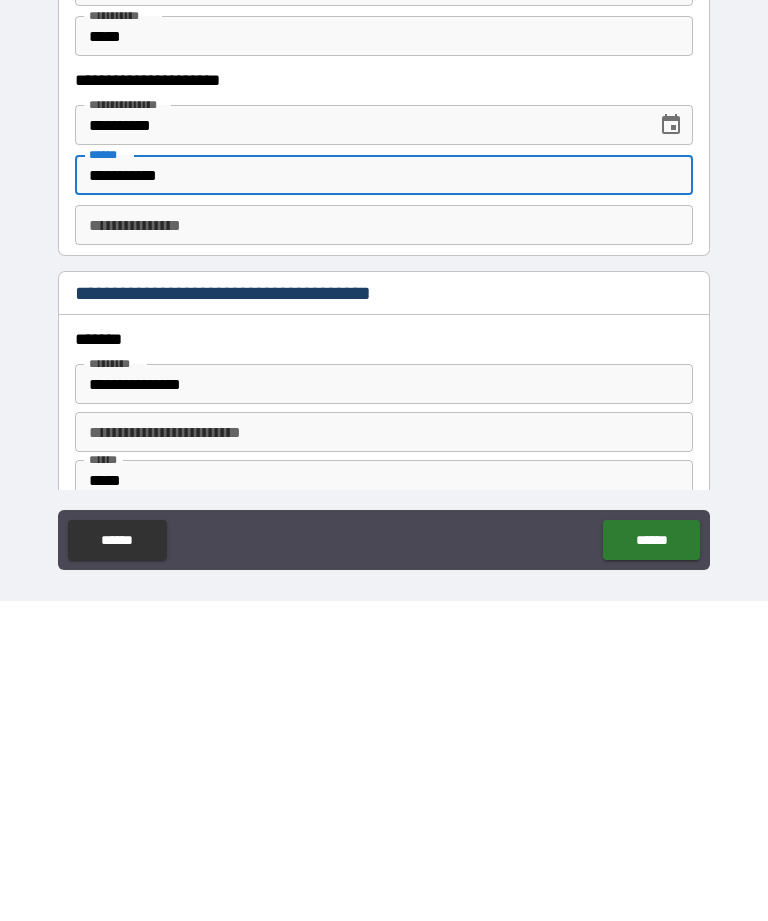 type on "**********" 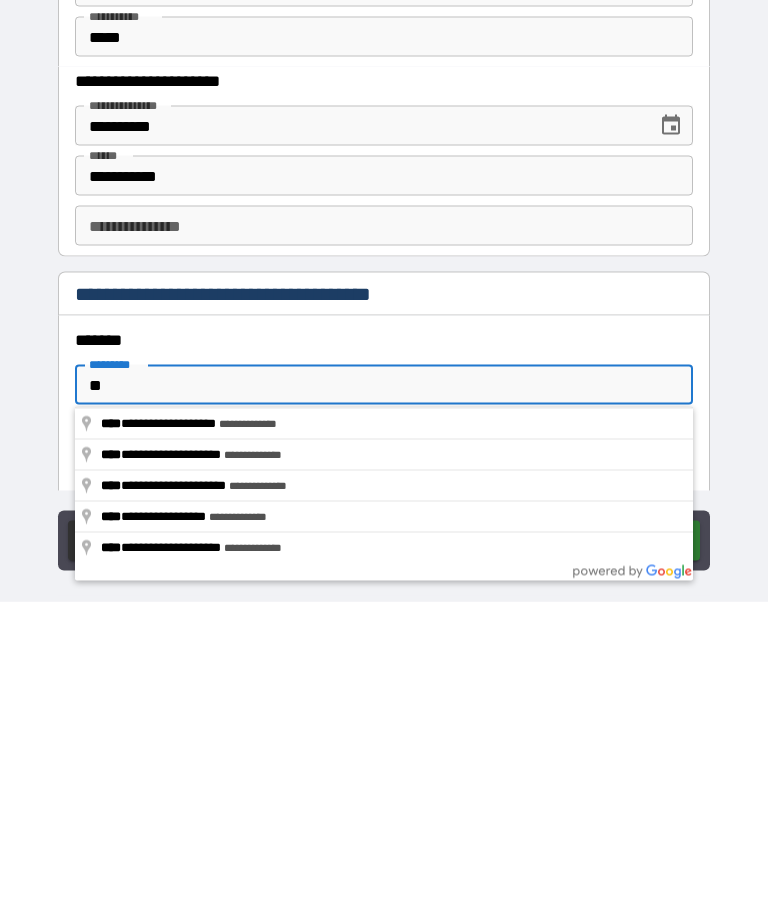type on "*" 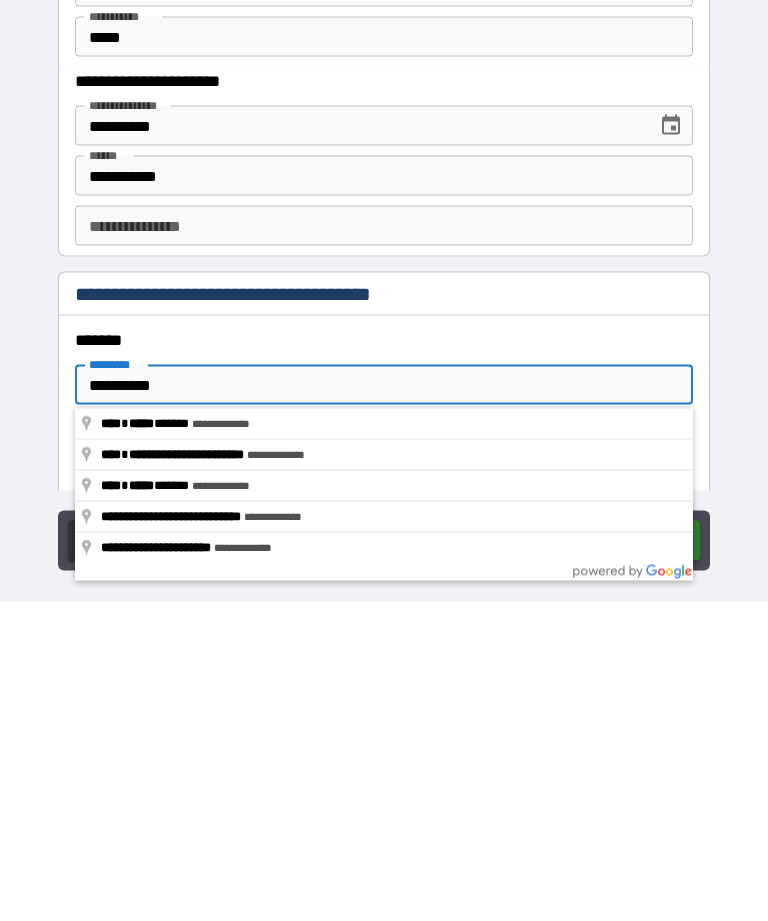 type on "**********" 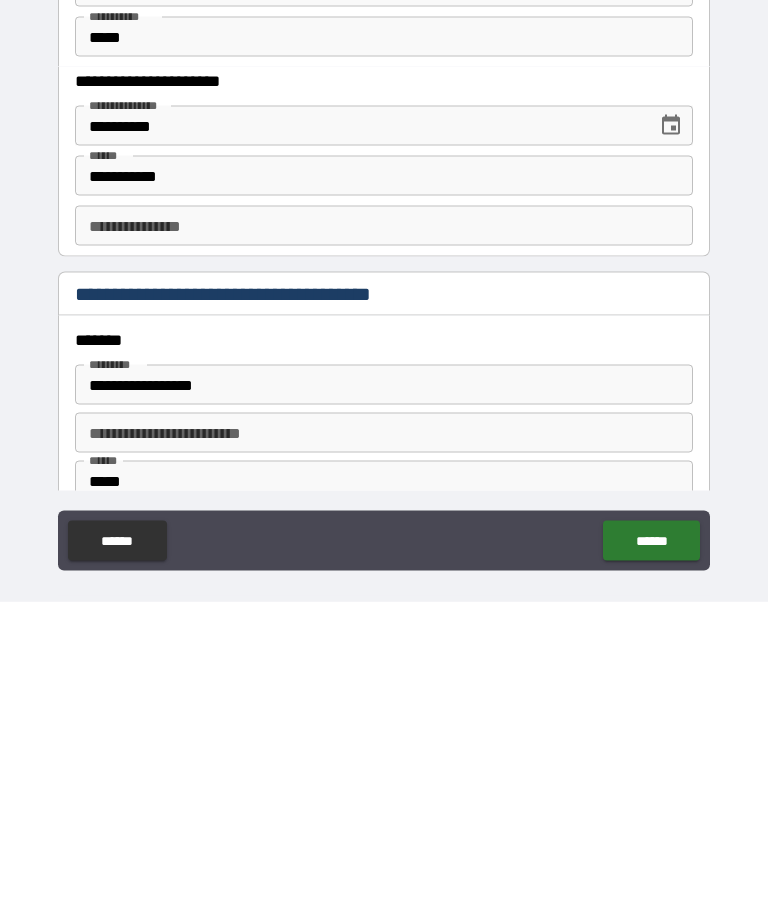 scroll, scrollTop: 64, scrollLeft: 0, axis: vertical 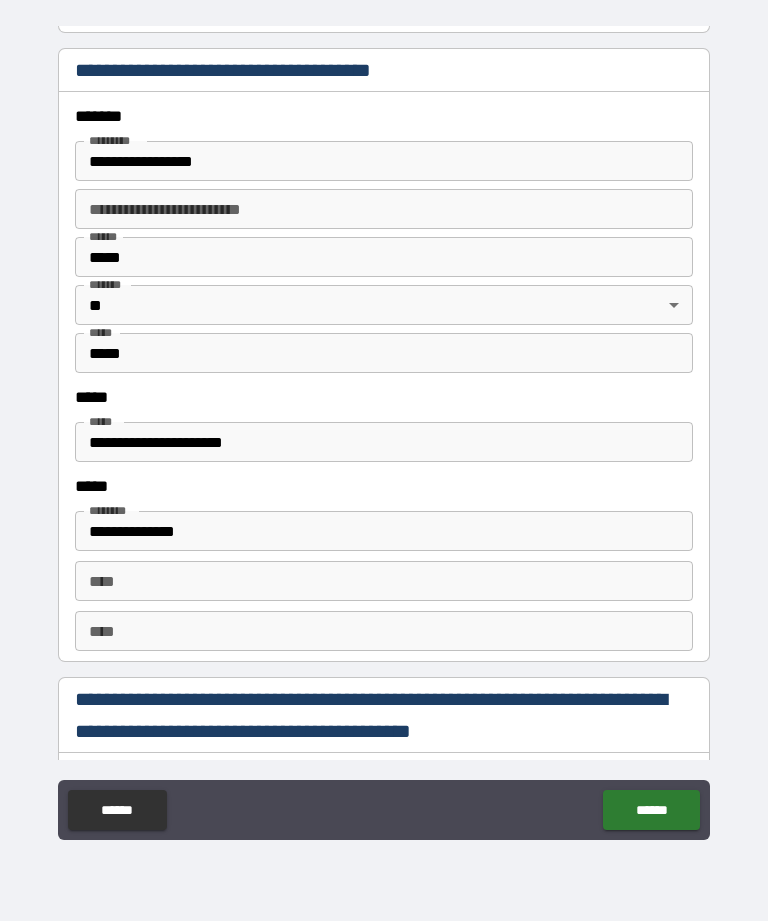 click on "**********" at bounding box center (384, 531) 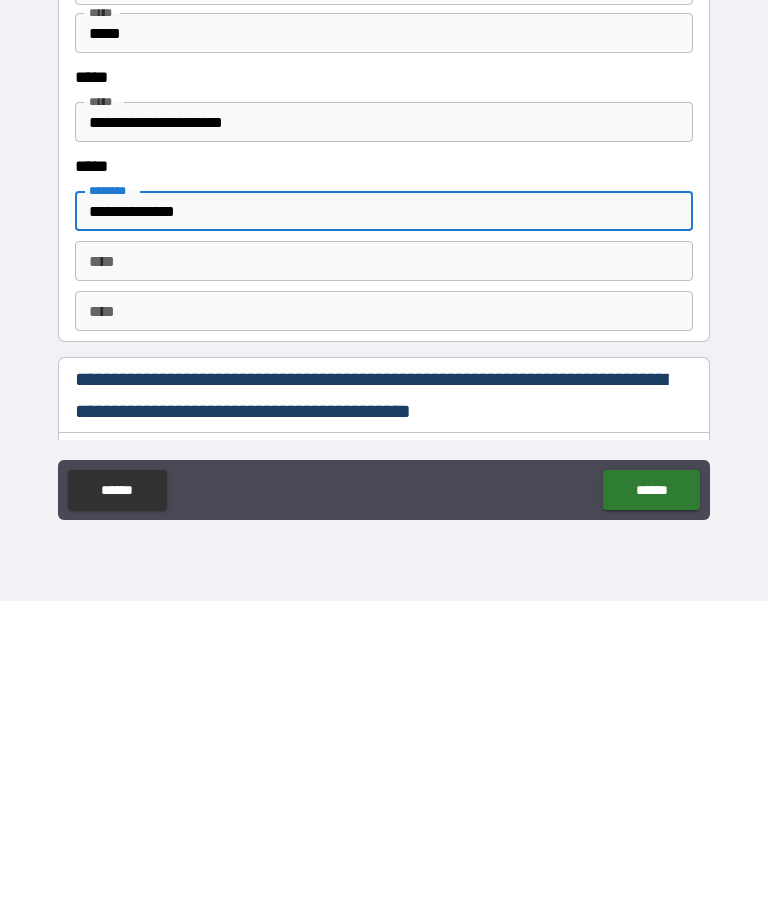 type on "**********" 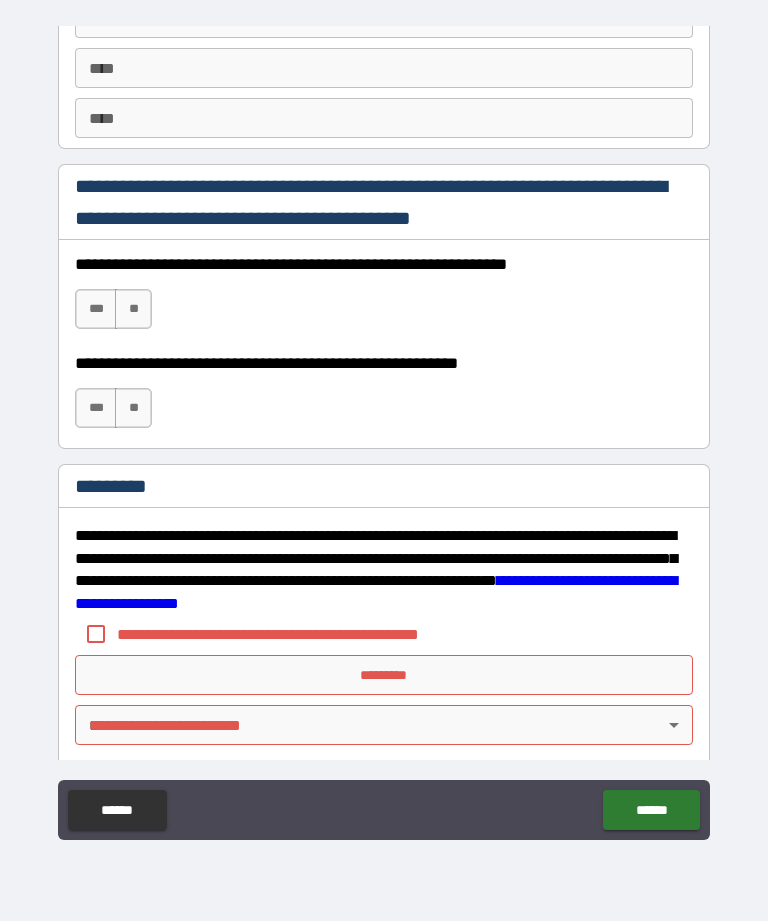 scroll, scrollTop: 2857, scrollLeft: 0, axis: vertical 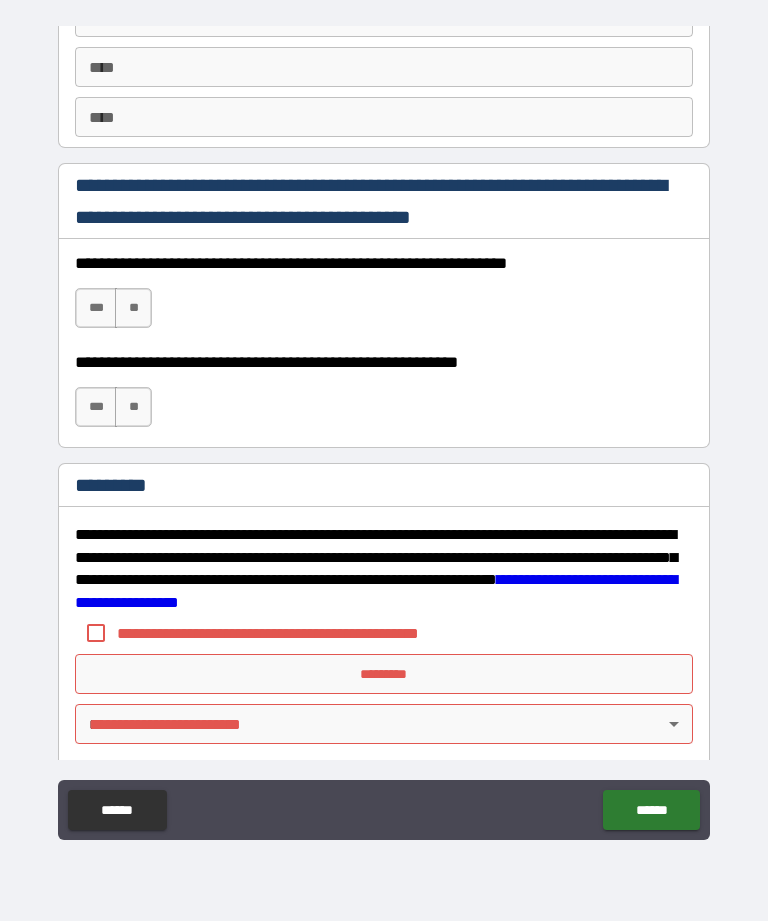click on "***" at bounding box center [96, 308] 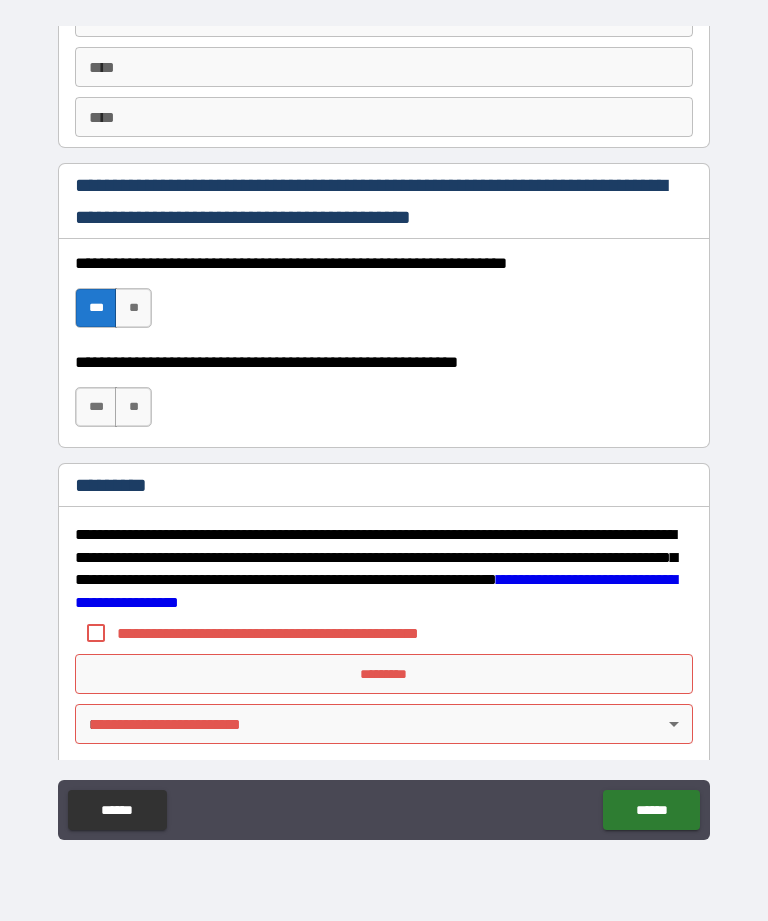 click on "***" at bounding box center [96, 407] 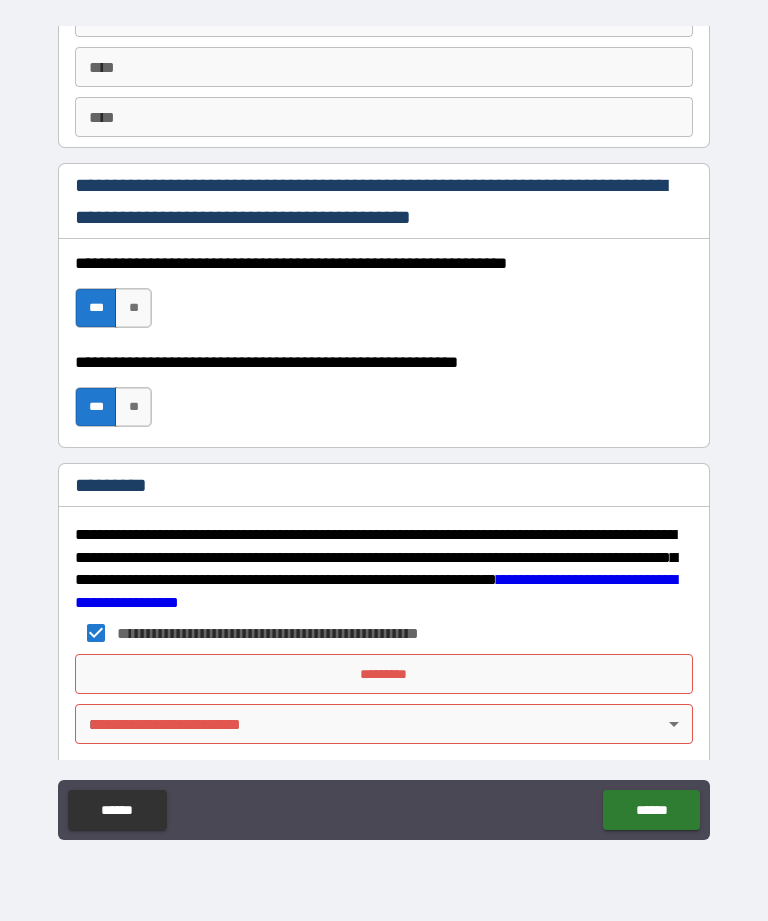 click on "*********" at bounding box center (384, 674) 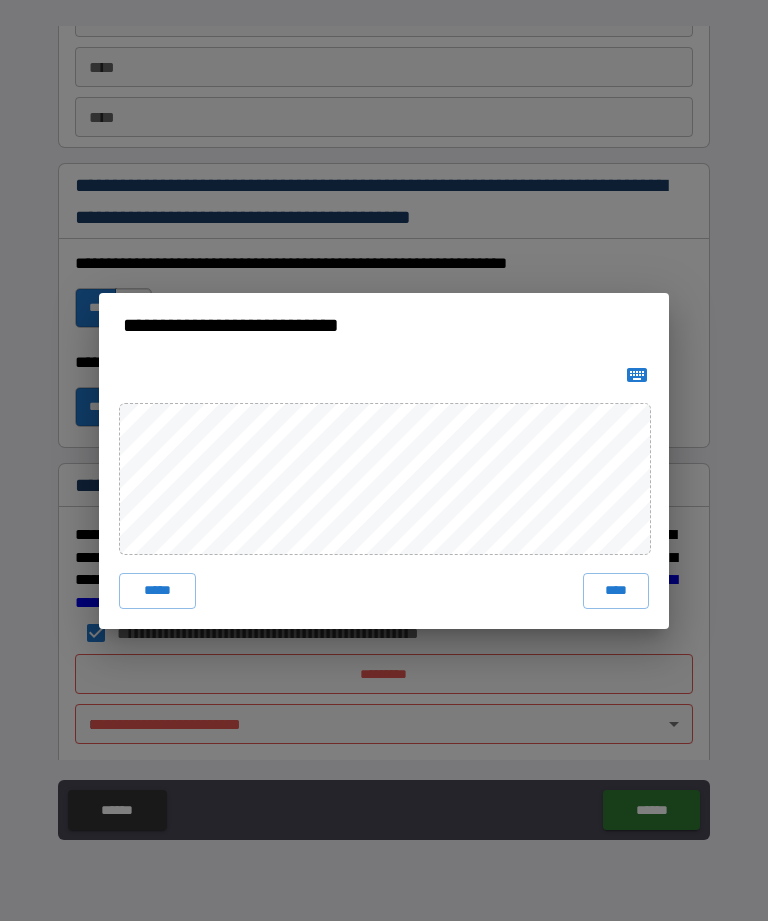 click on "****" at bounding box center (616, 591) 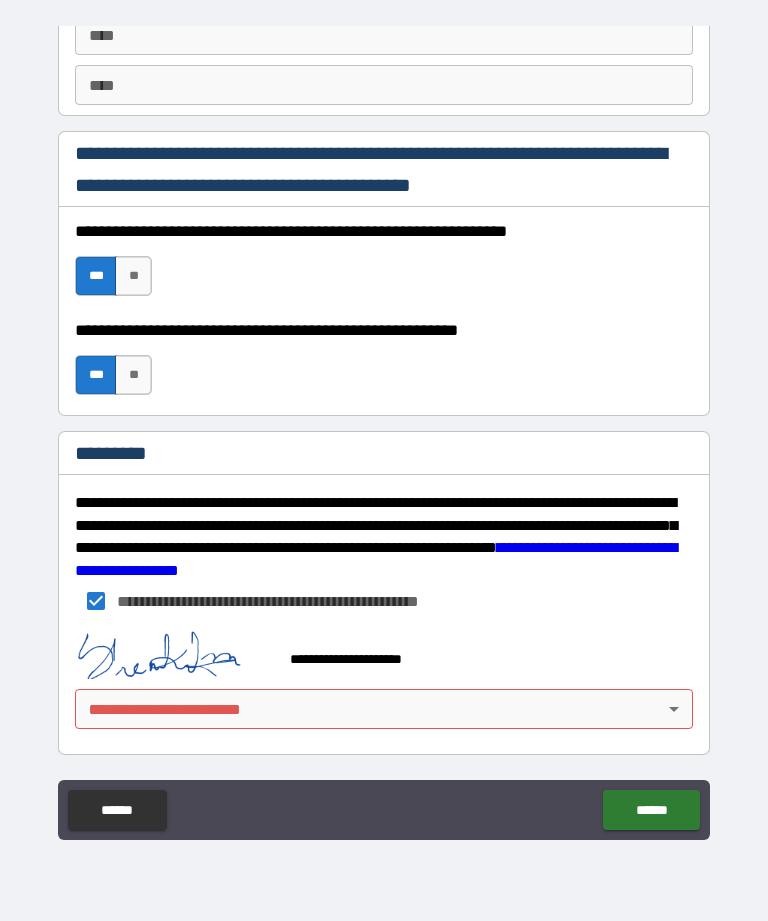 scroll, scrollTop: 2889, scrollLeft: 0, axis: vertical 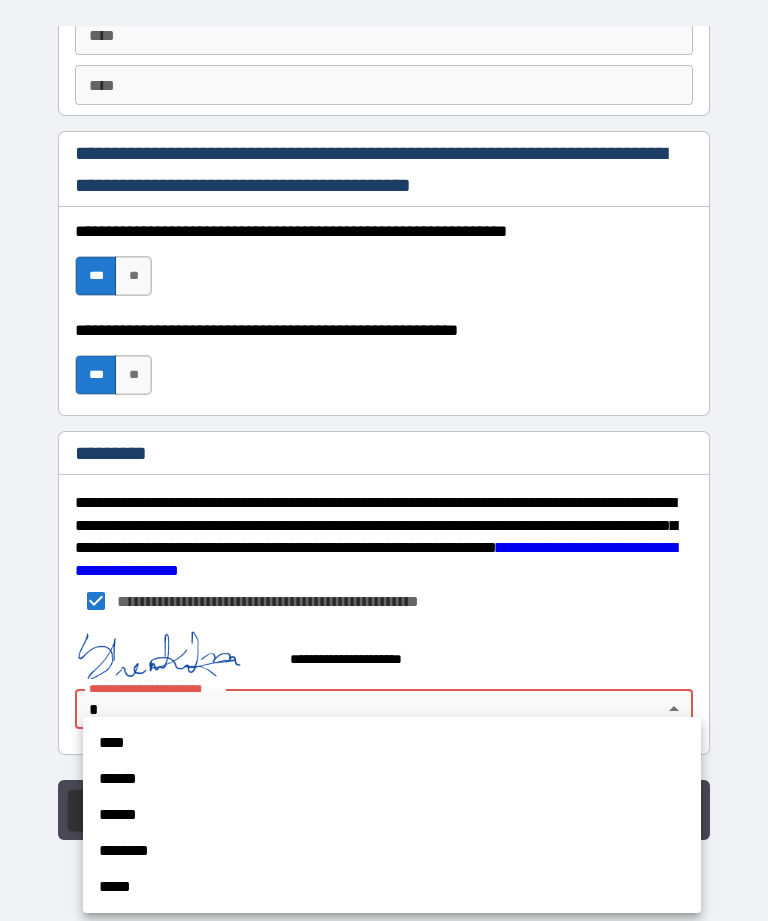 click on "******" at bounding box center [392, 779] 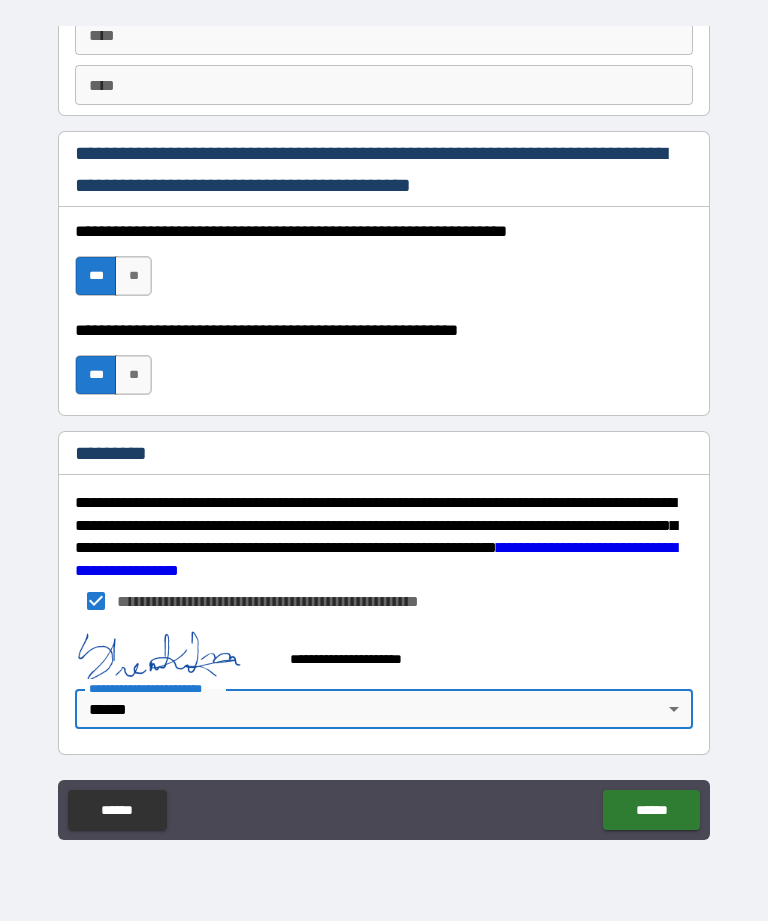 click on "******" at bounding box center (651, 810) 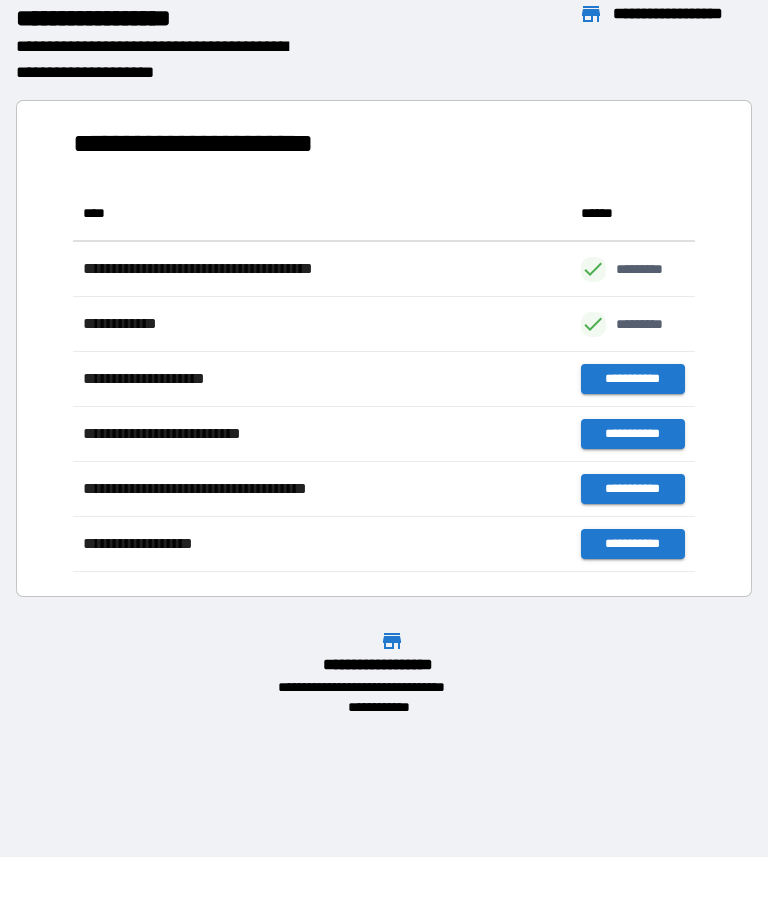 scroll, scrollTop: 386, scrollLeft: 622, axis: both 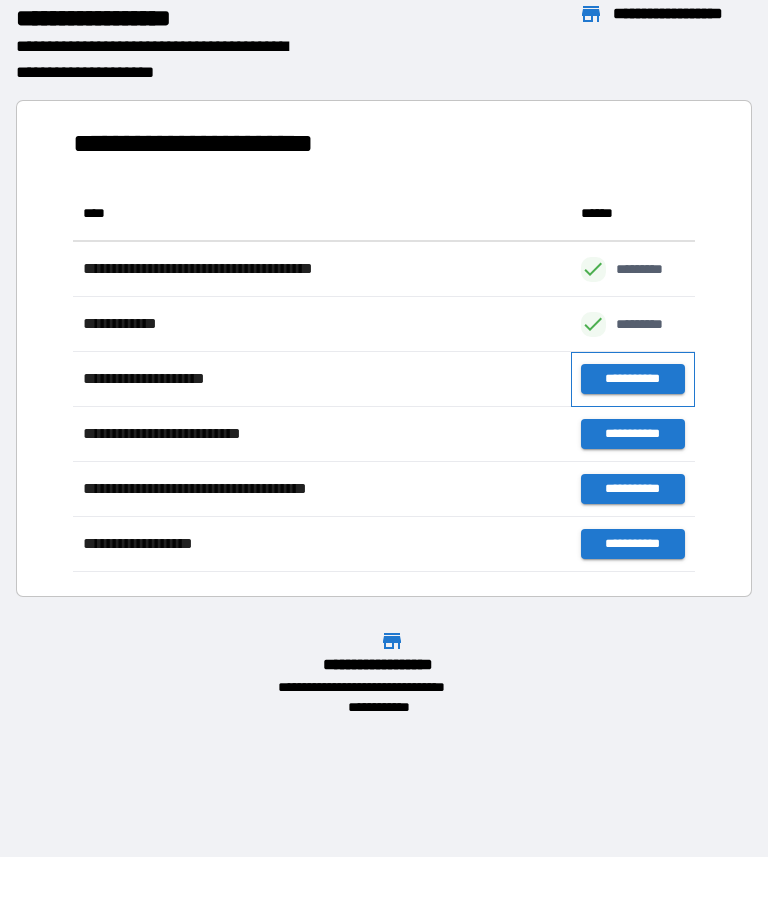 click on "**********" at bounding box center [633, 379] 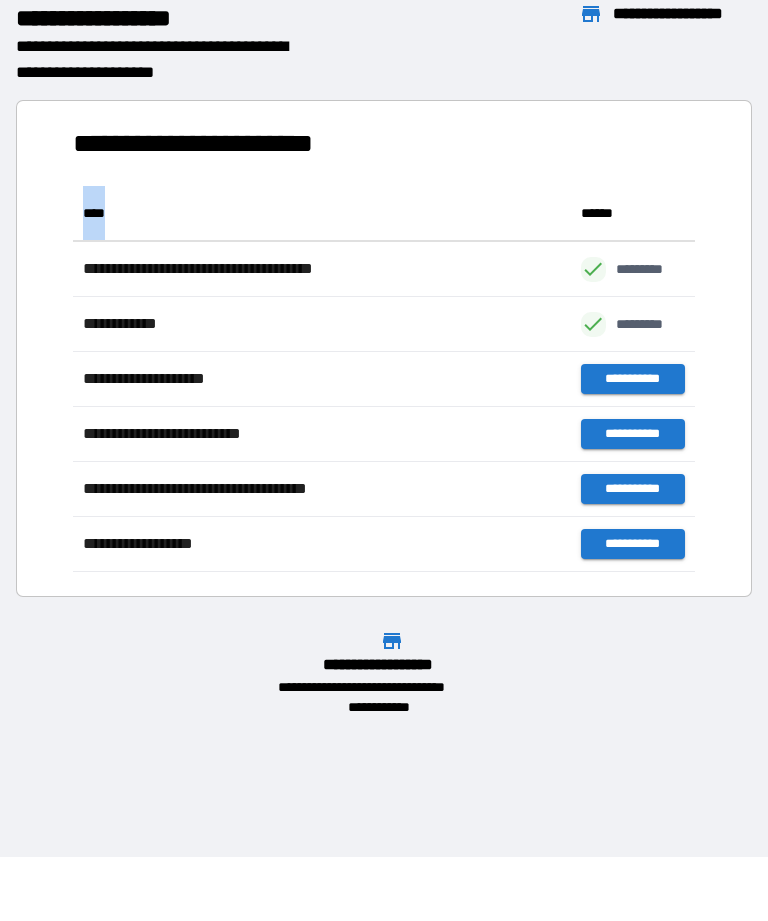 click on "**********" at bounding box center [384, 340] 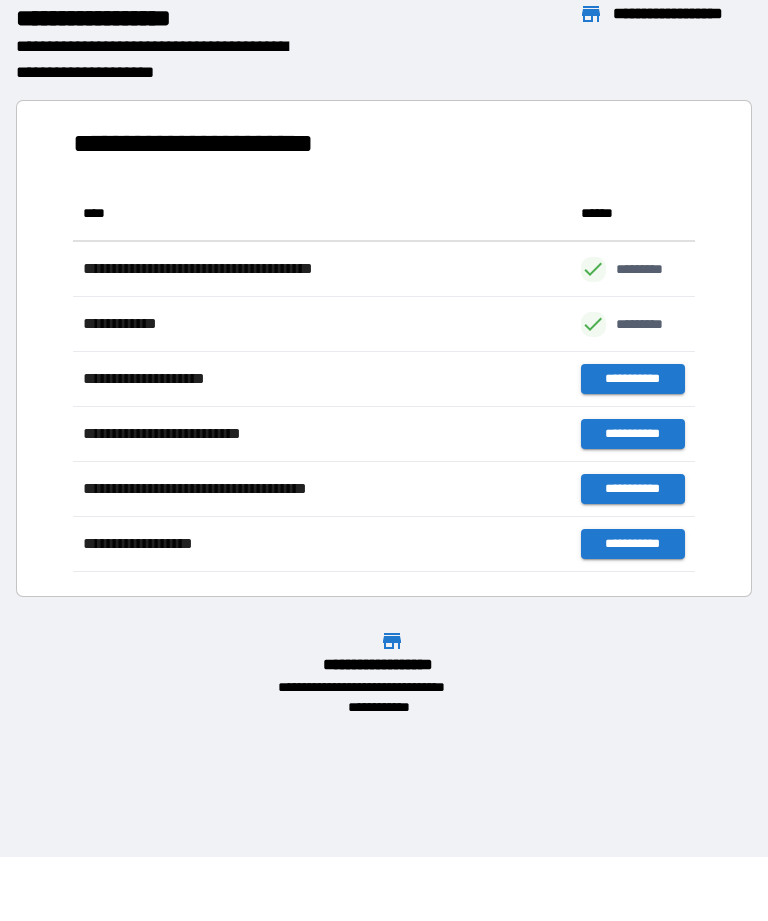 click on "**********" at bounding box center [384, 340] 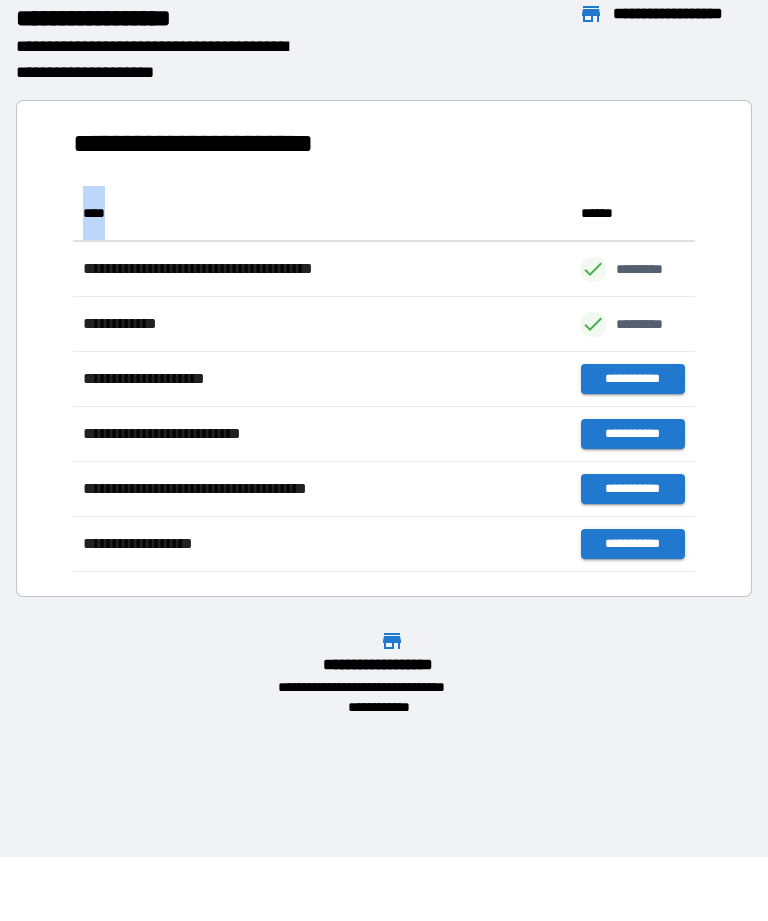 click on "**********" at bounding box center [384, 340] 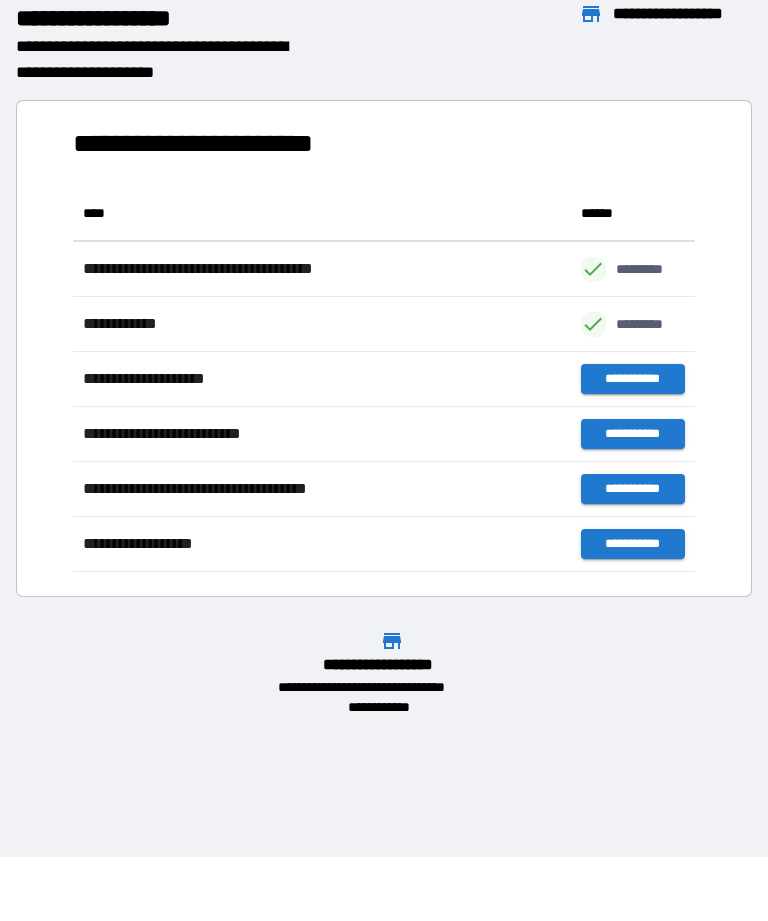 click on "**********" at bounding box center (384, 340) 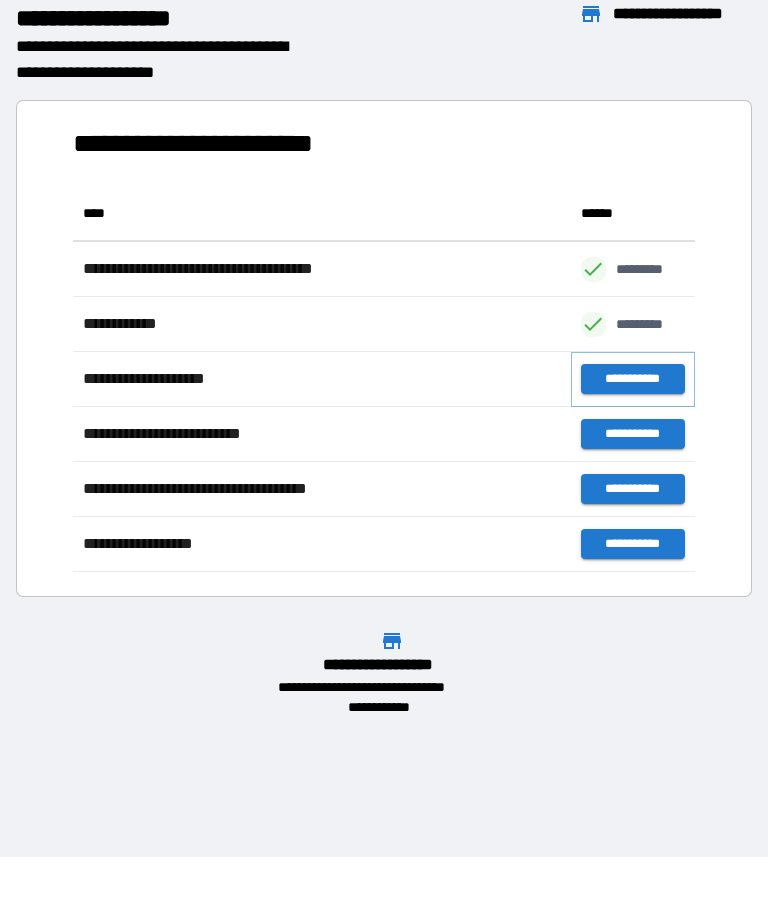 click on "**********" at bounding box center (633, 379) 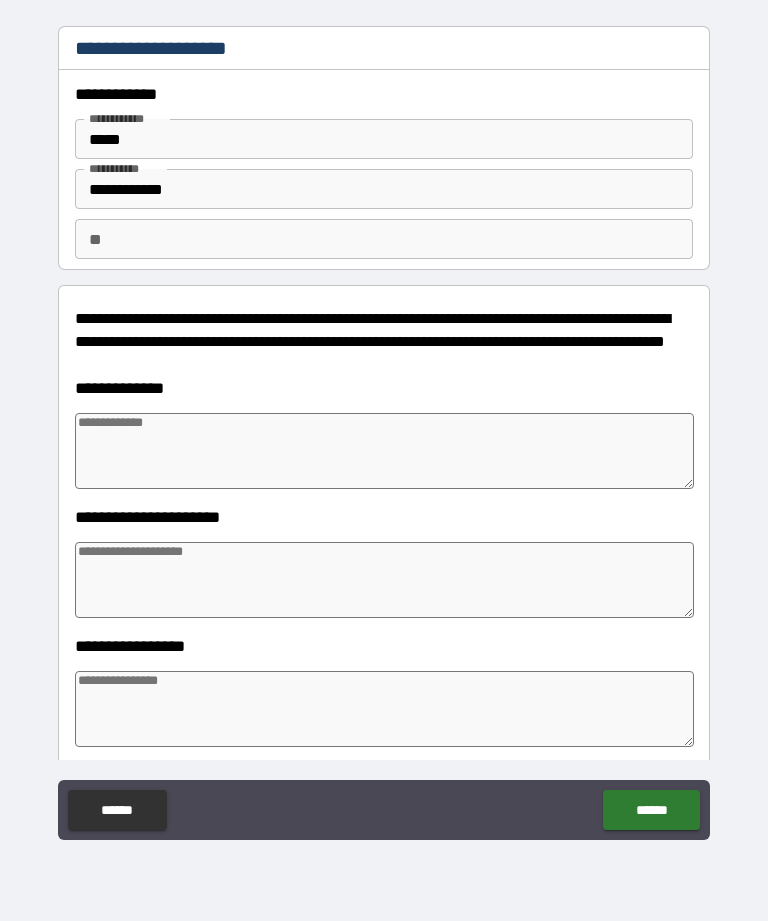 type on "*" 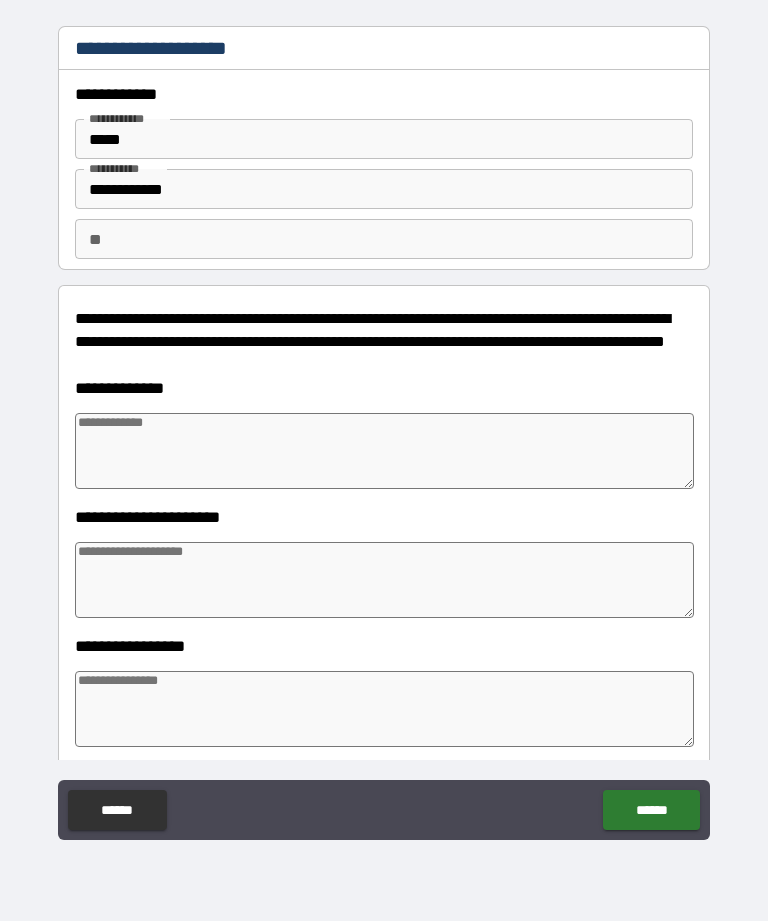 type on "*" 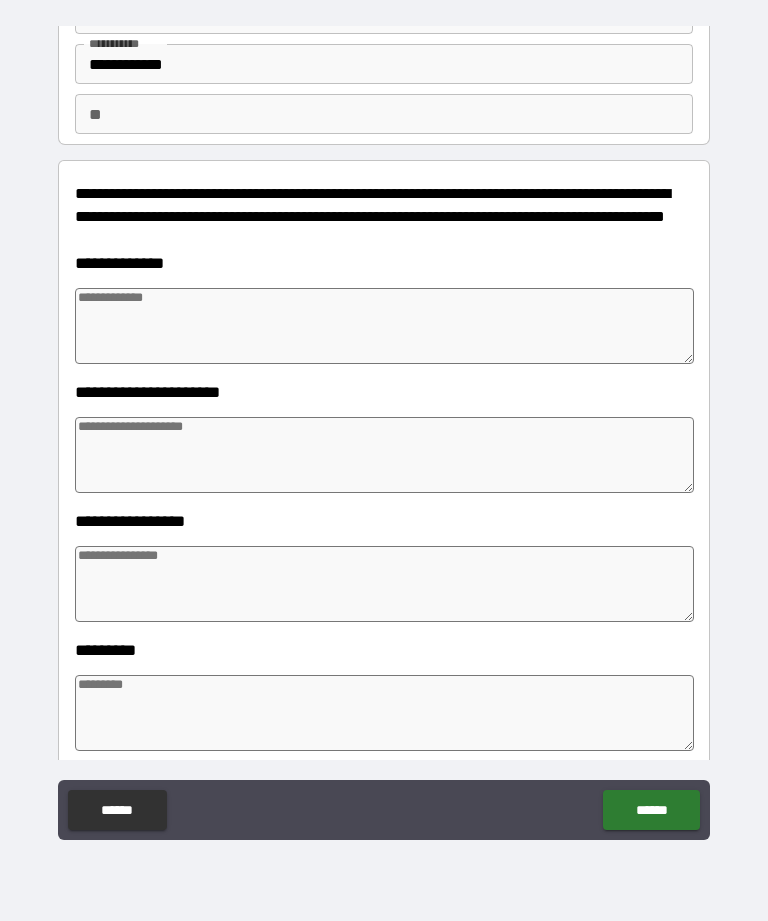 scroll, scrollTop: 137, scrollLeft: 0, axis: vertical 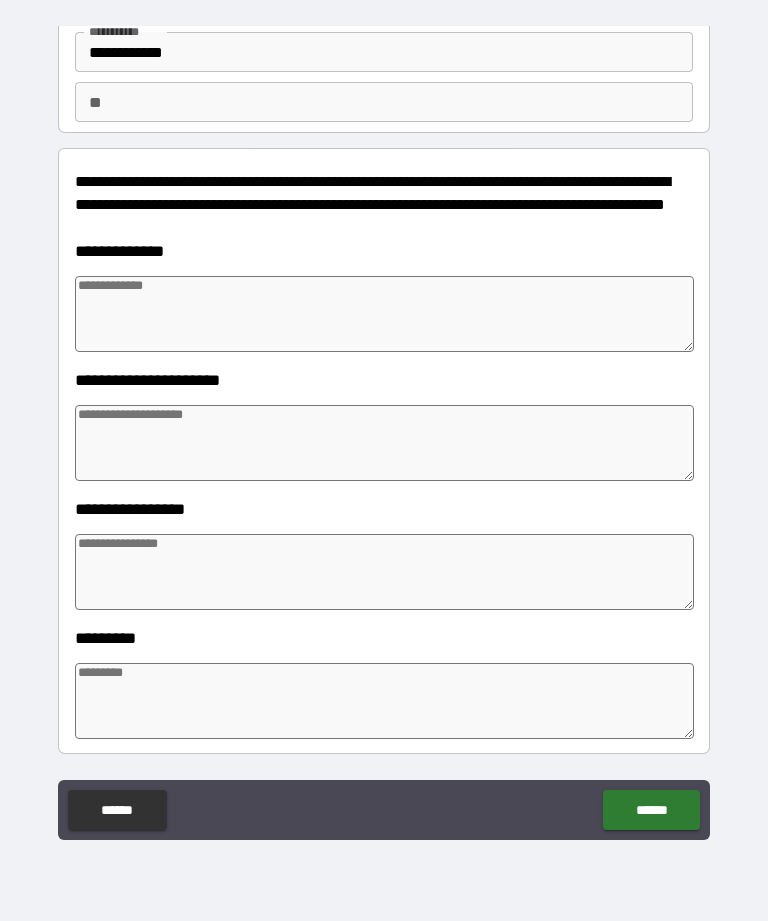 click at bounding box center [384, 314] 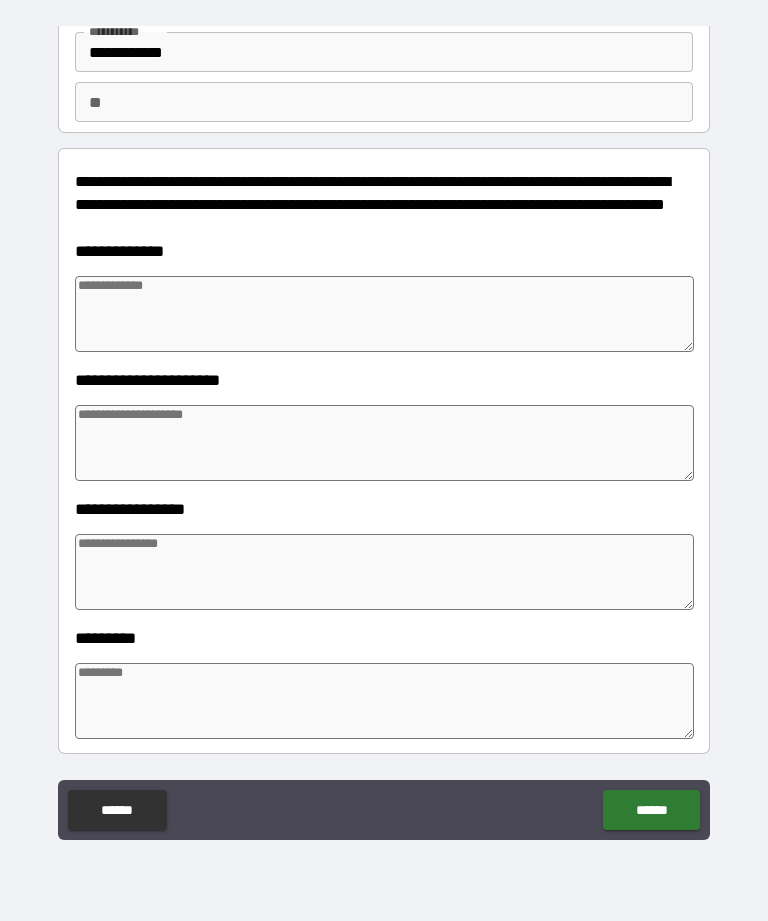 type on "*" 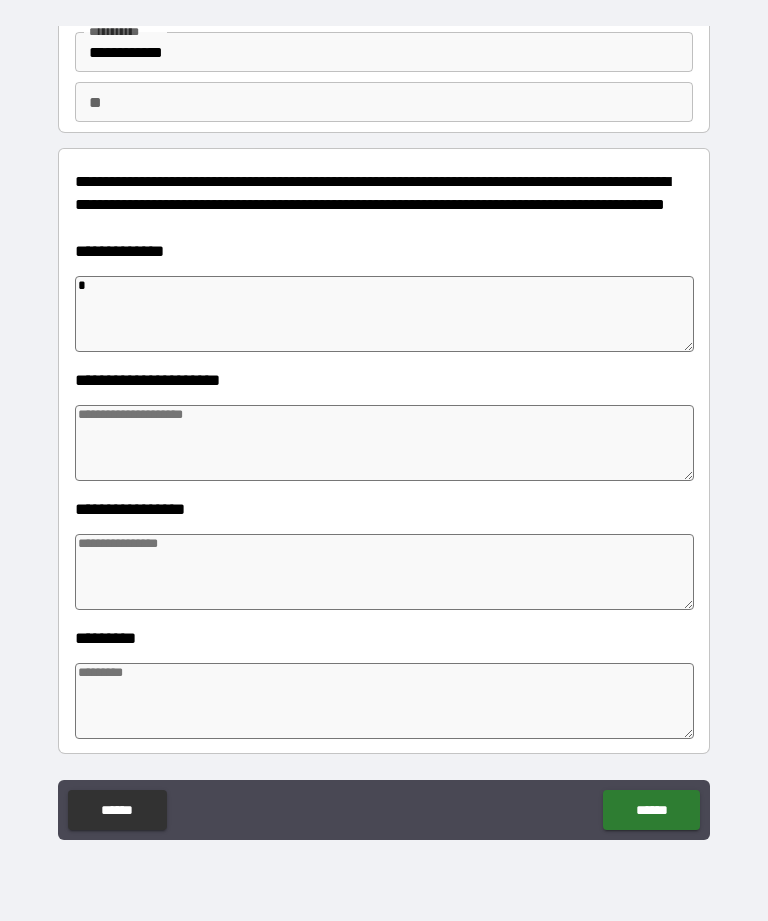 type on "*" 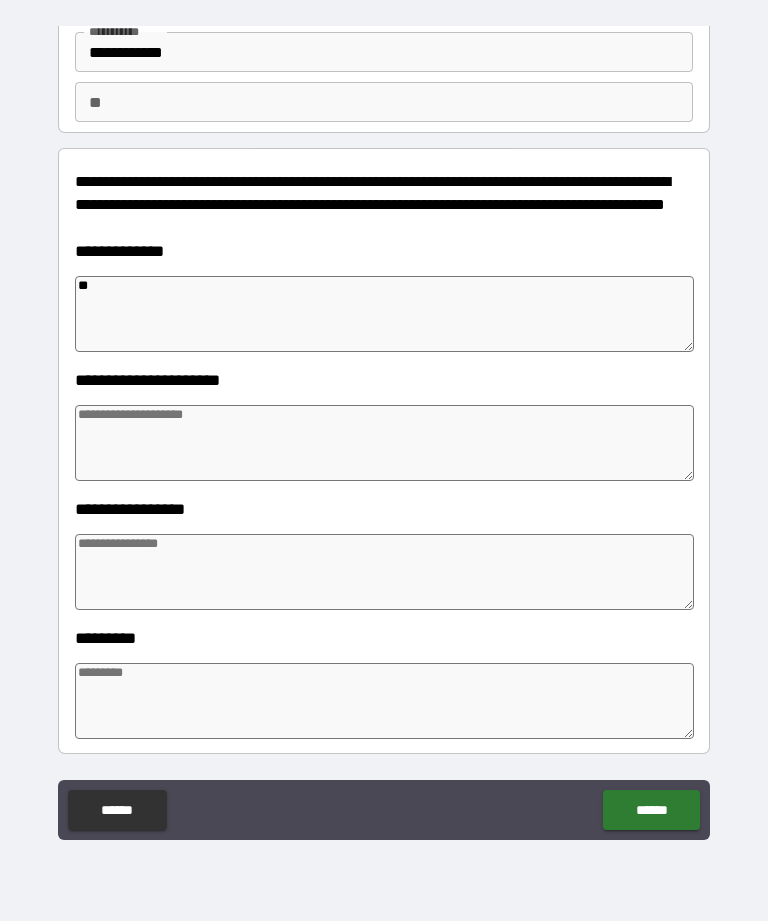 type on "*" 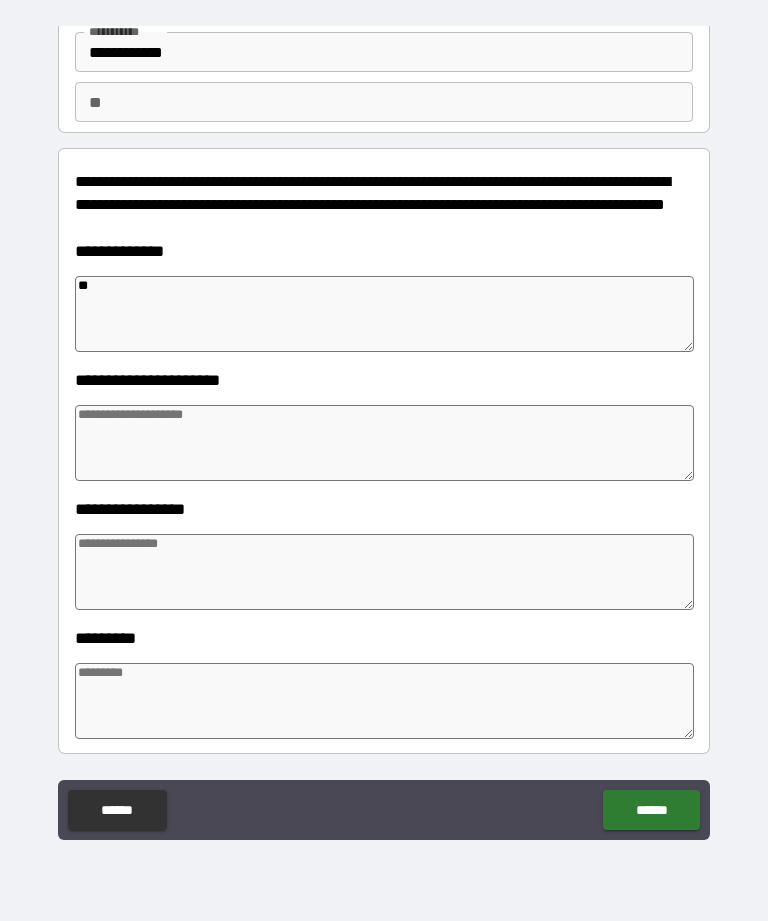 type on "*" 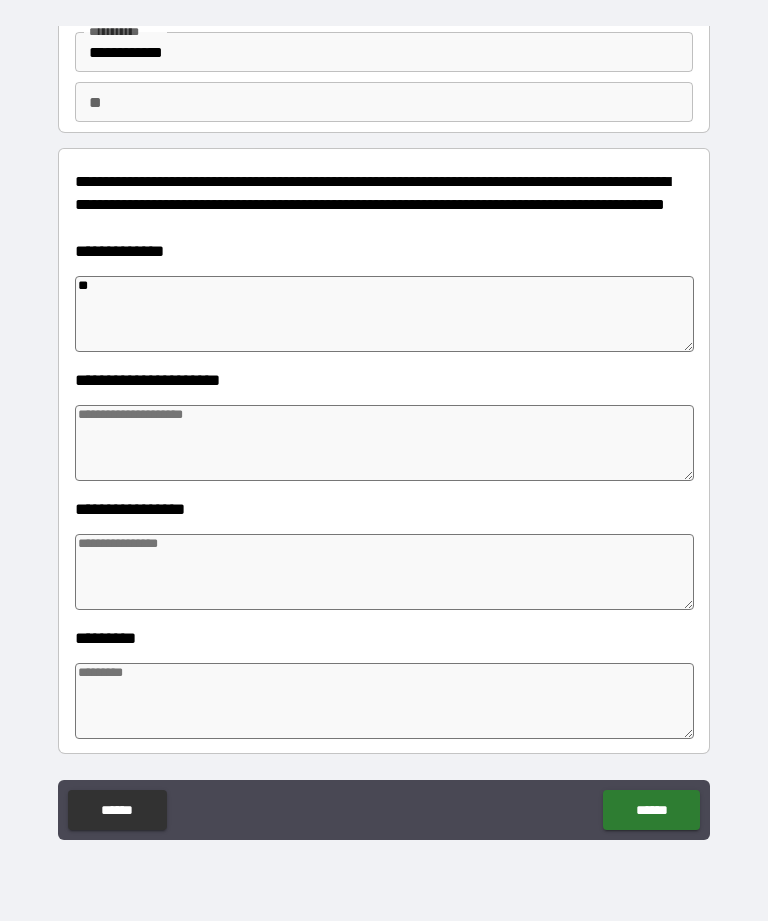 type on "*" 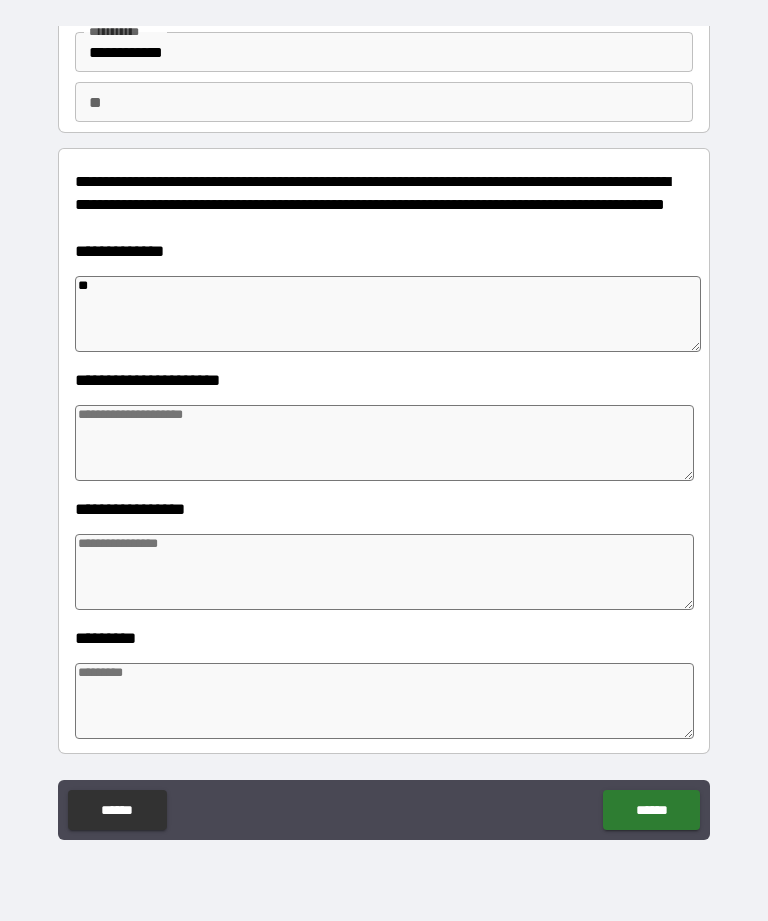 type on "*" 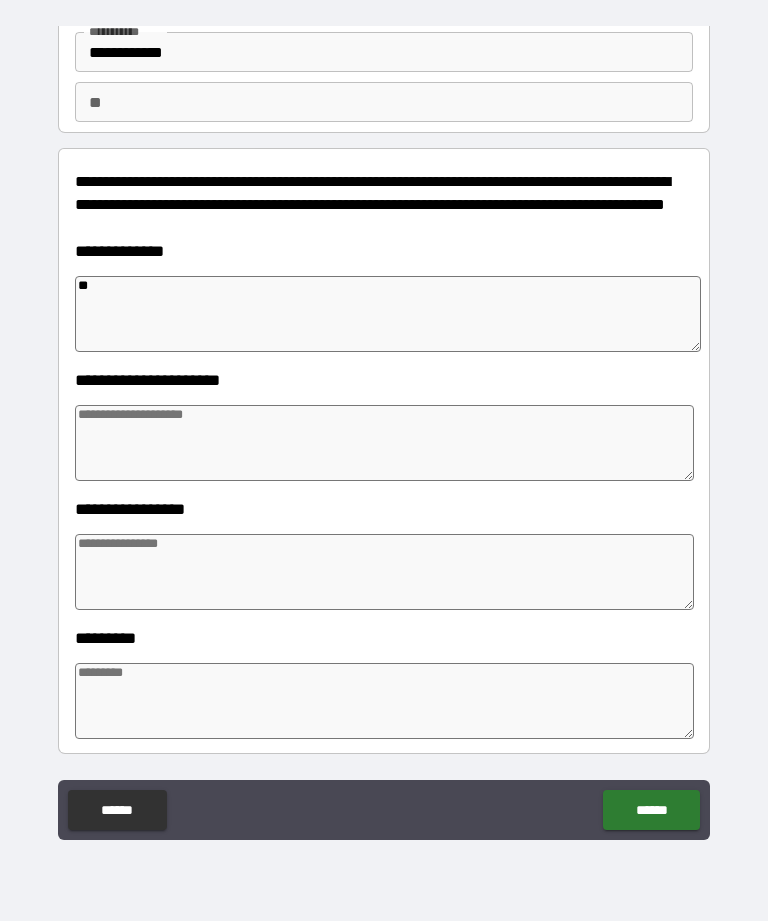 type on "*" 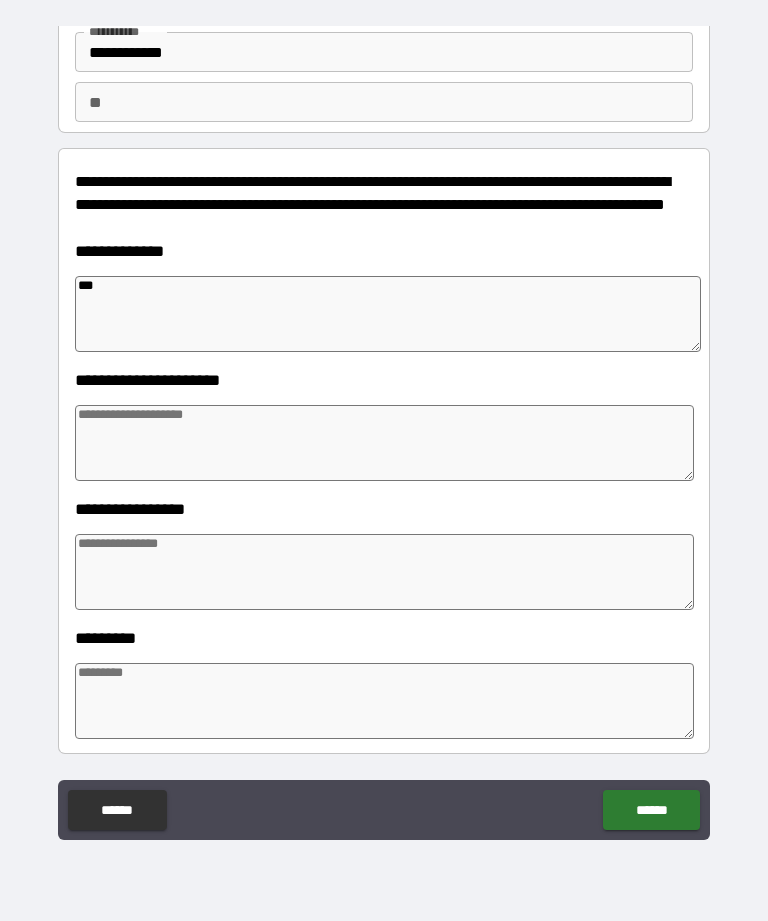 type on "*" 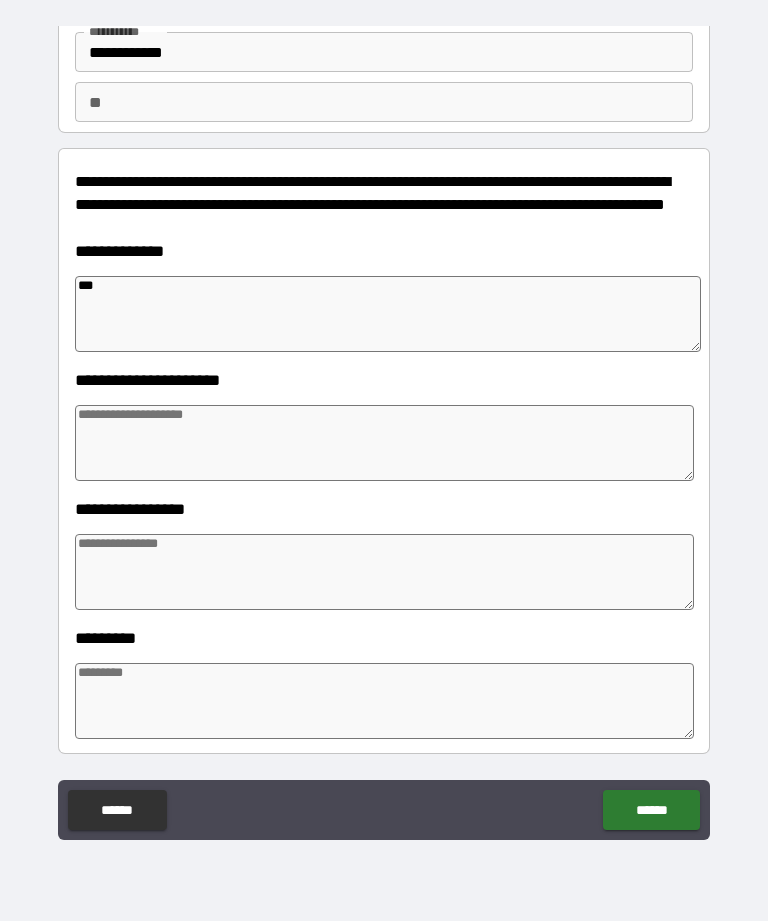 type on "*" 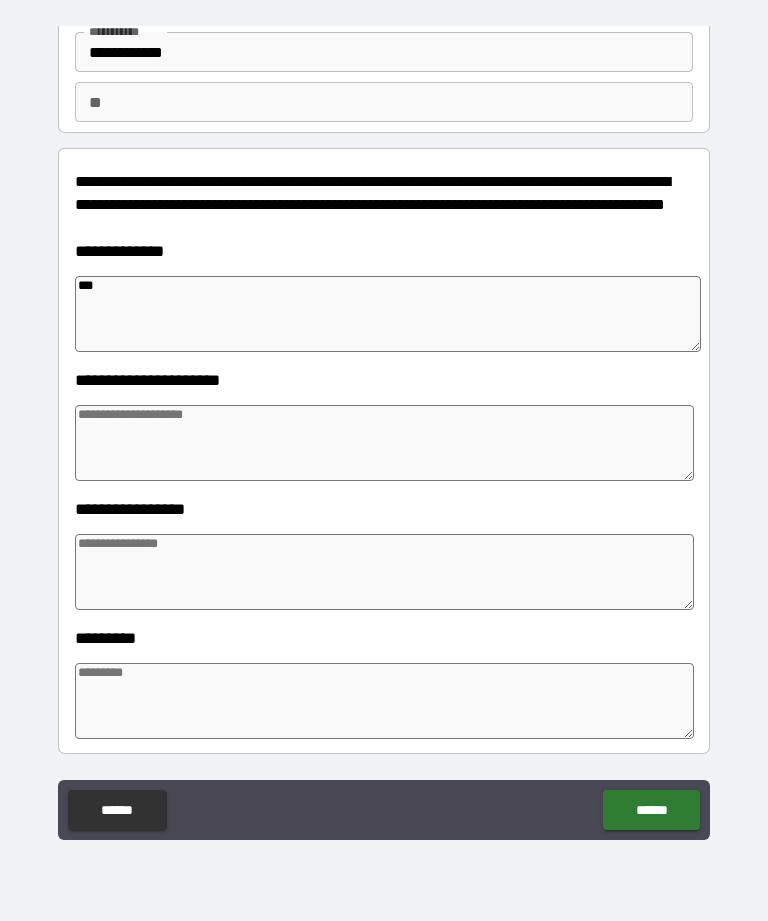 type on "*" 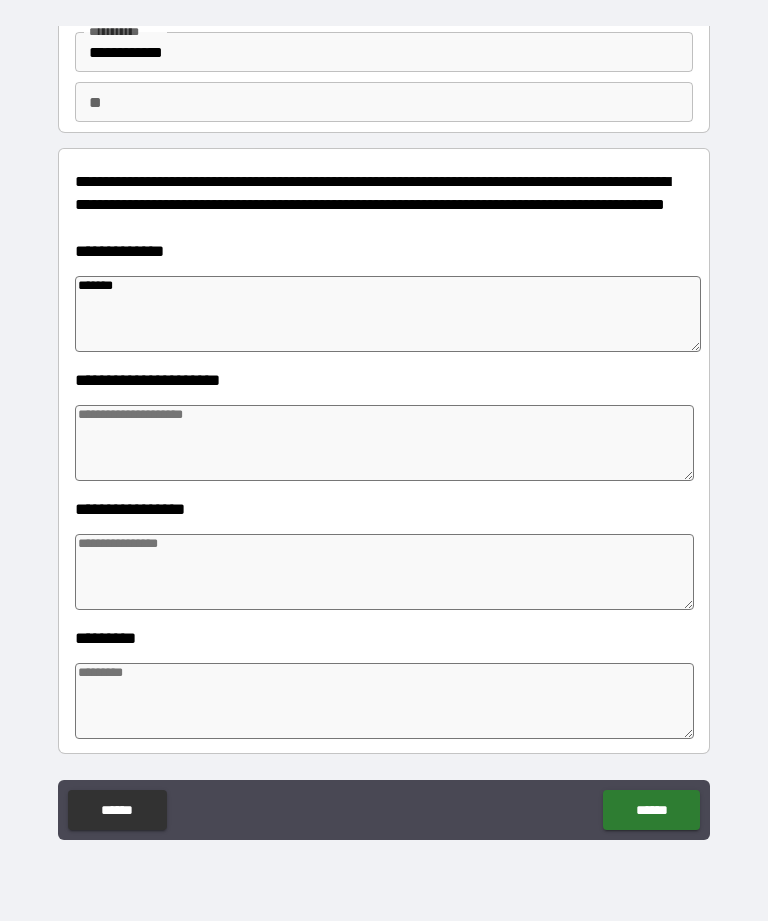 type on "*******" 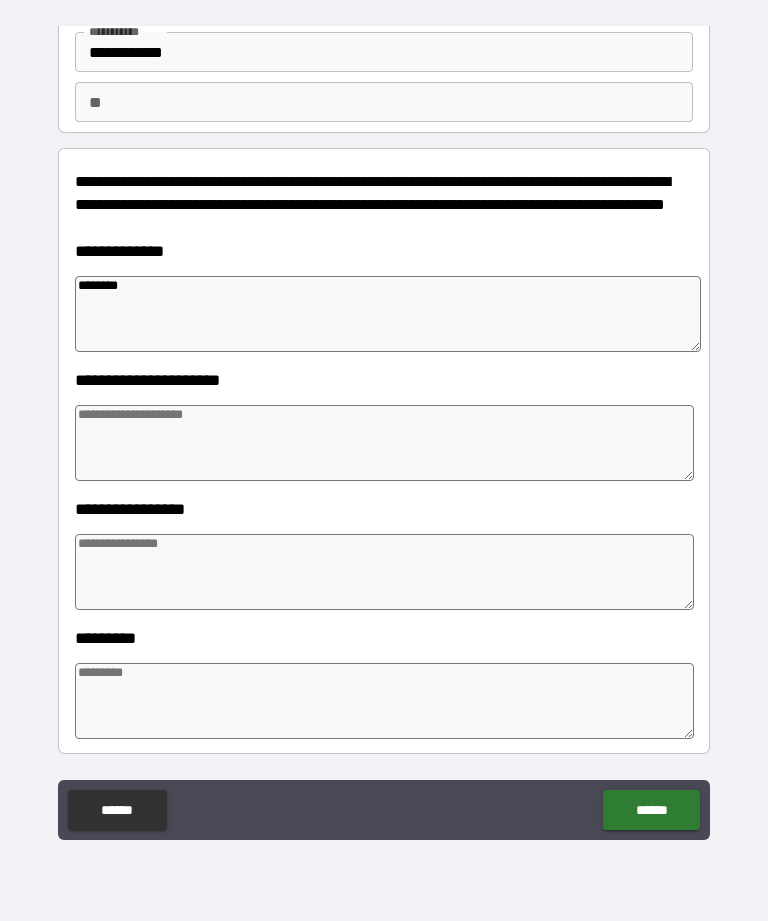 type on "*" 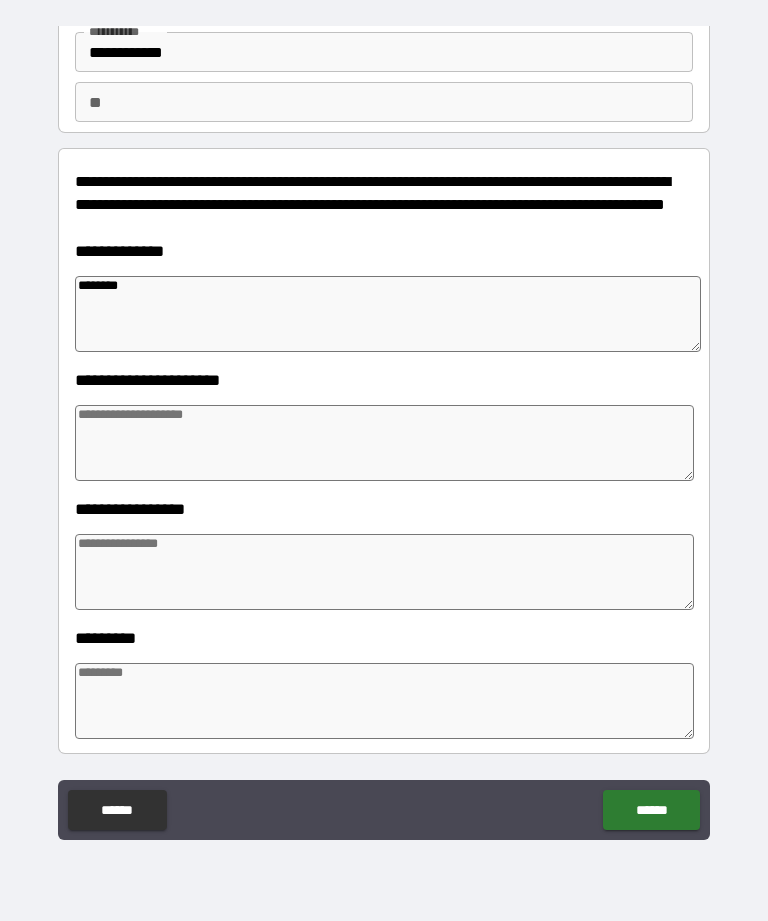 type on "*" 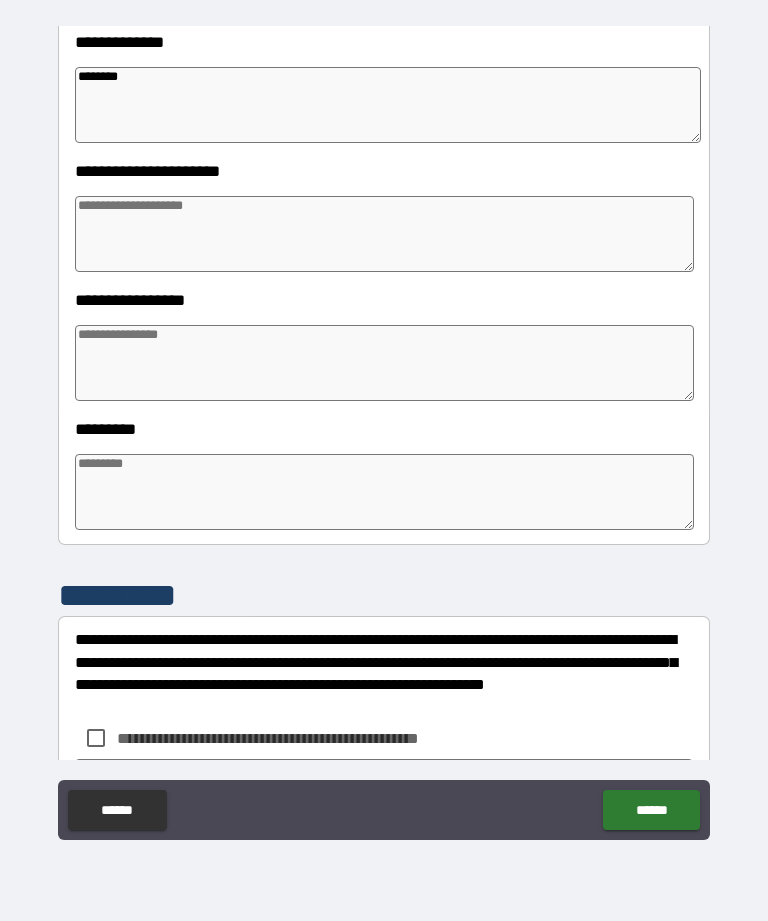 scroll, scrollTop: 353, scrollLeft: 0, axis: vertical 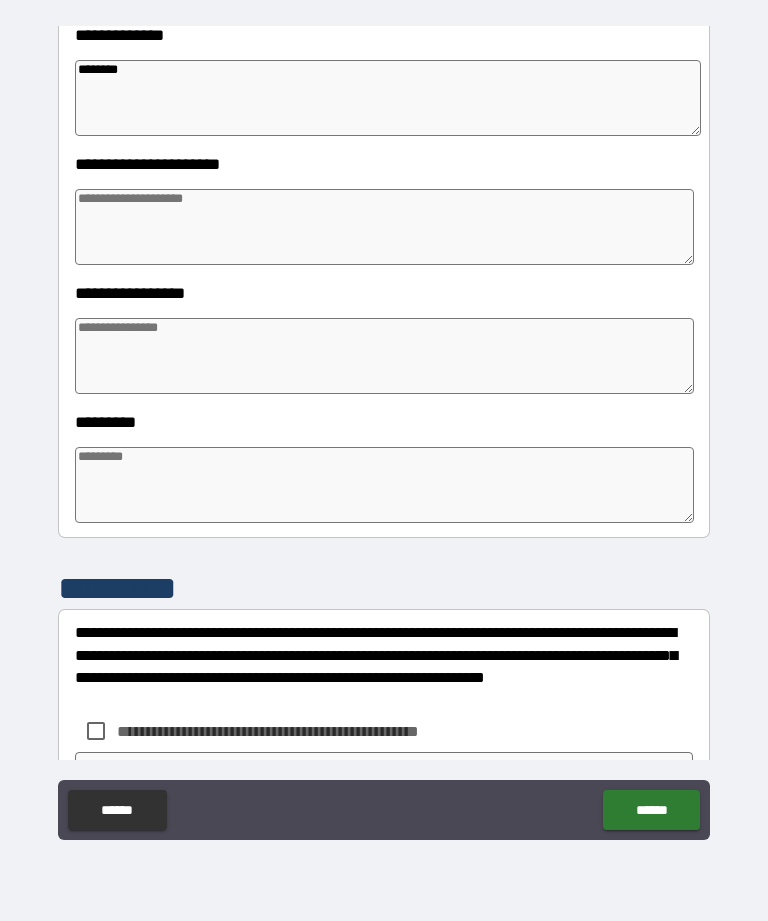 click at bounding box center [384, 227] 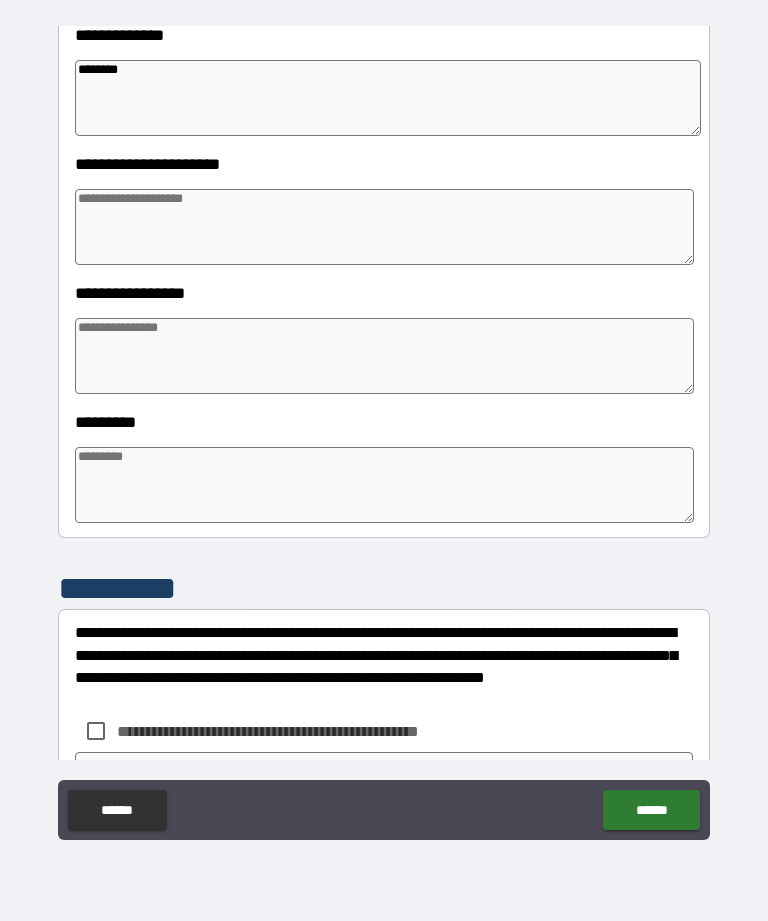 type on "*" 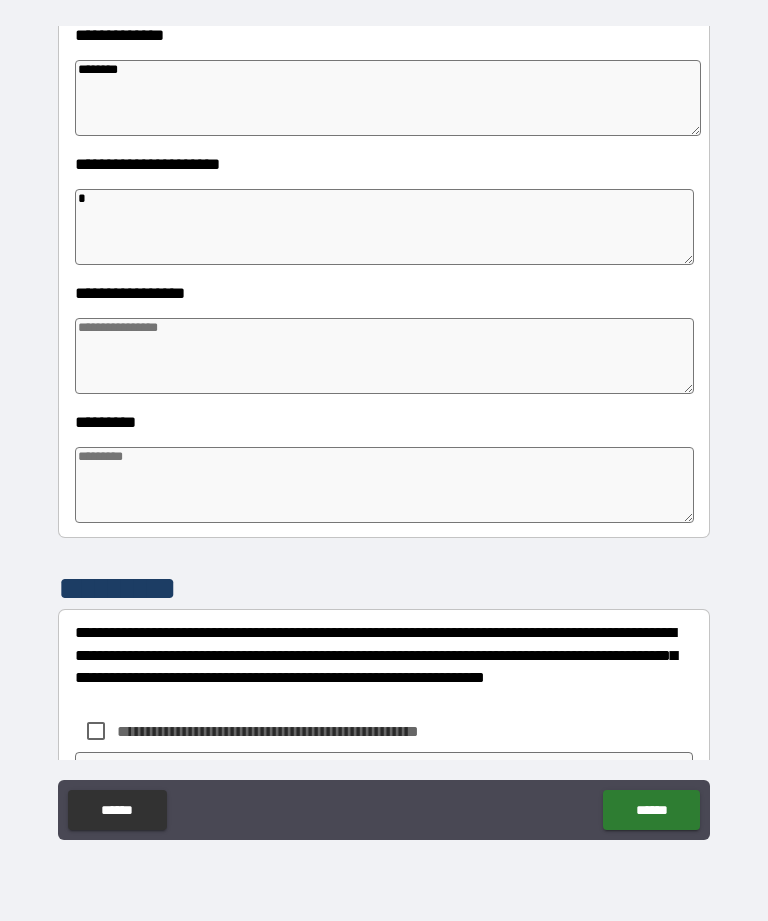type on "*" 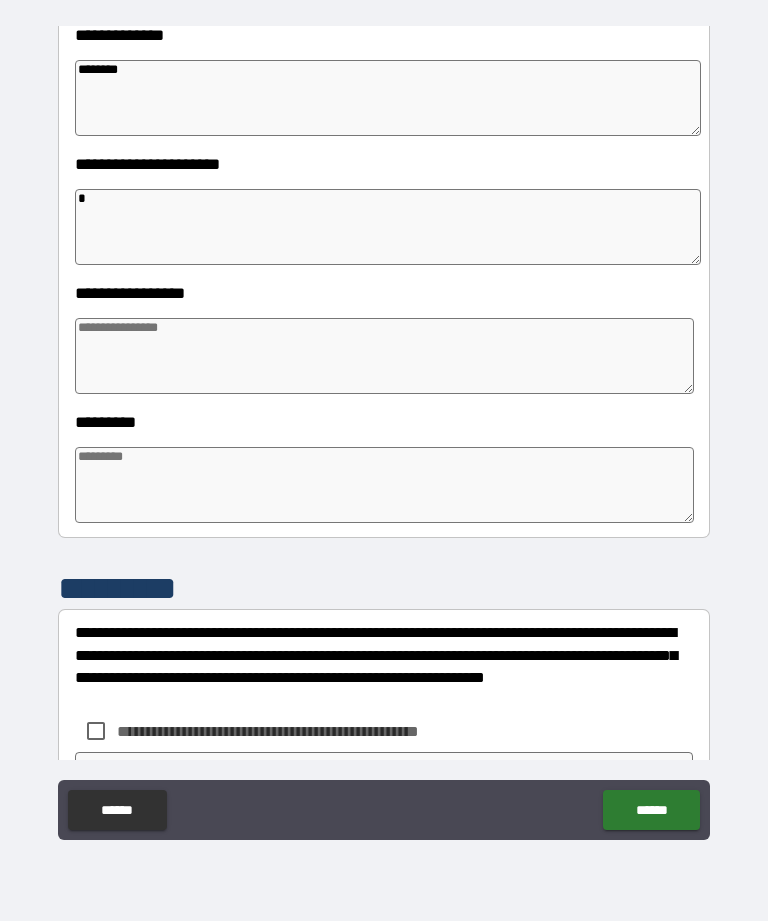type on "*" 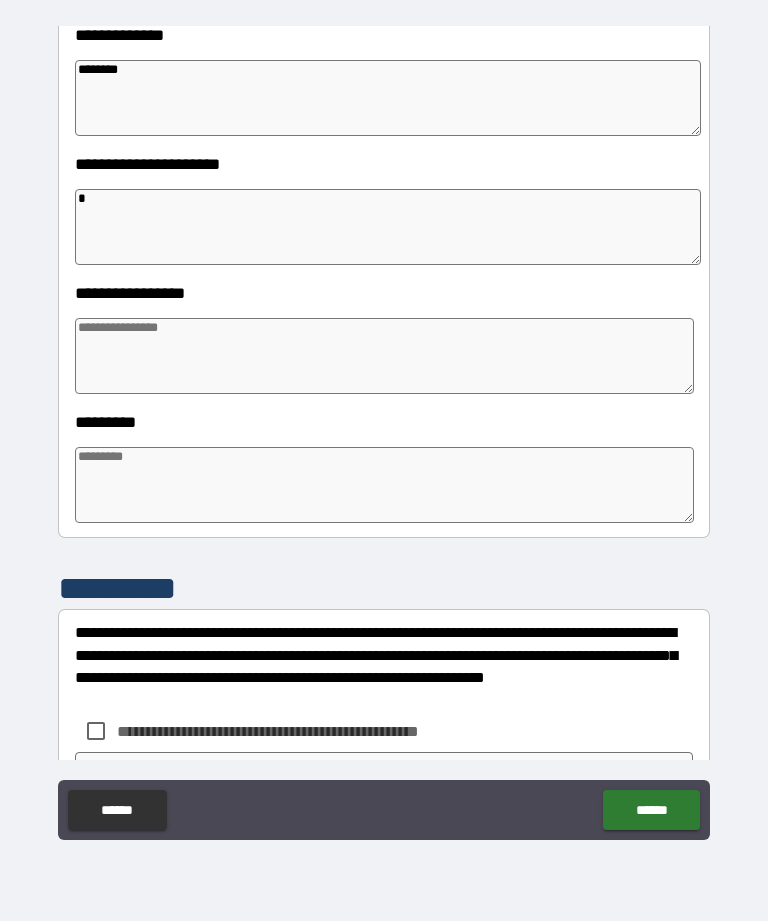 type on "*" 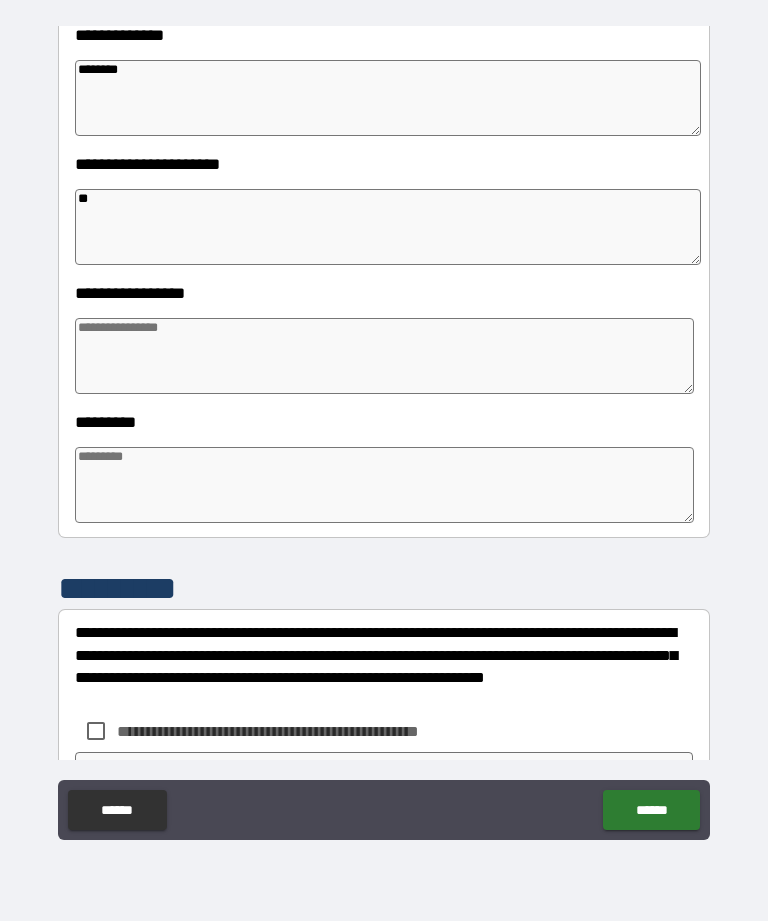 type on "*" 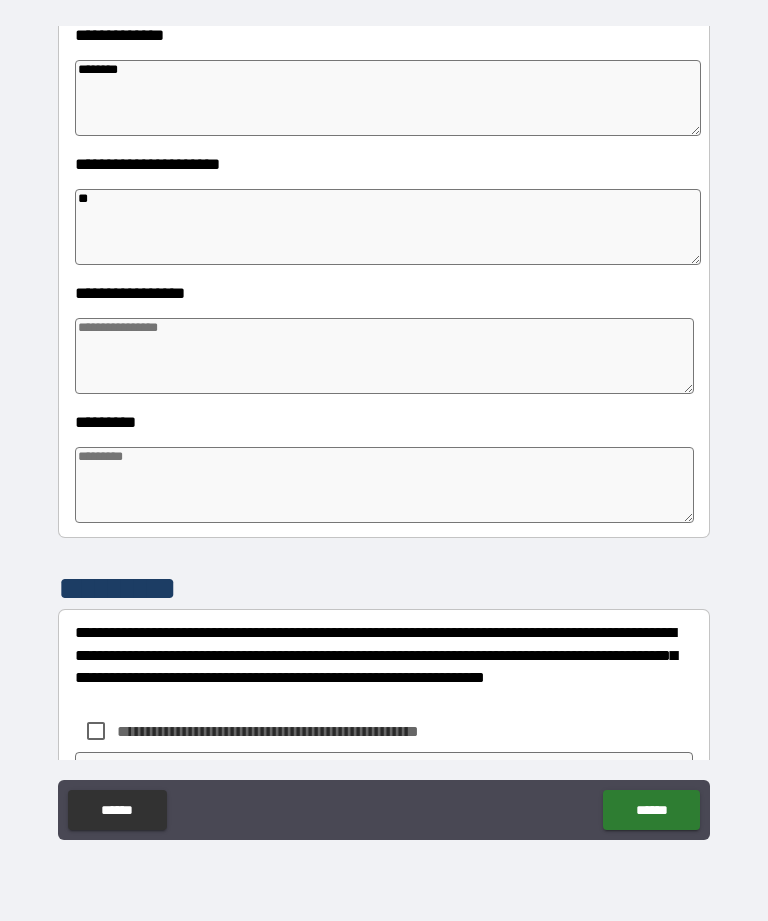 type on "*" 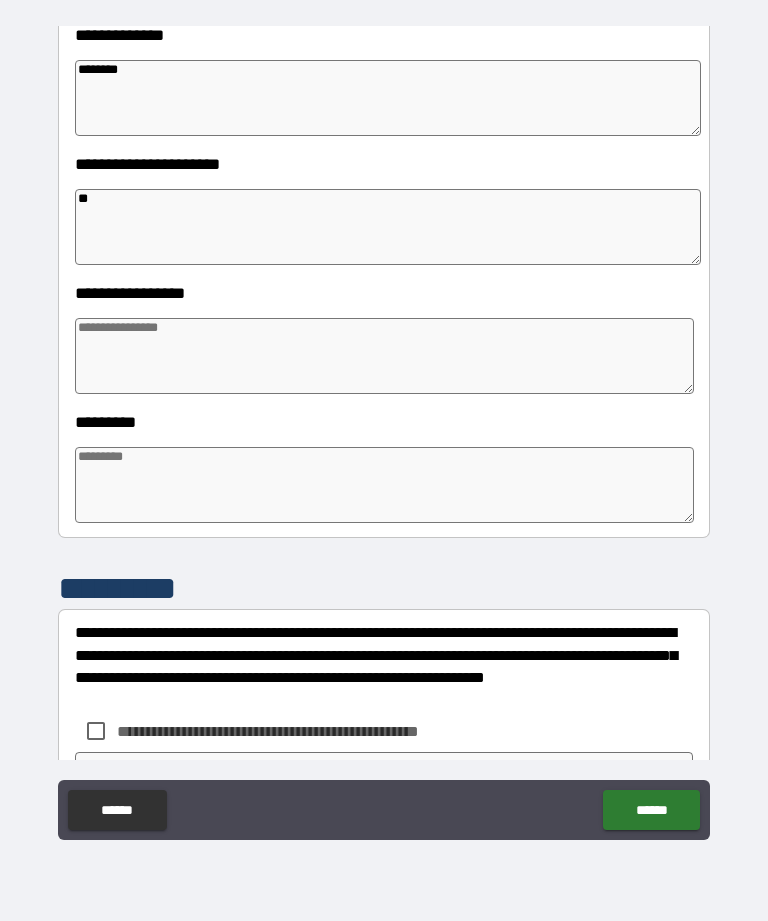type on "*" 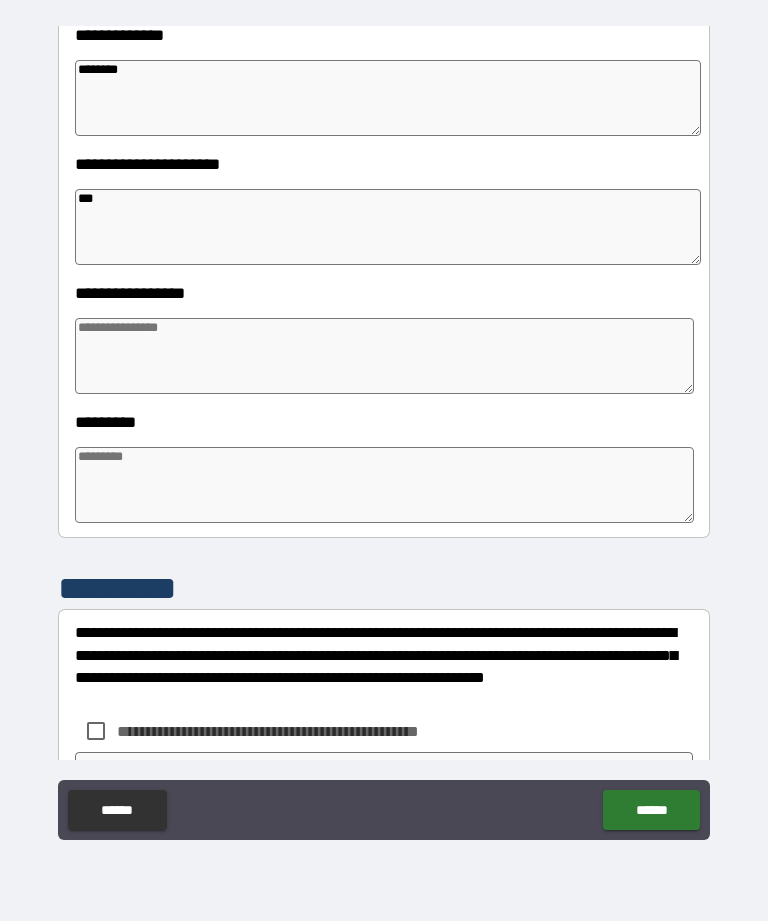 type on "*" 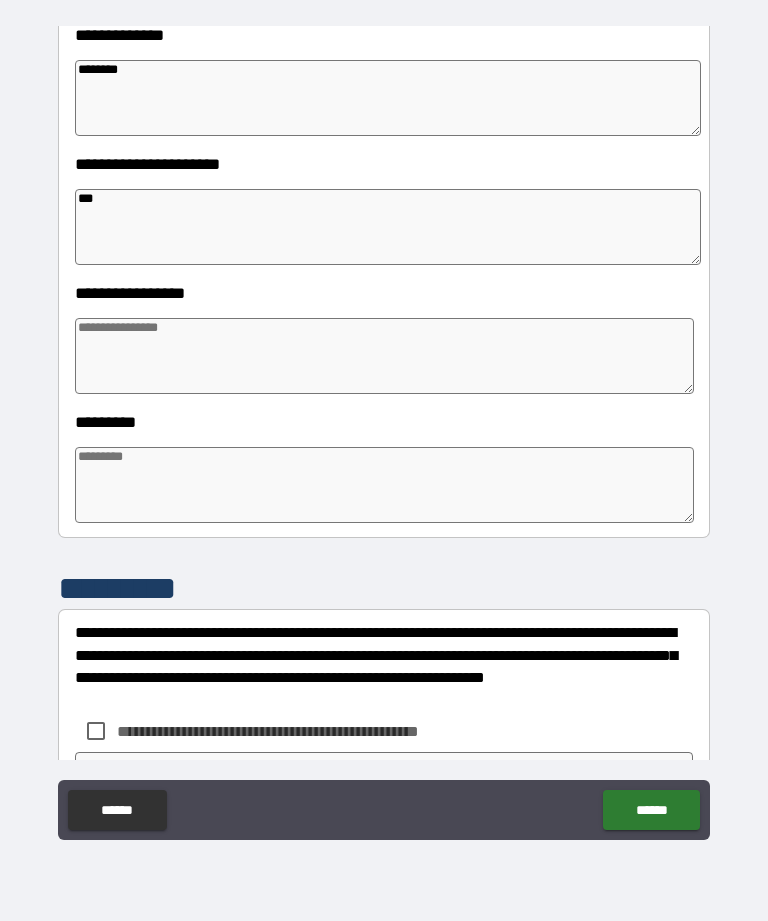 type on "*" 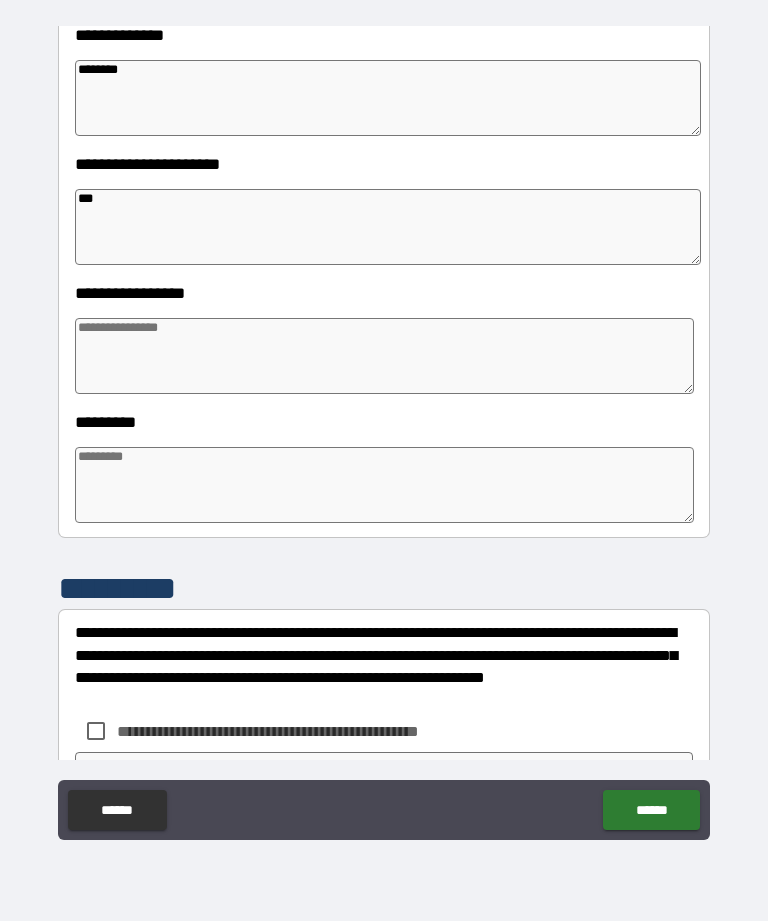 type on "*" 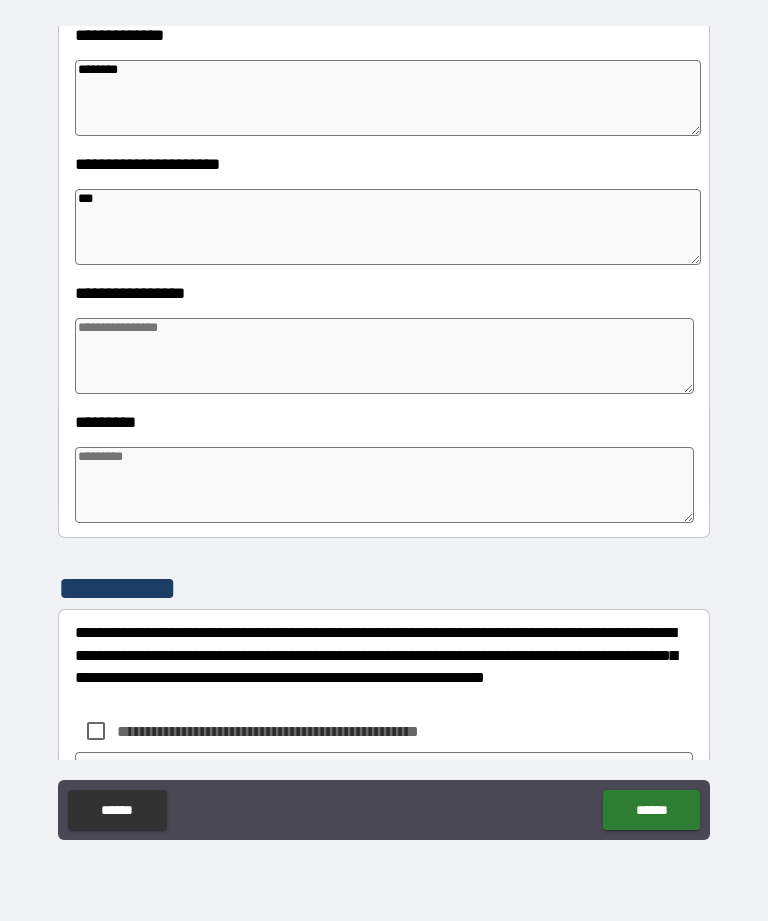 type on "****" 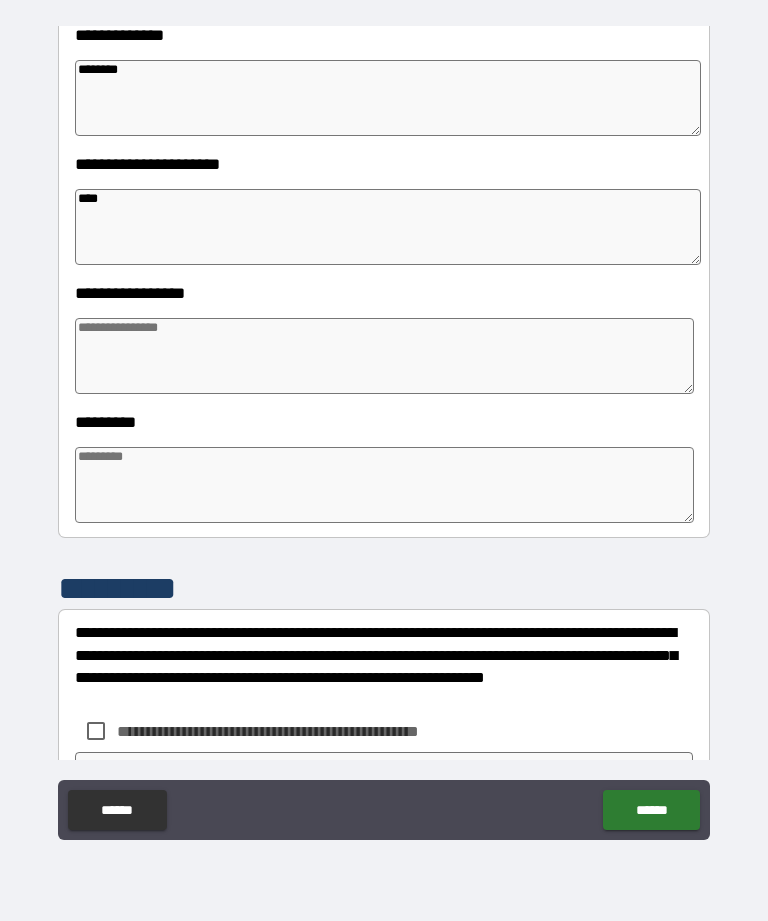 type on "*" 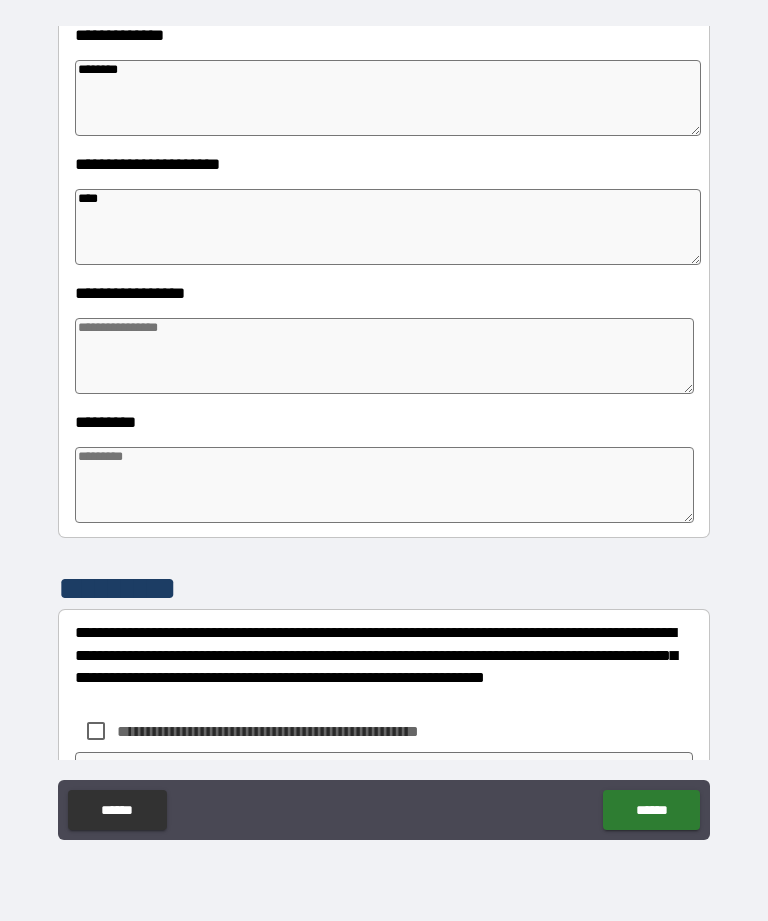 type on "*" 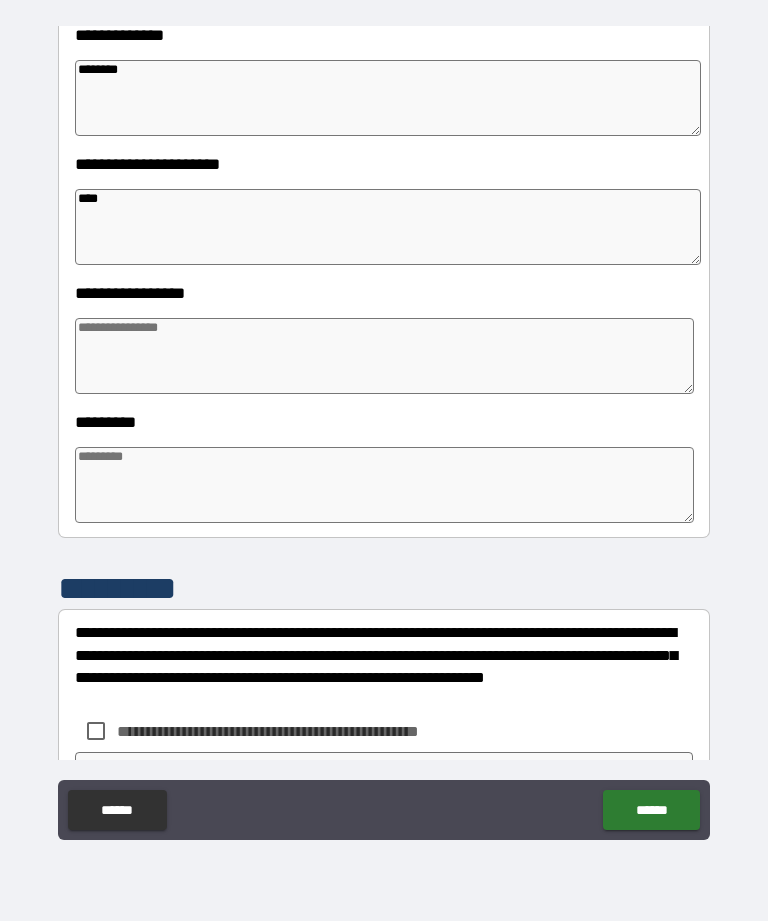 type on "*" 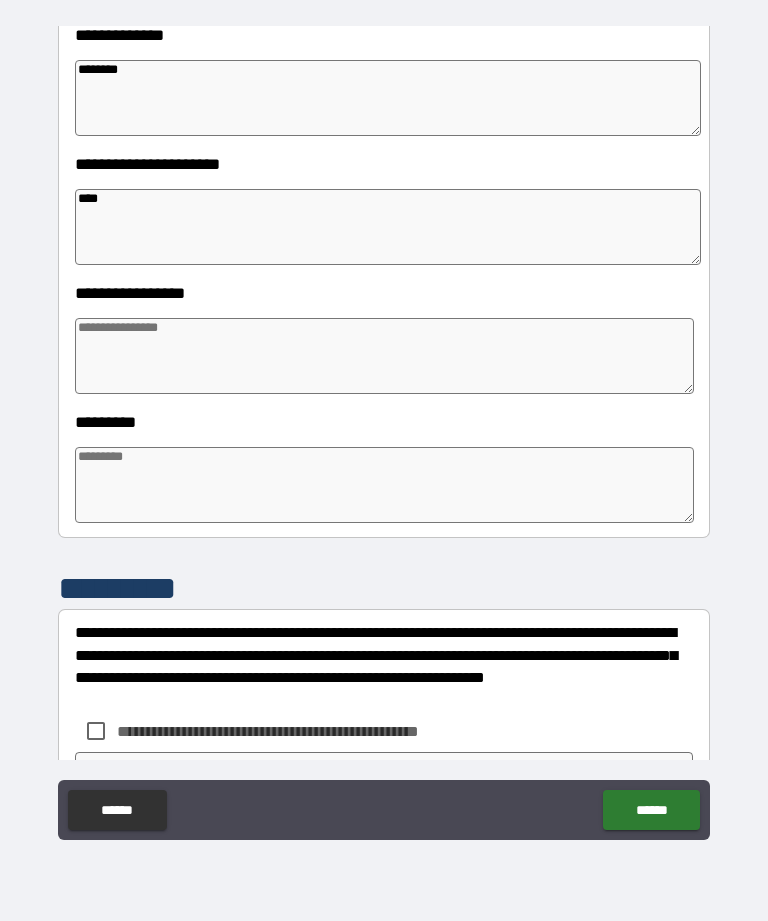 type on "*****" 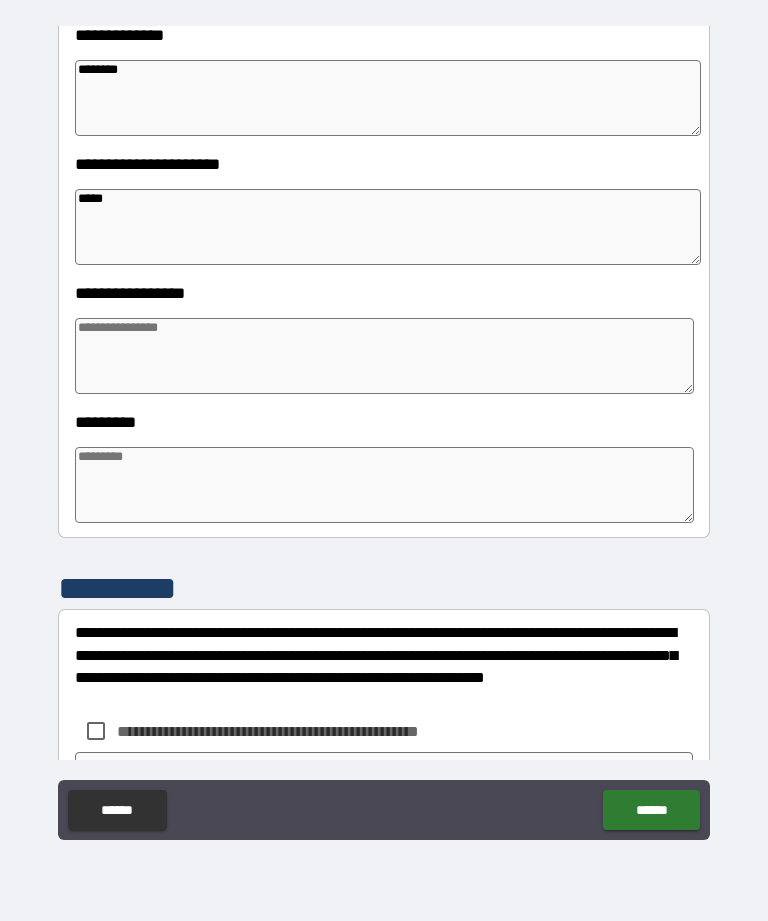 type on "*" 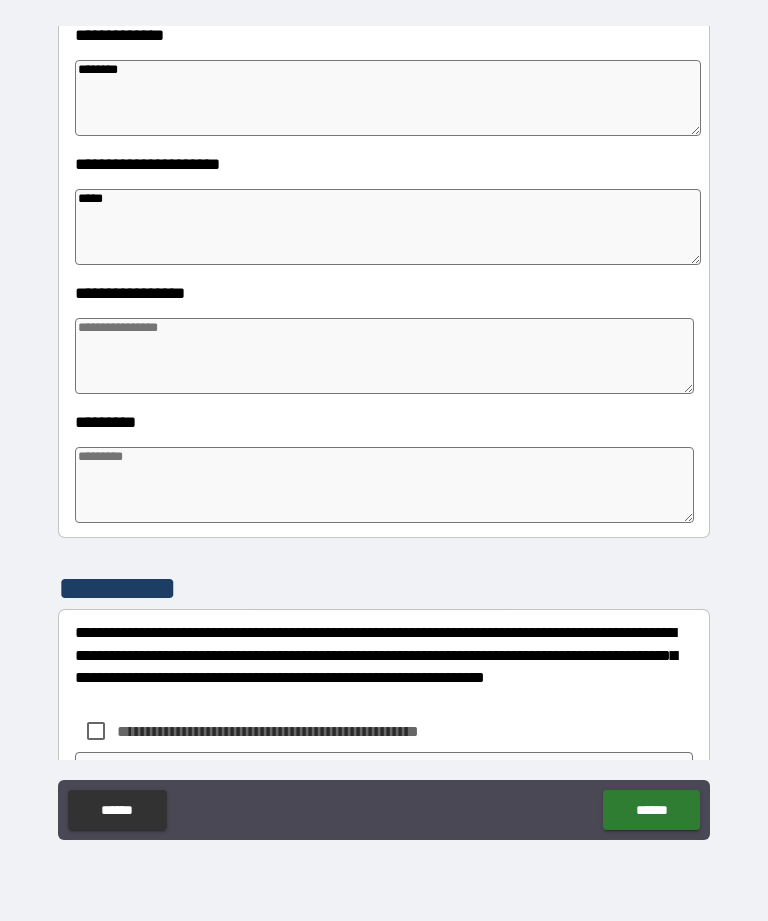 type on "*" 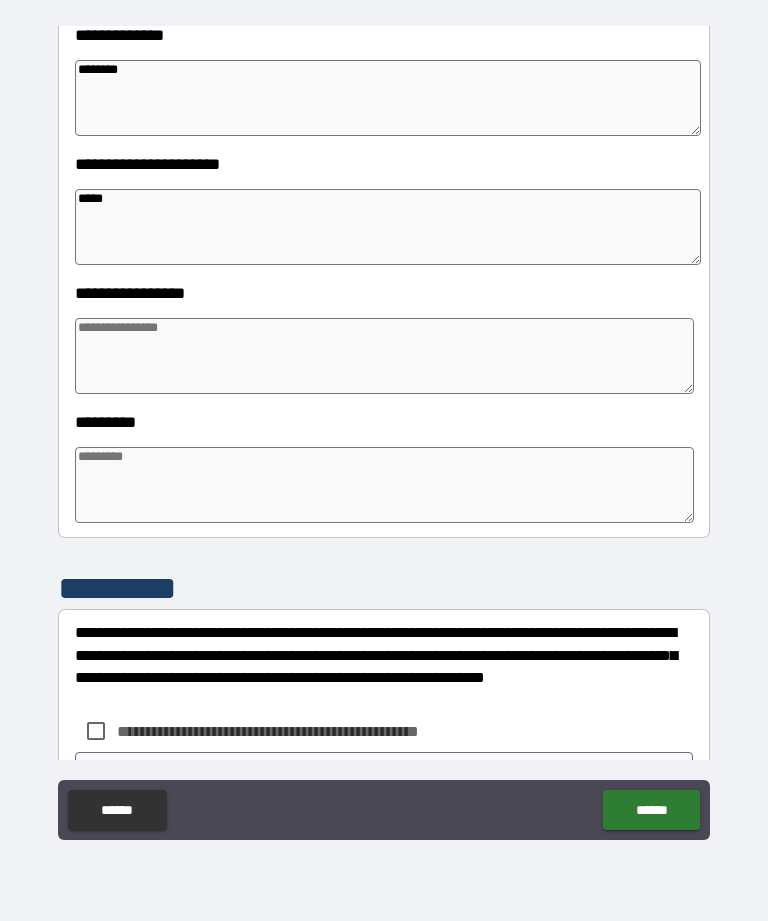 type on "*" 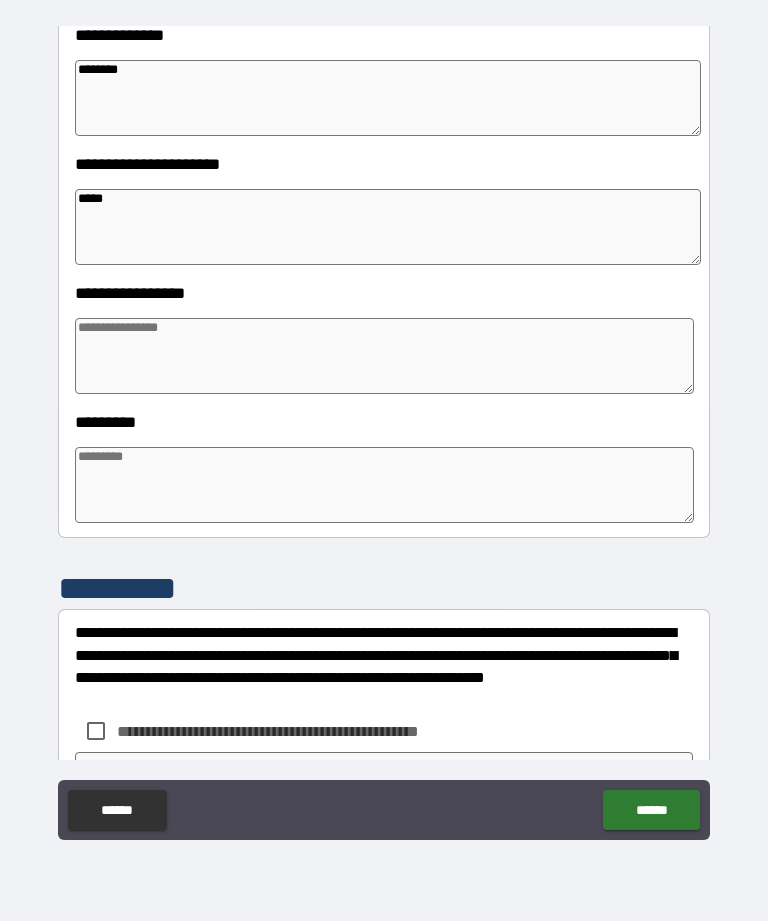type on "******" 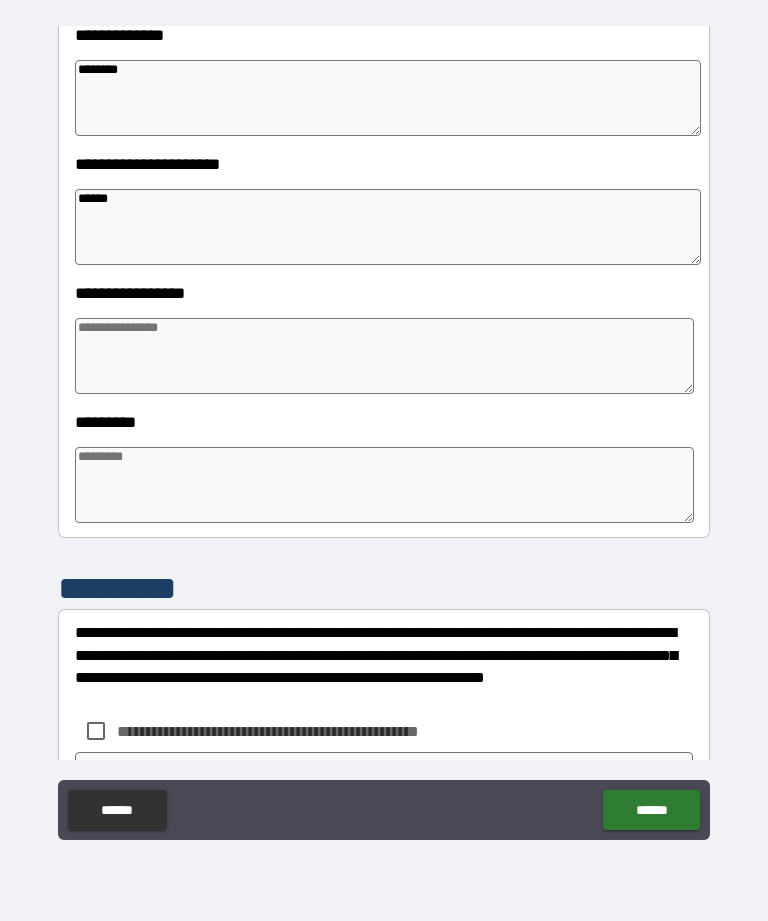 type on "*" 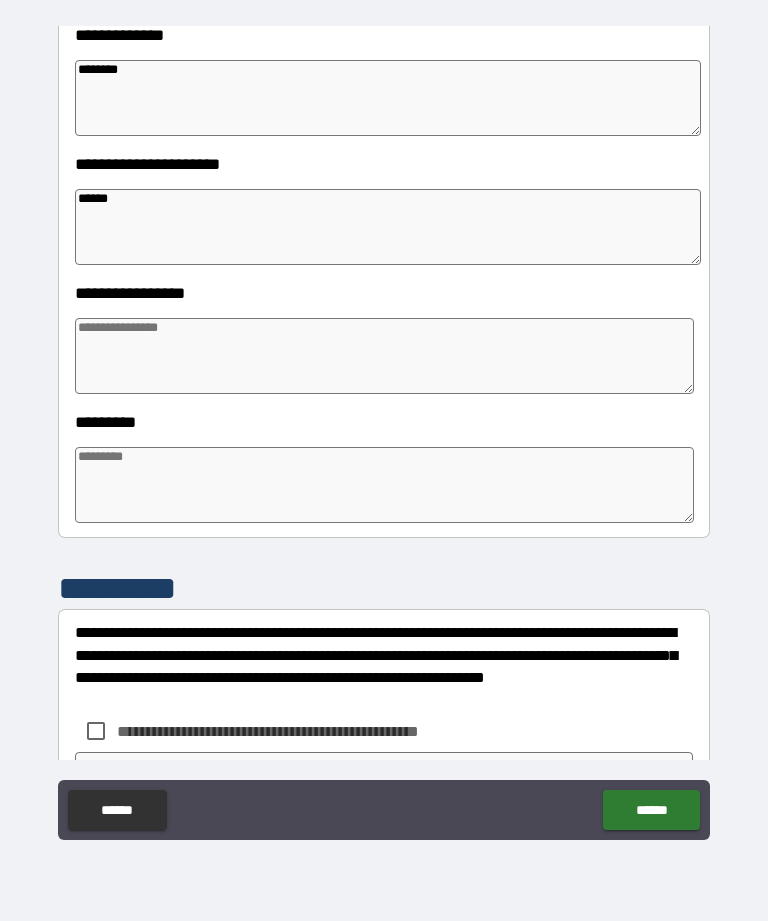 type on "*" 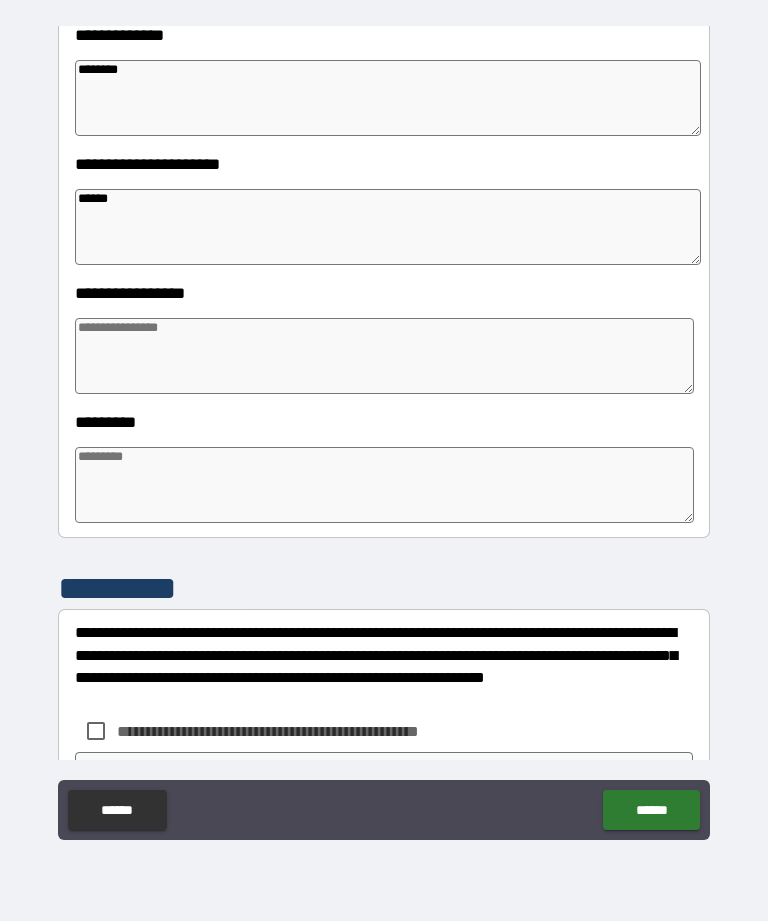 type on "*" 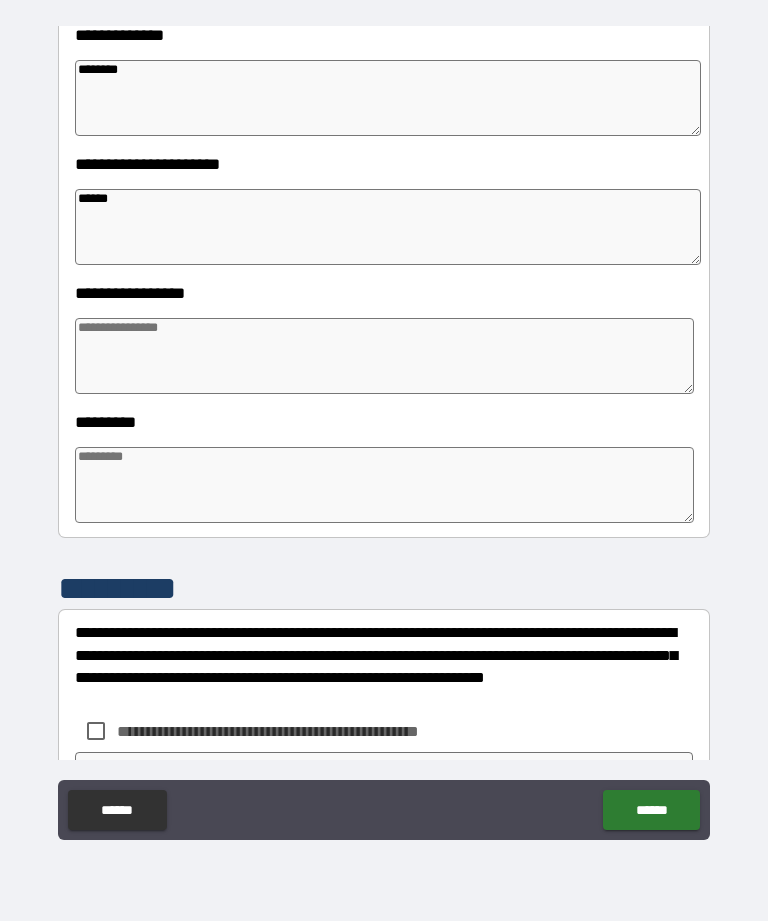 type on "*******" 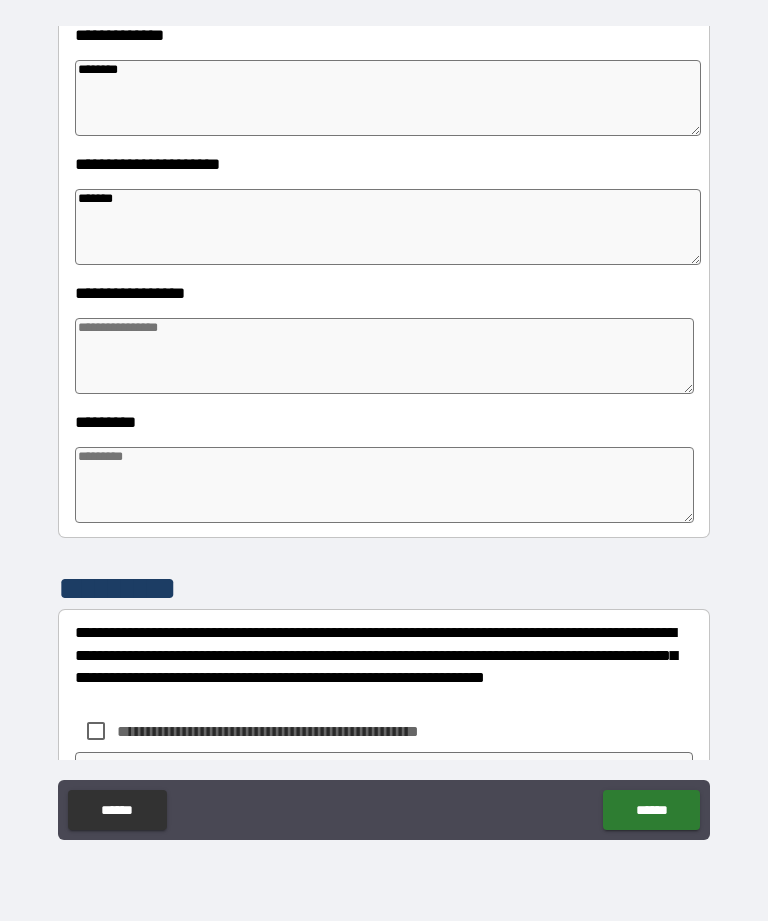 type on "*" 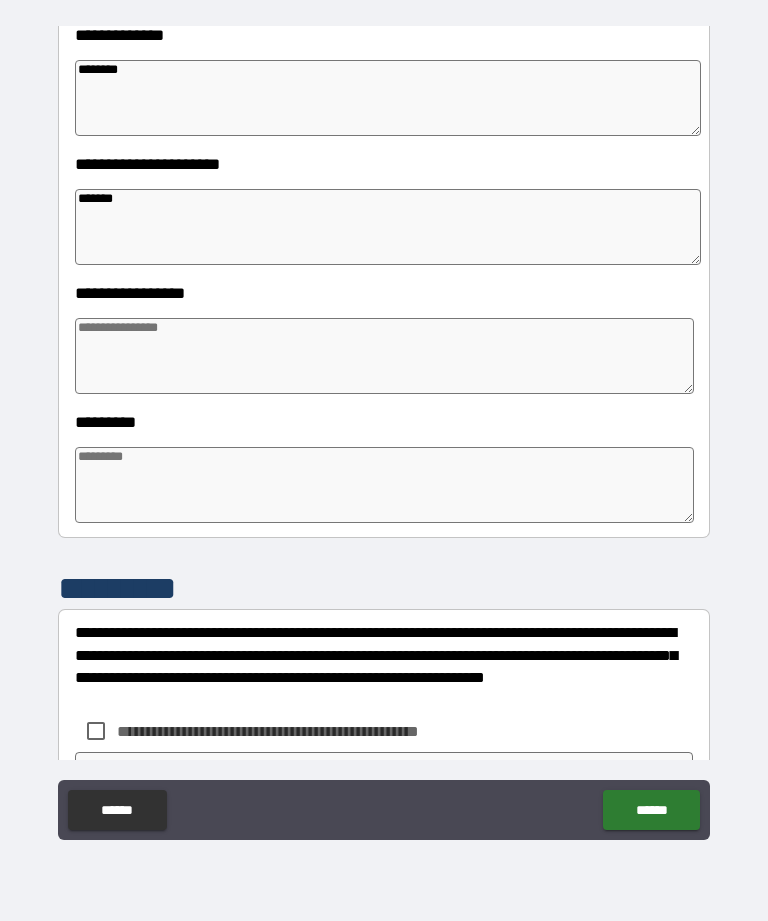 type on "*" 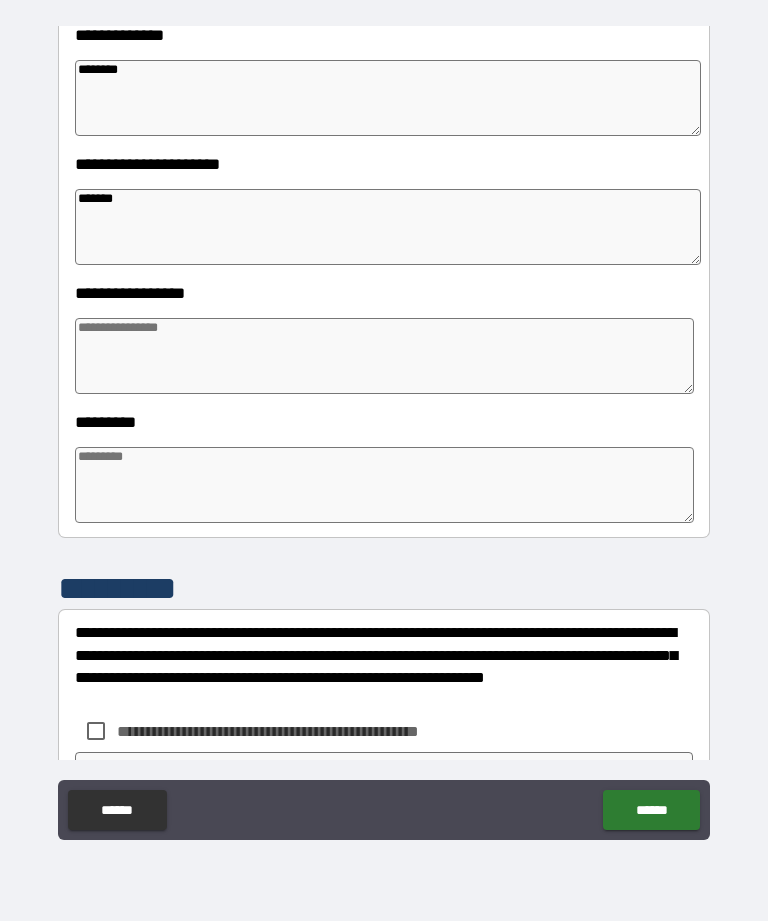 type on "*" 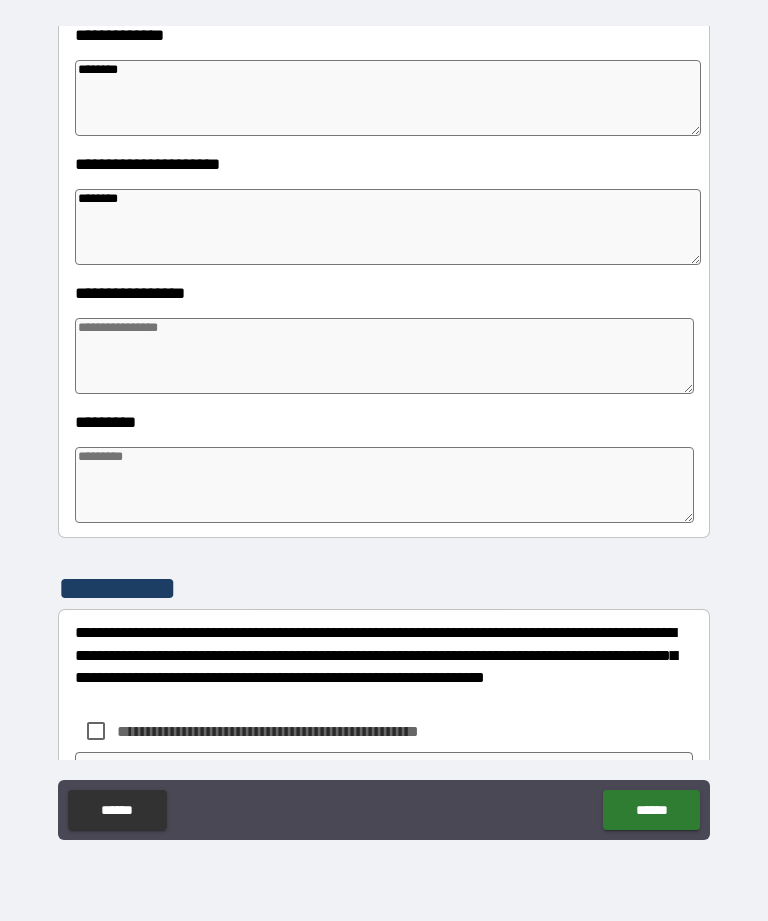 type on "*" 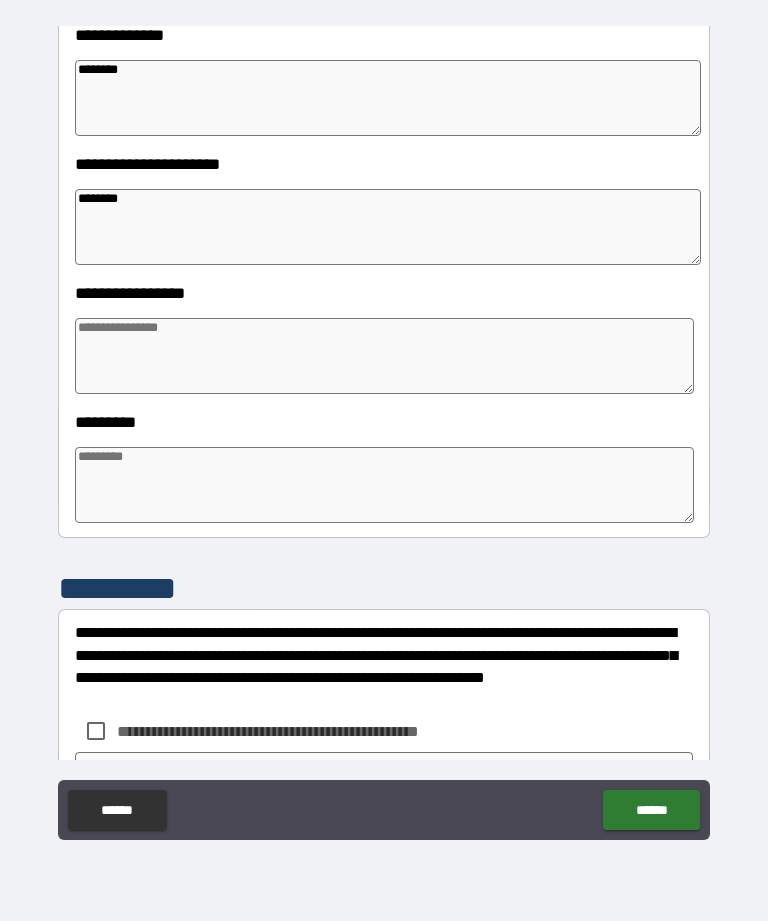 type on "*" 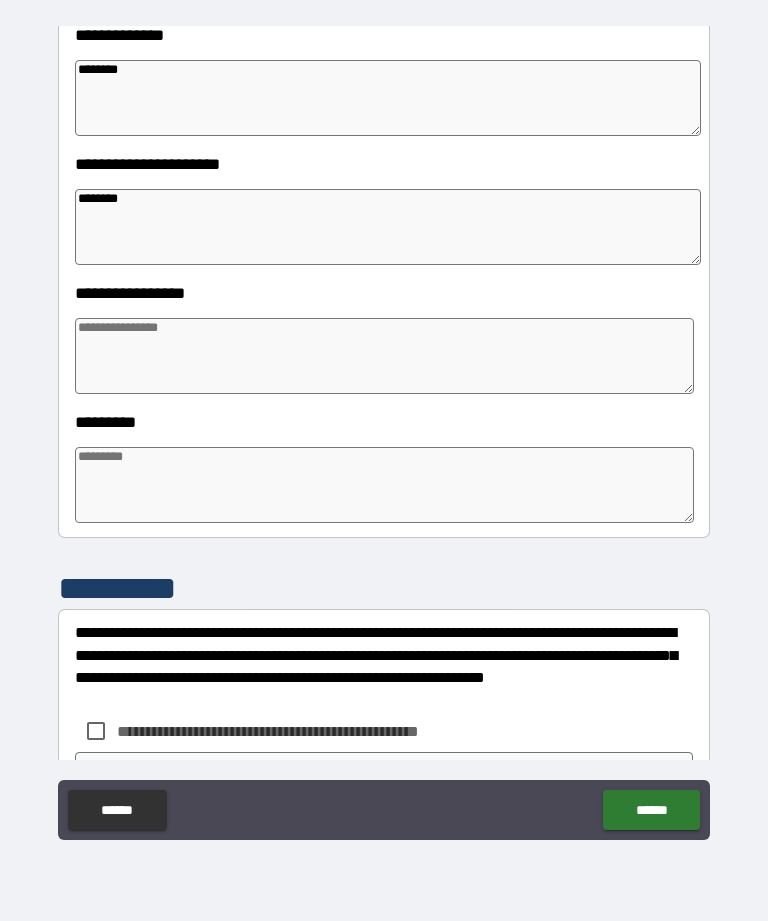type on "*" 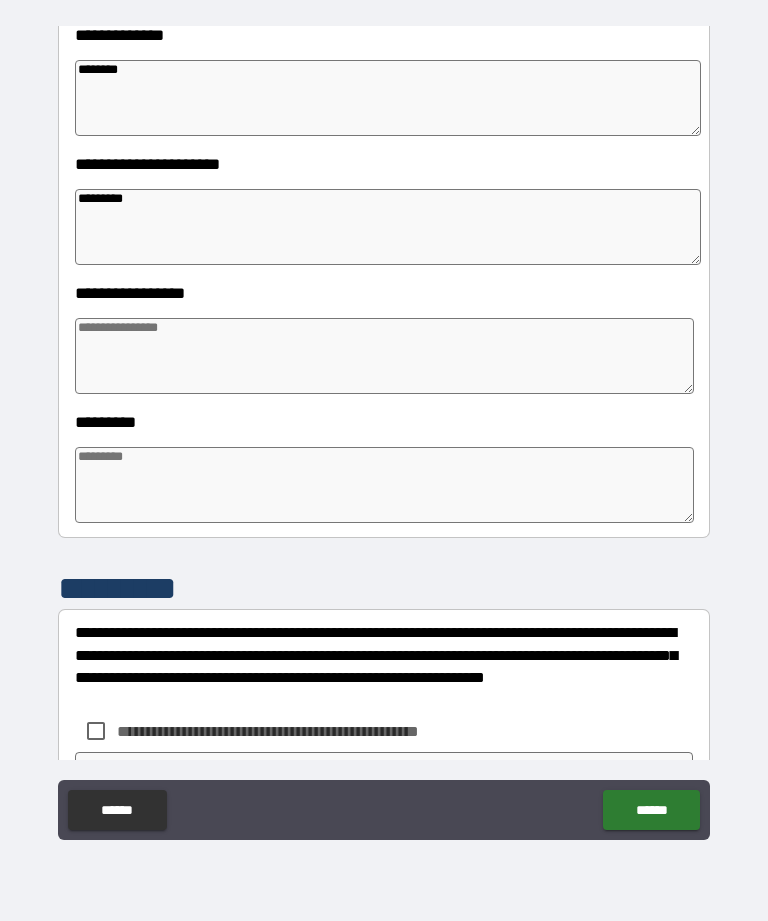 type on "*" 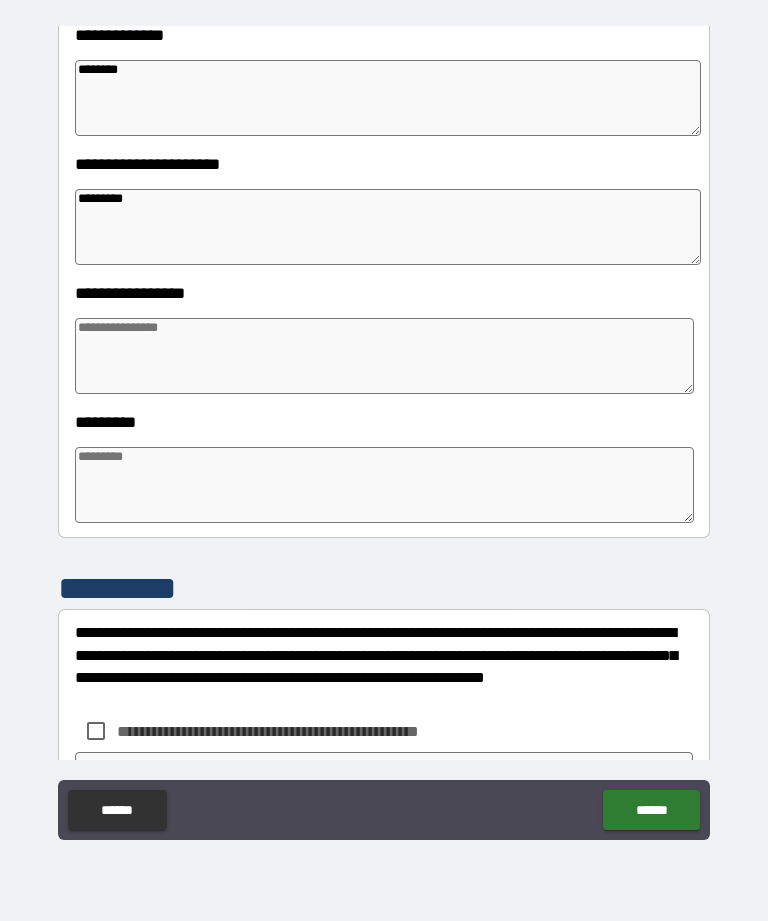 type on "*" 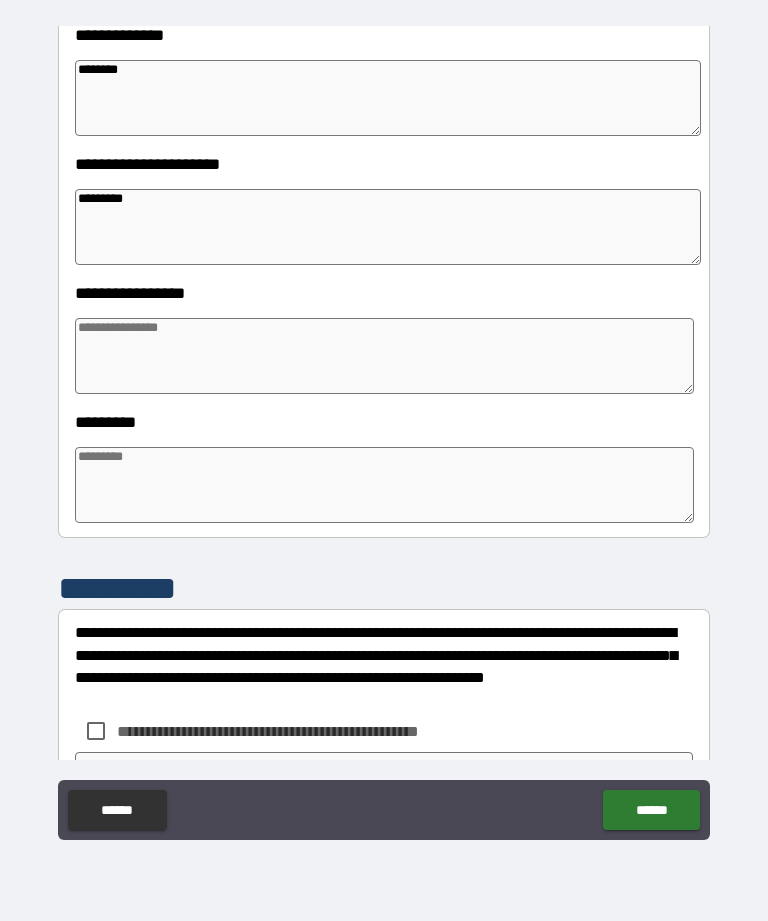 type on "*" 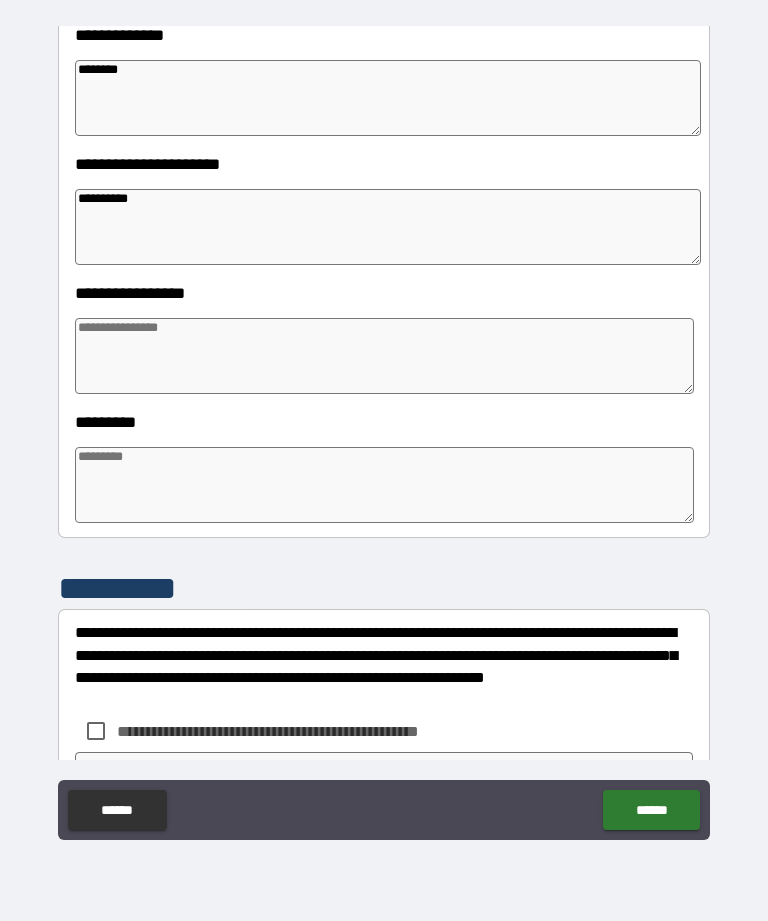type on "*" 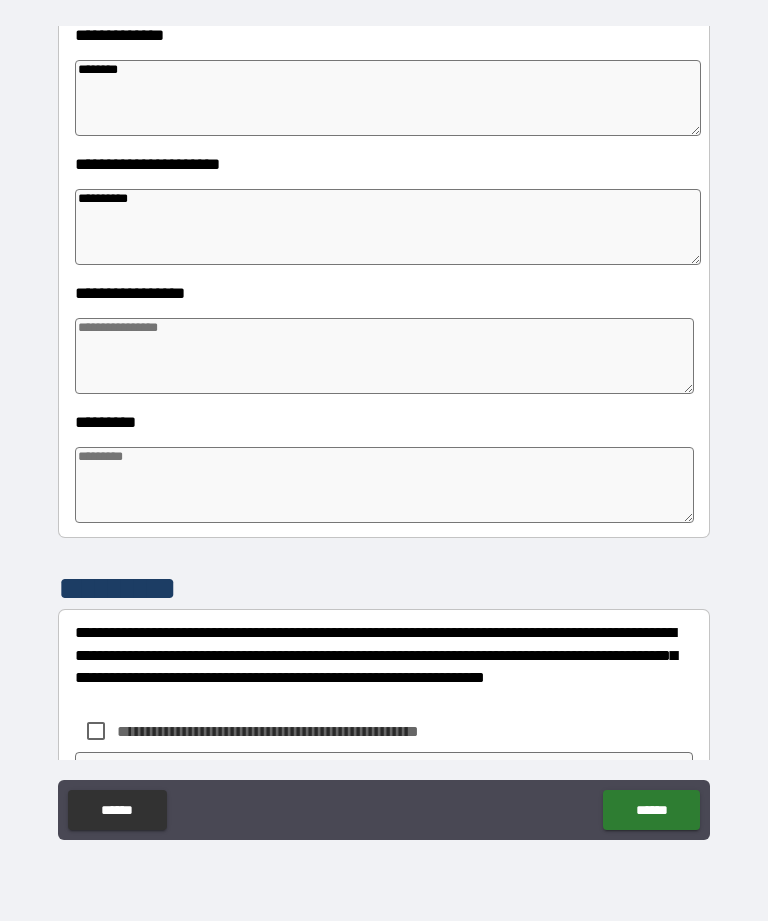 type on "*" 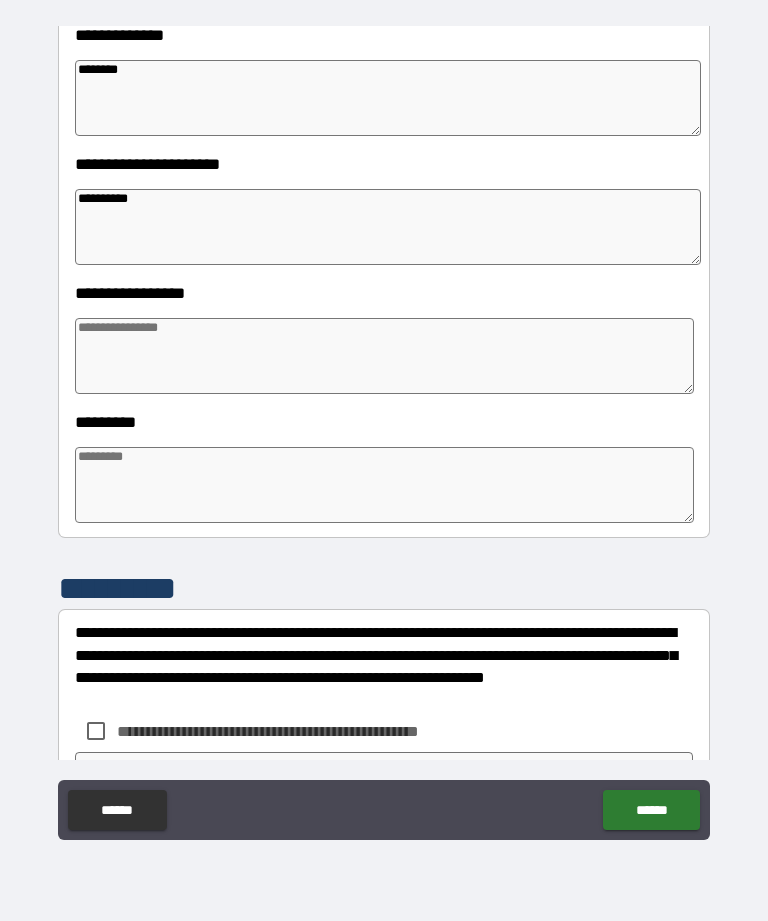 type on "*" 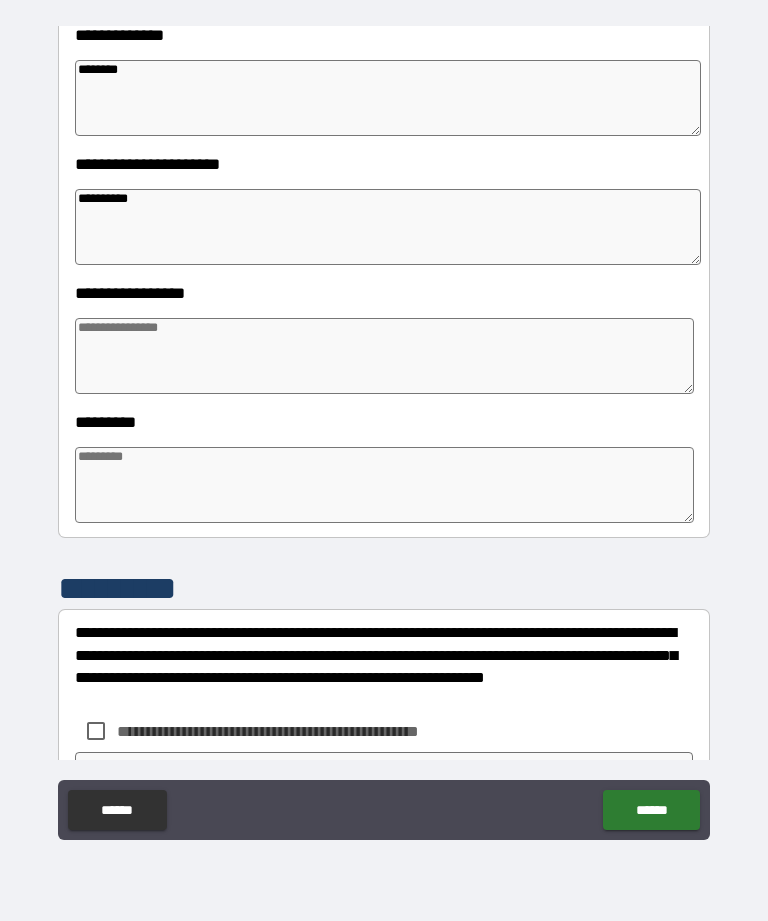 type on "*" 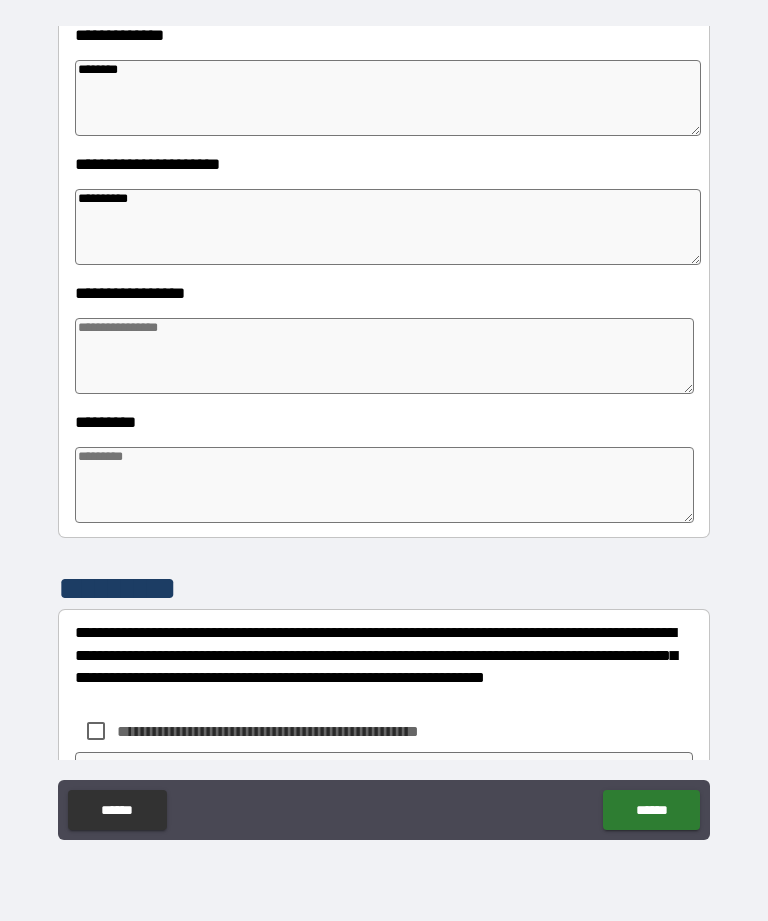 type on "**********" 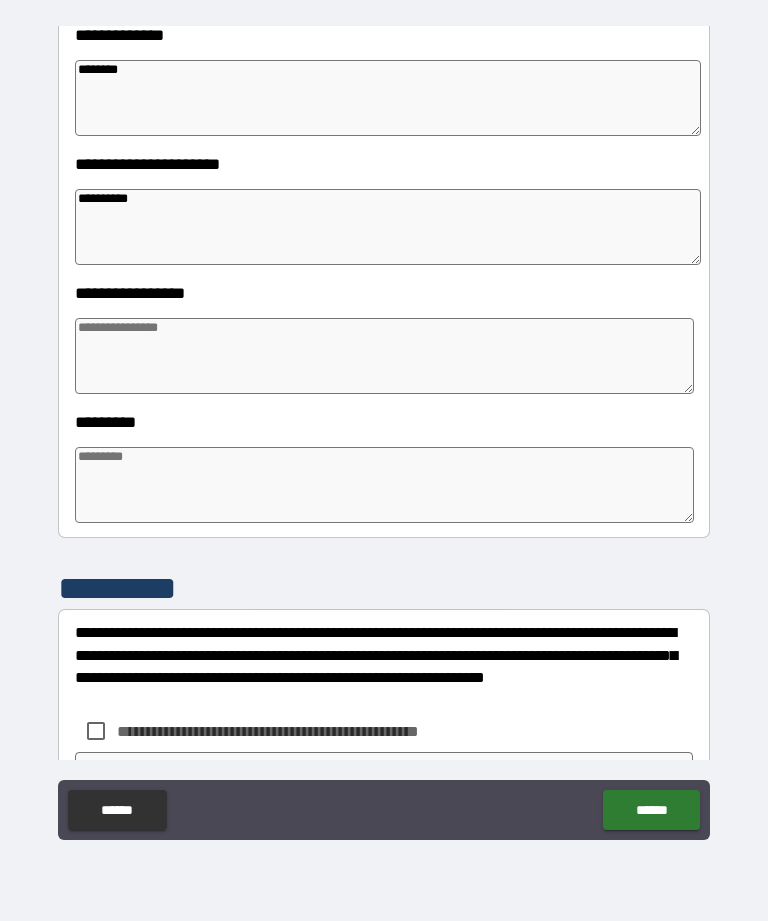 type on "*" 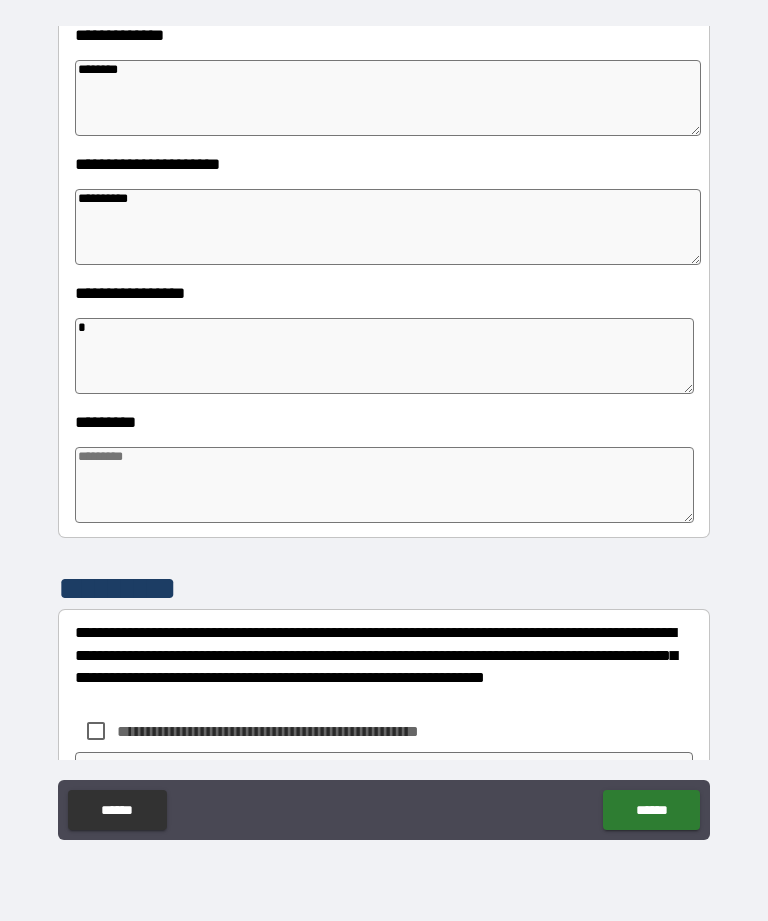 type on "*" 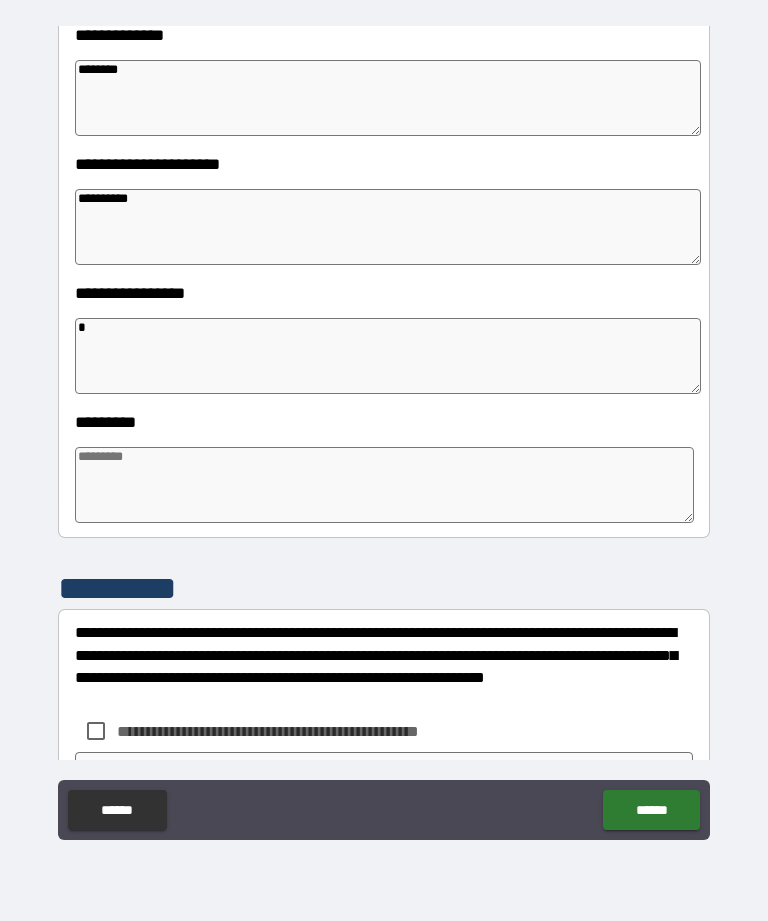 type on "*" 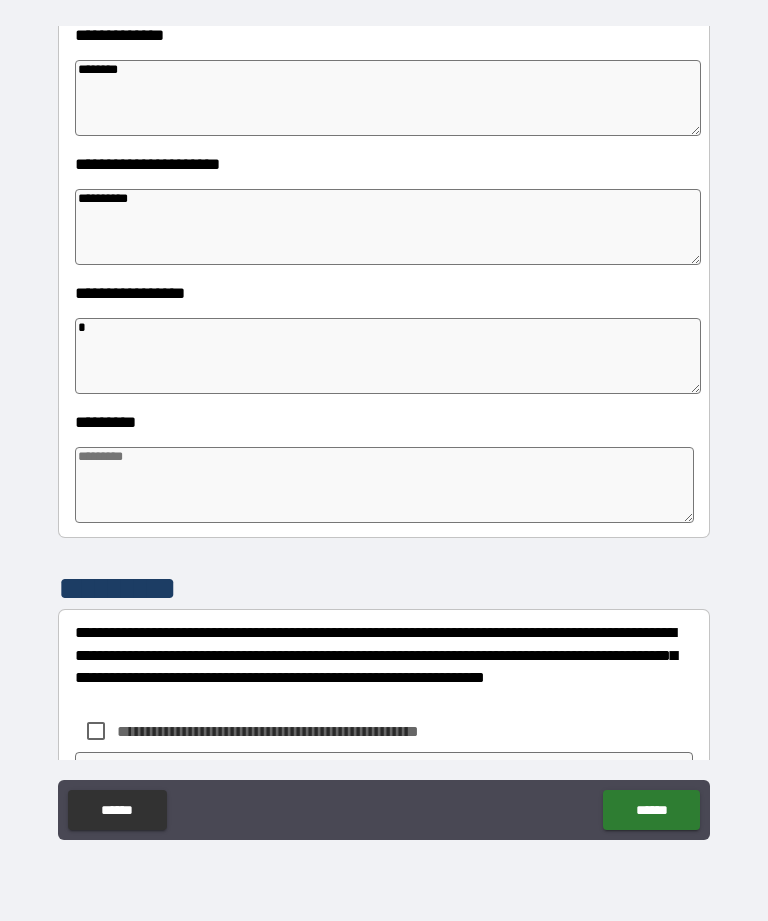 type on "*" 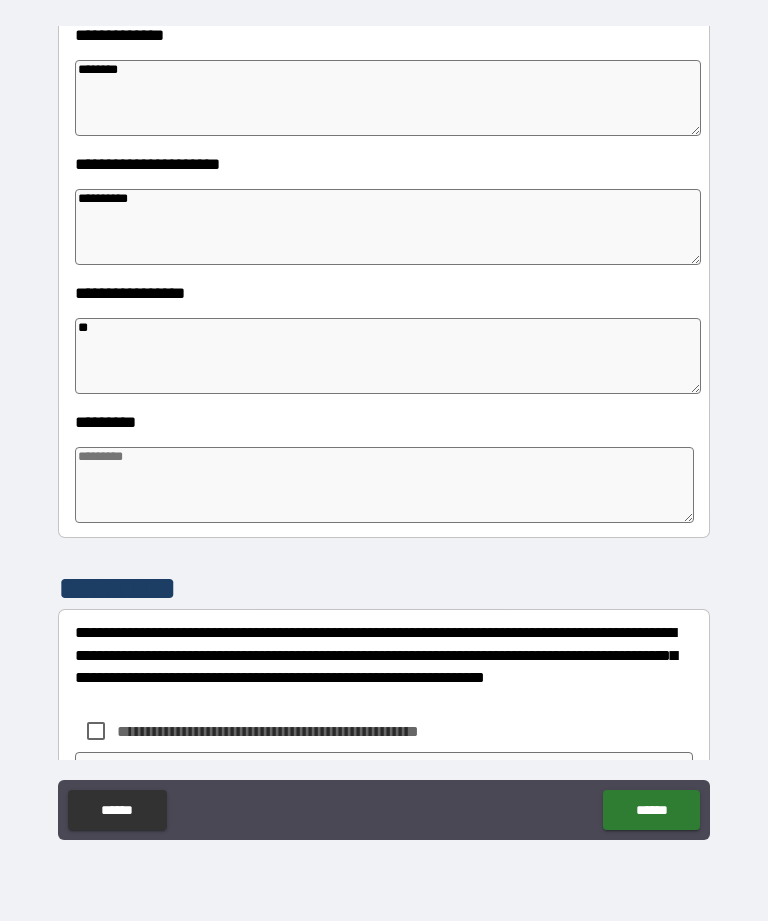 type on "*" 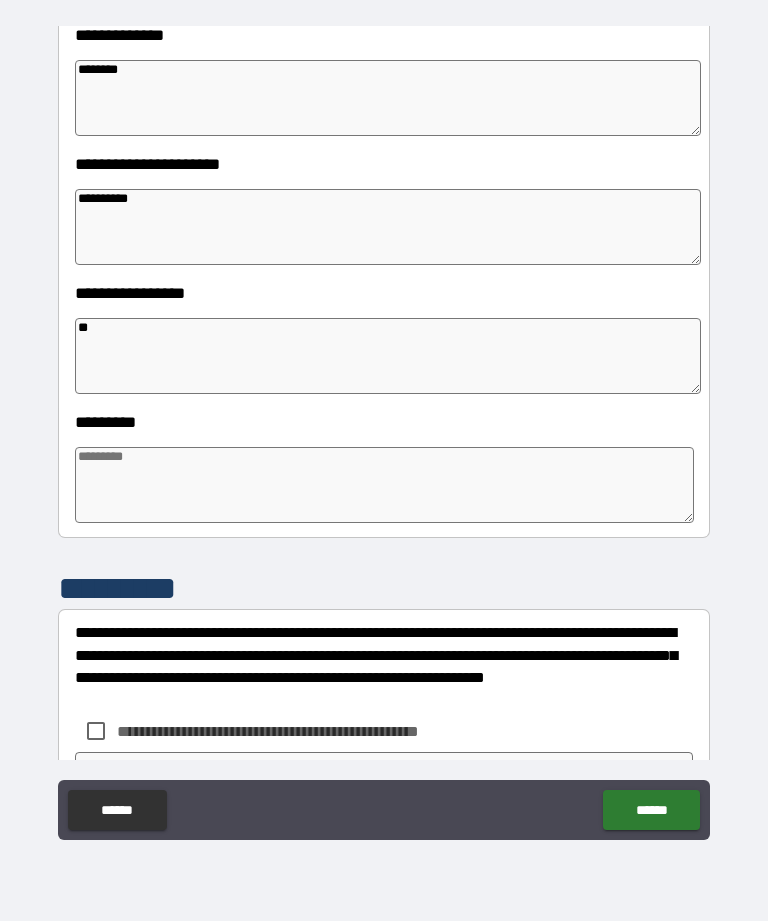 type on "*" 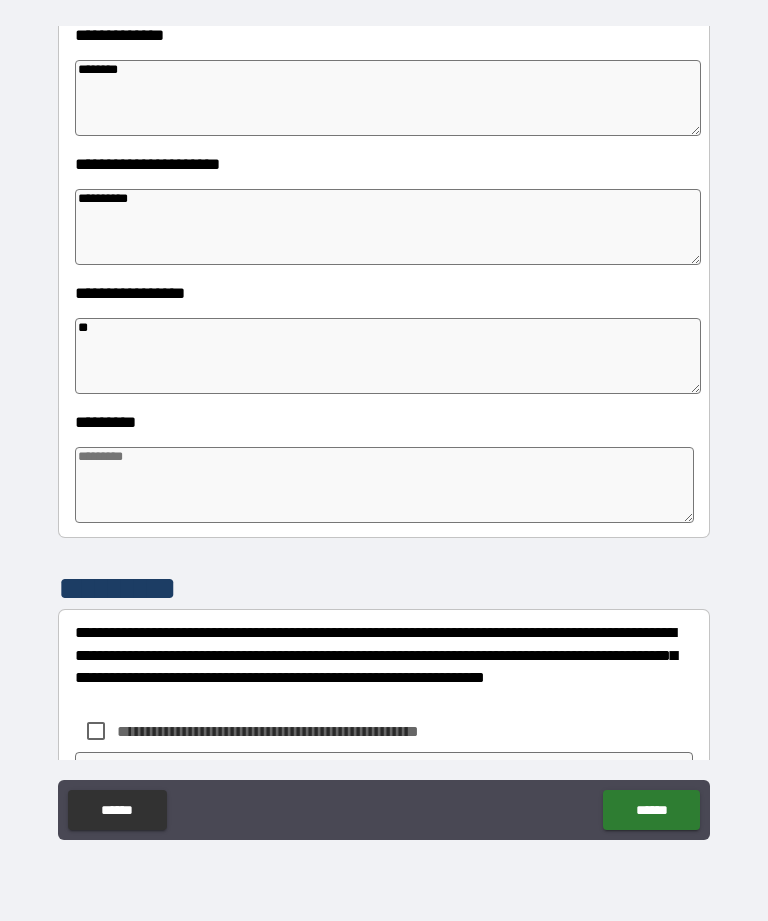 type on "***" 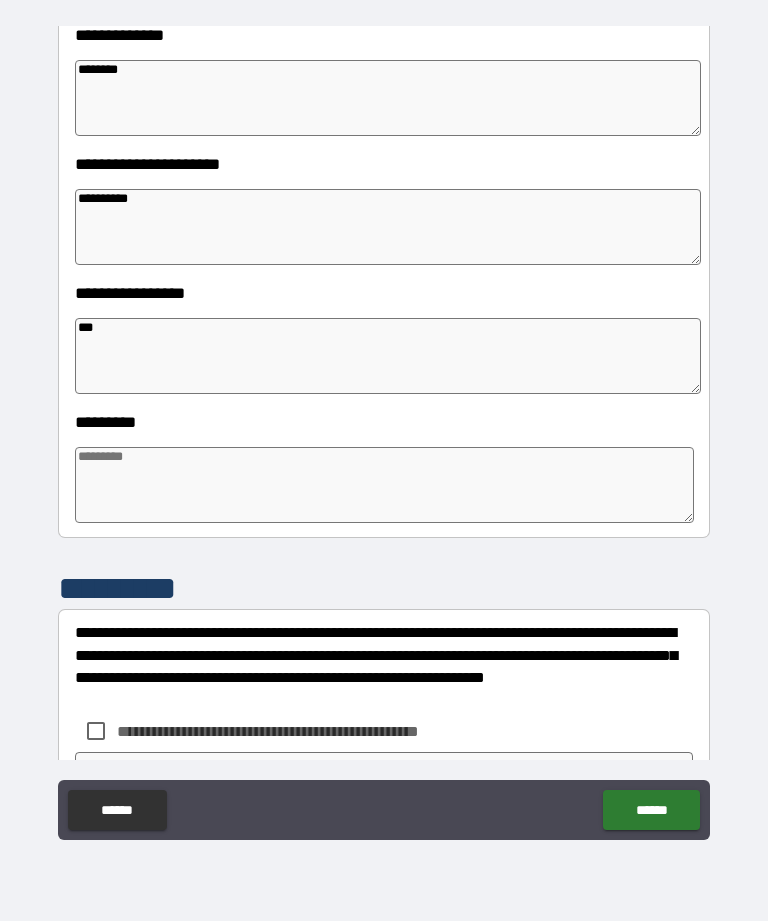 type on "*" 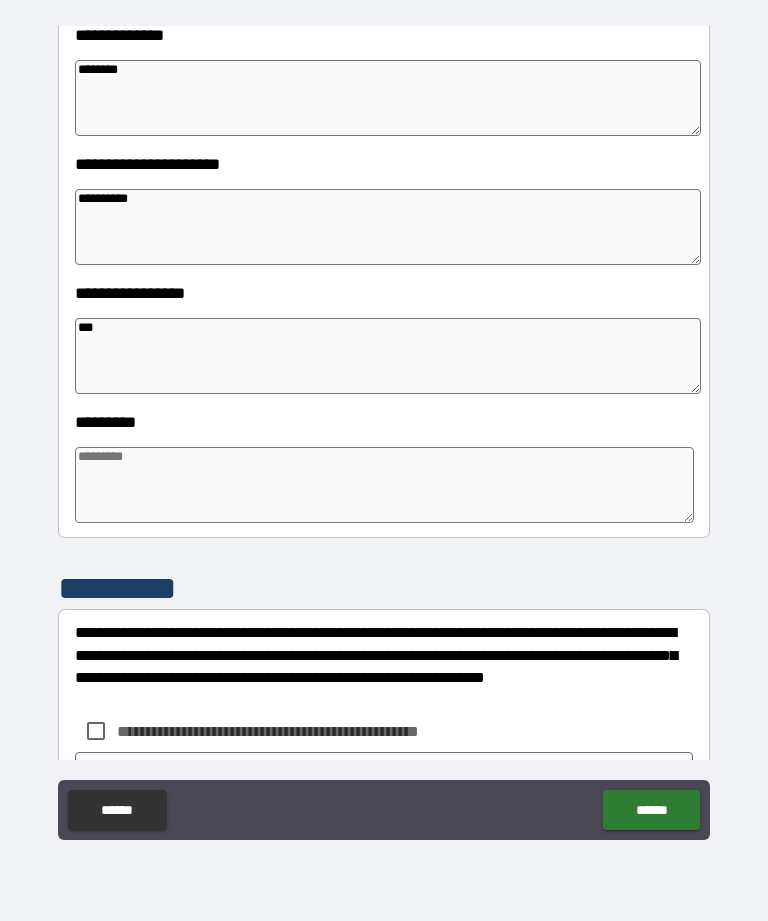 type on "*" 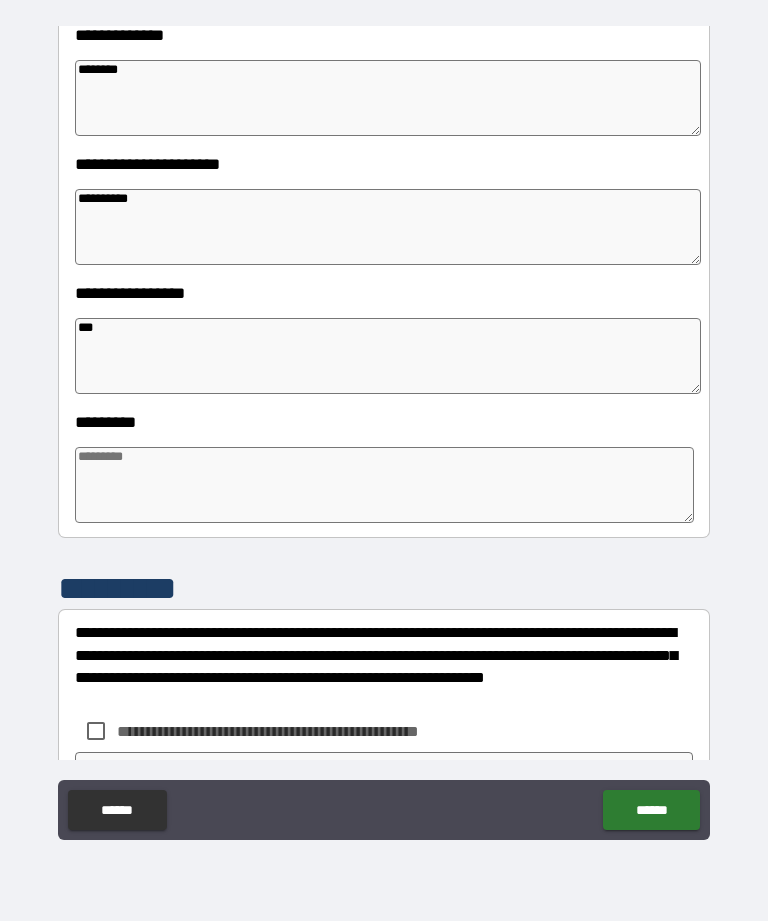 type on "*" 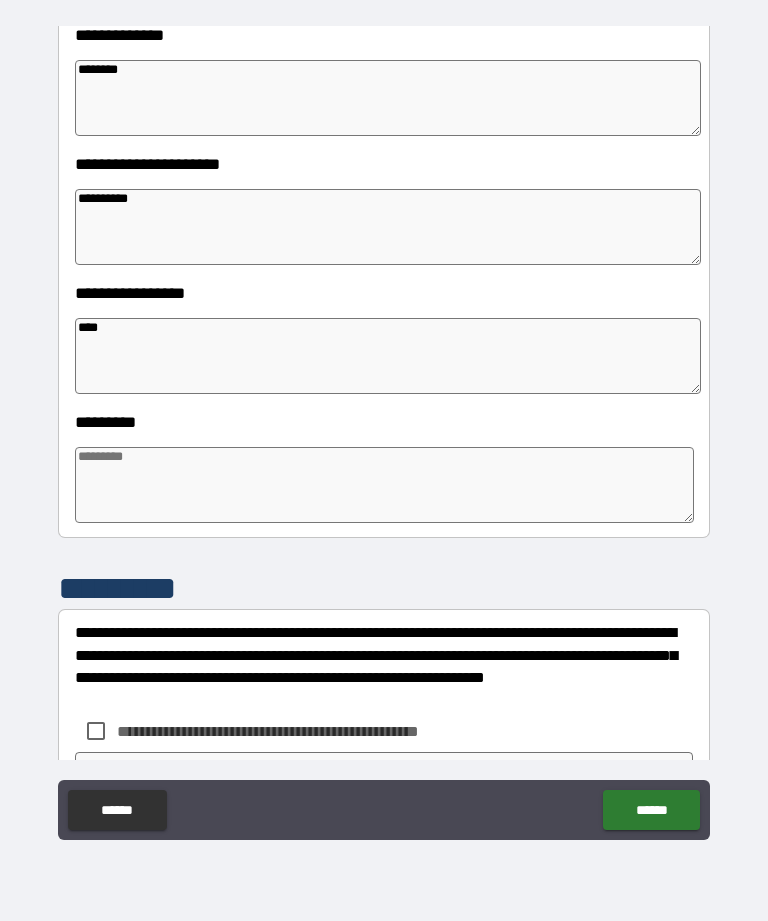 type on "*" 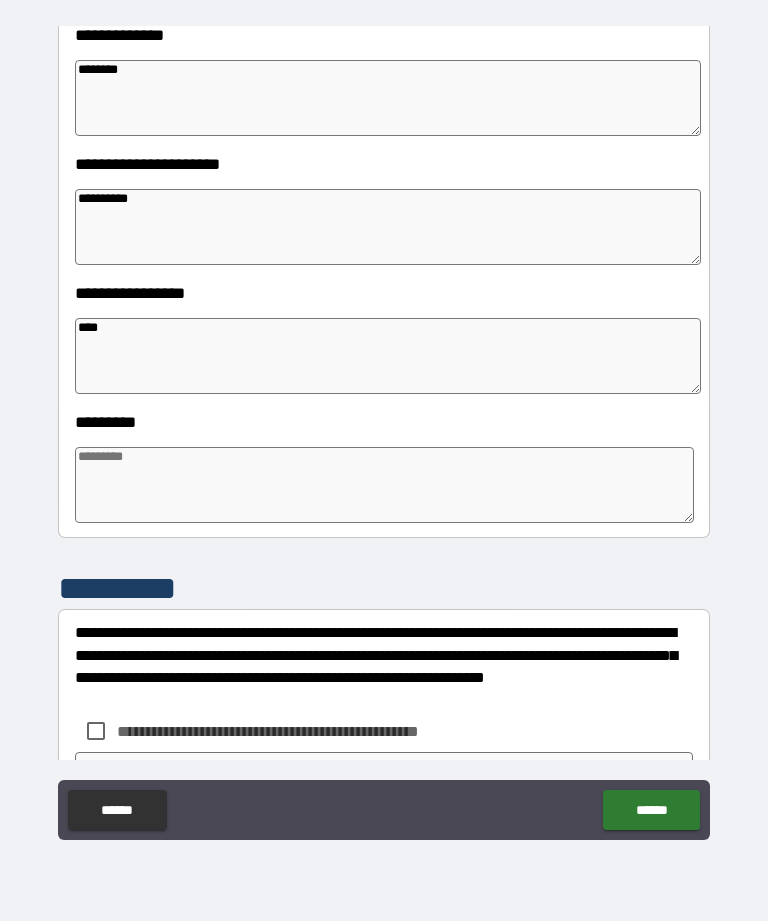 type on "*" 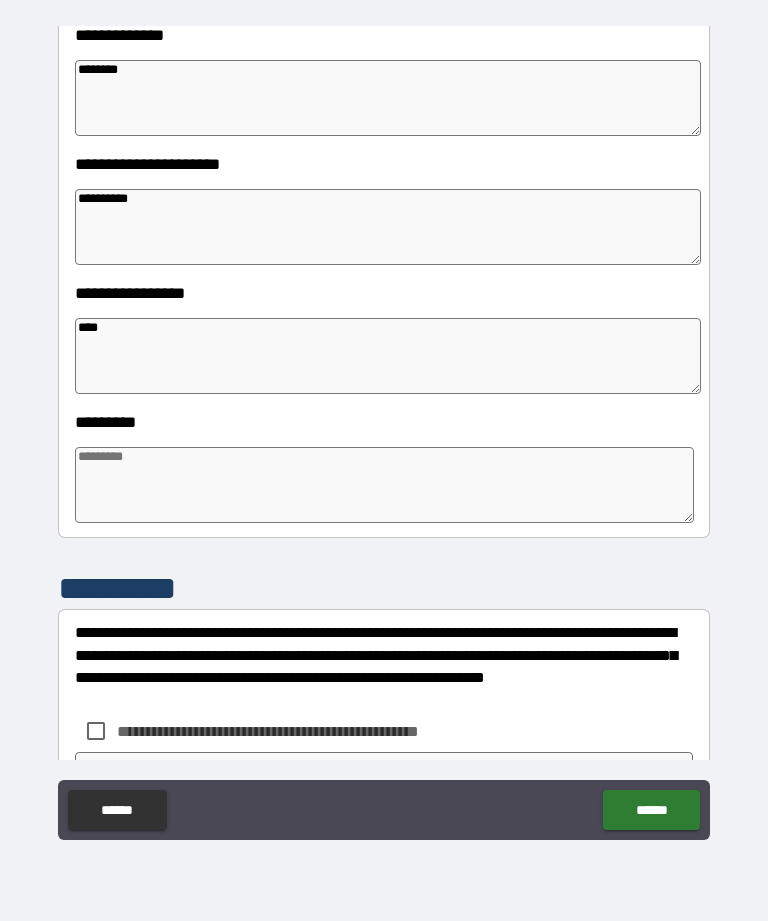 type on "*" 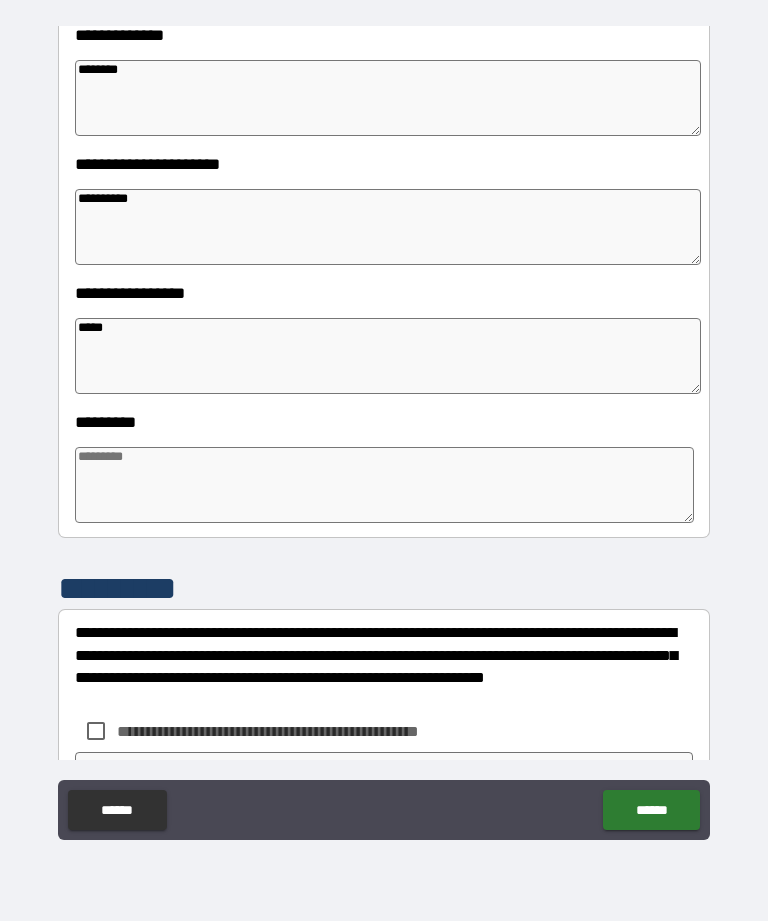 type on "*" 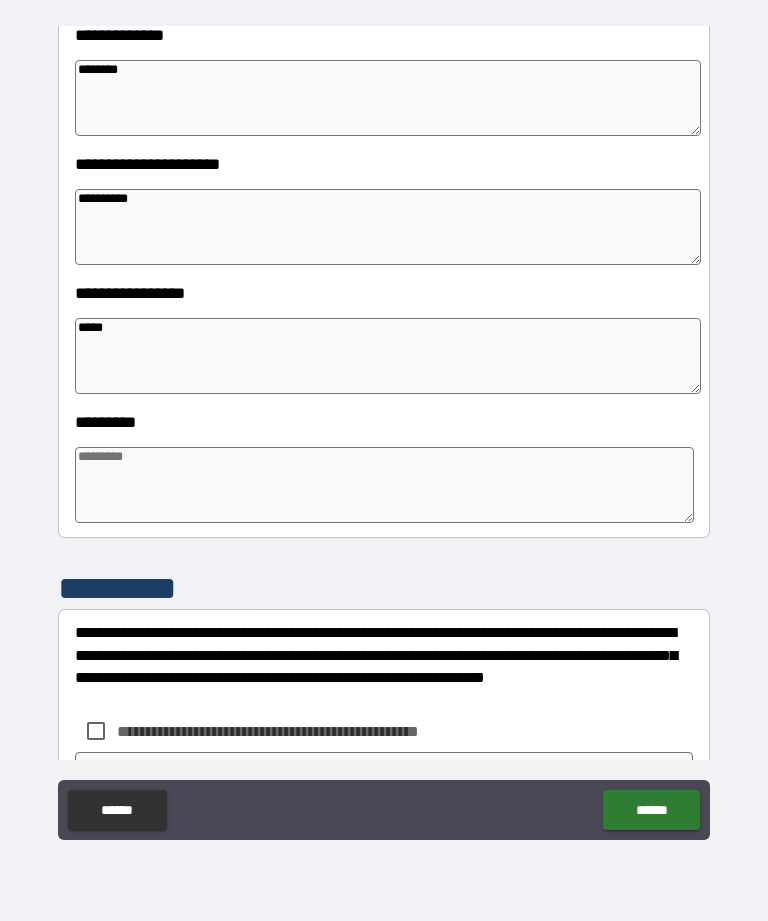 type on "*" 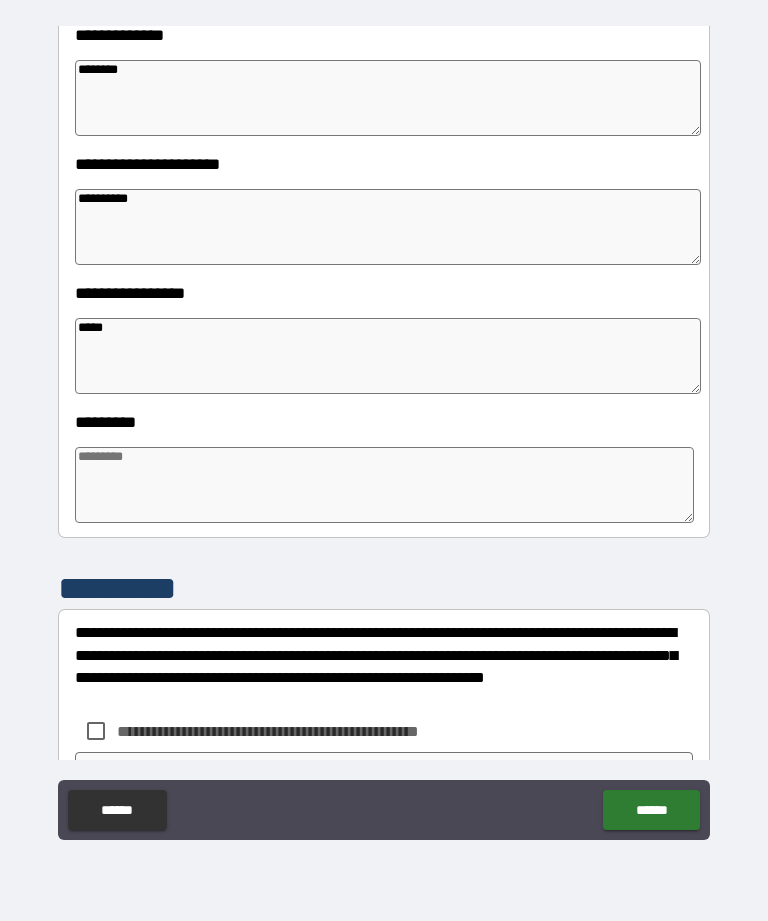 type on "*" 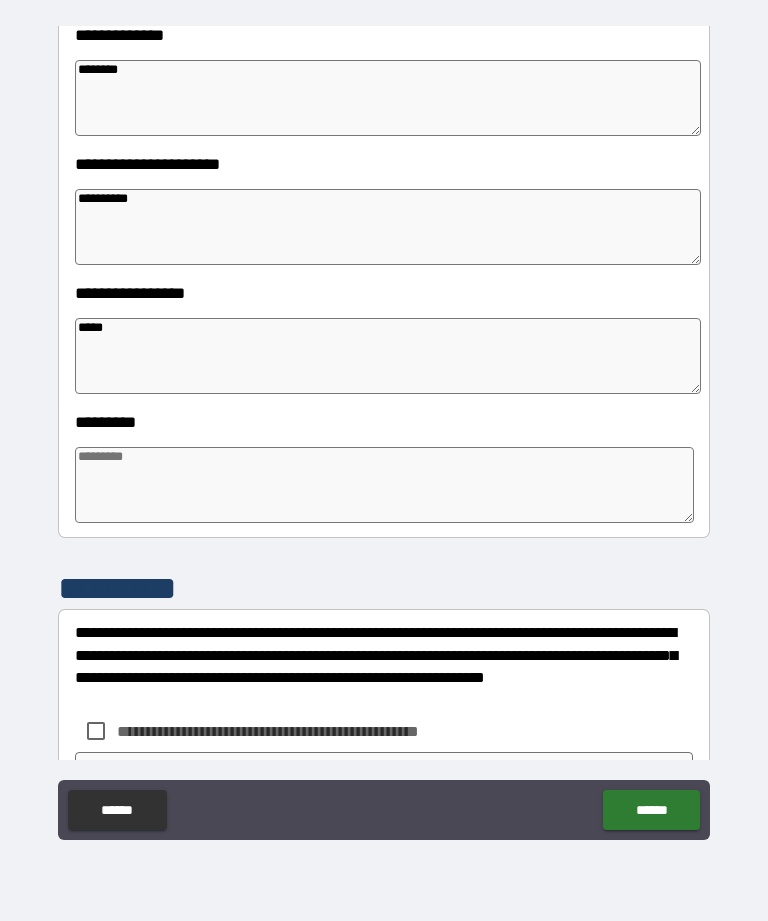 type on "*" 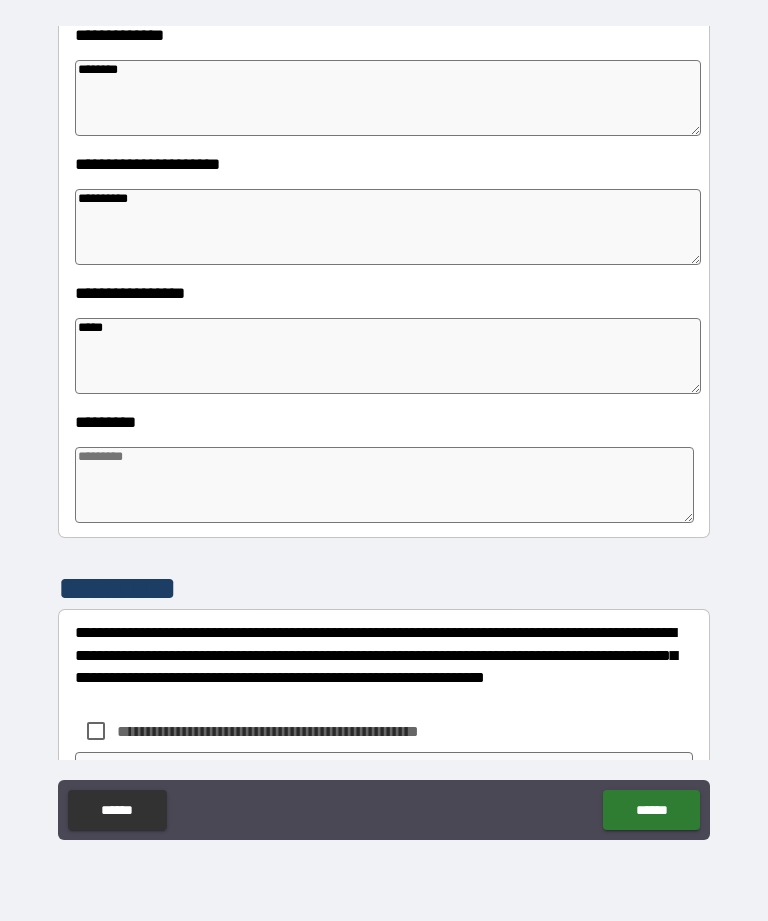 type on "*" 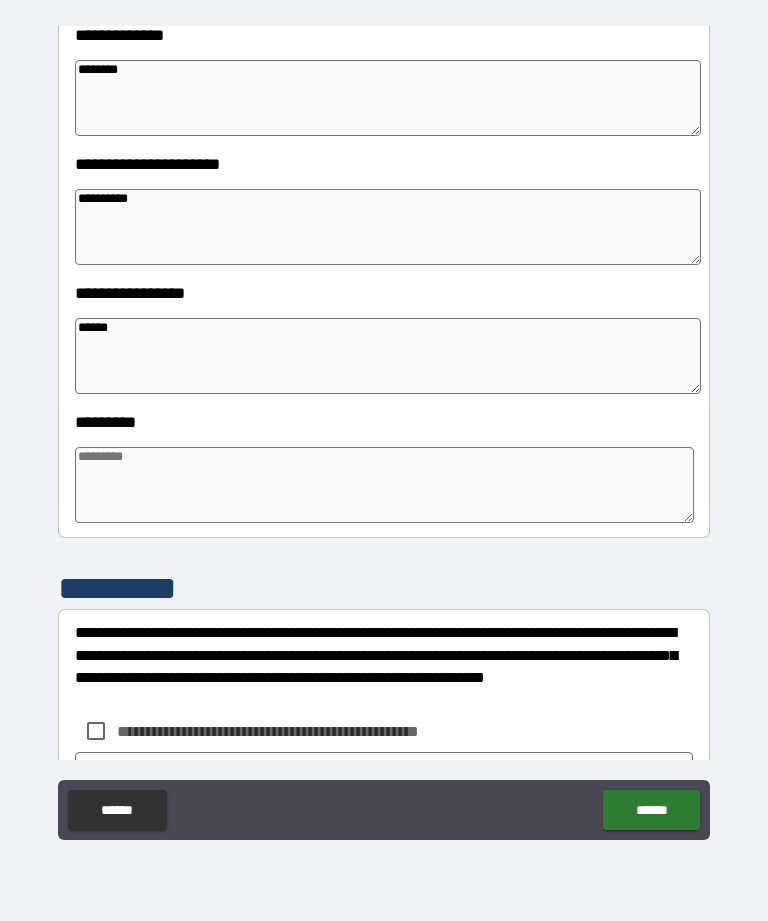 type on "*" 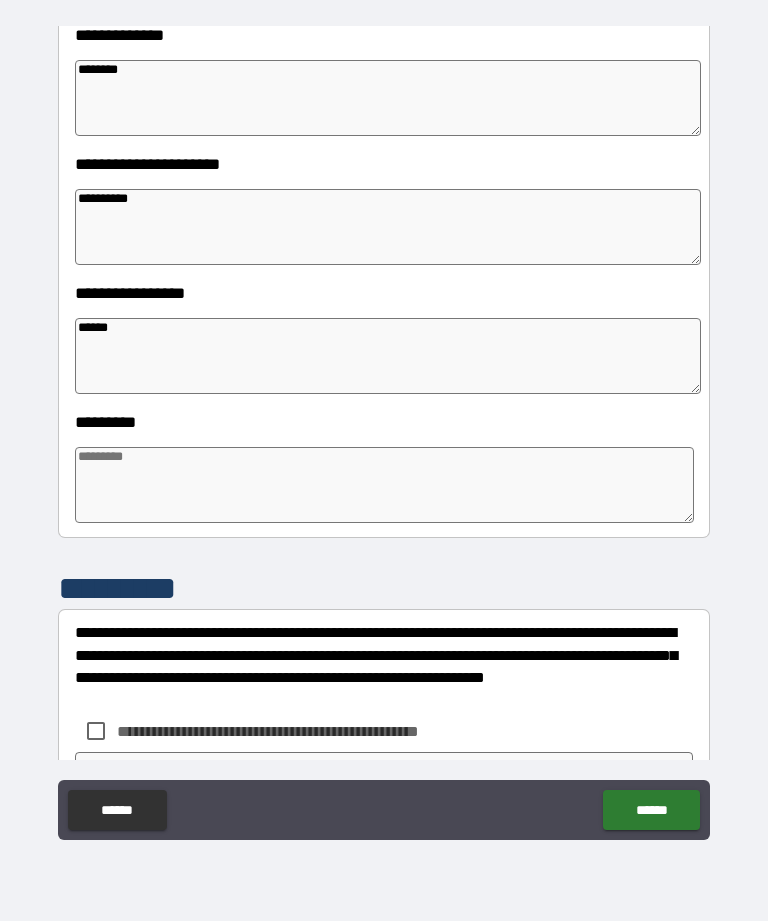 type on "******" 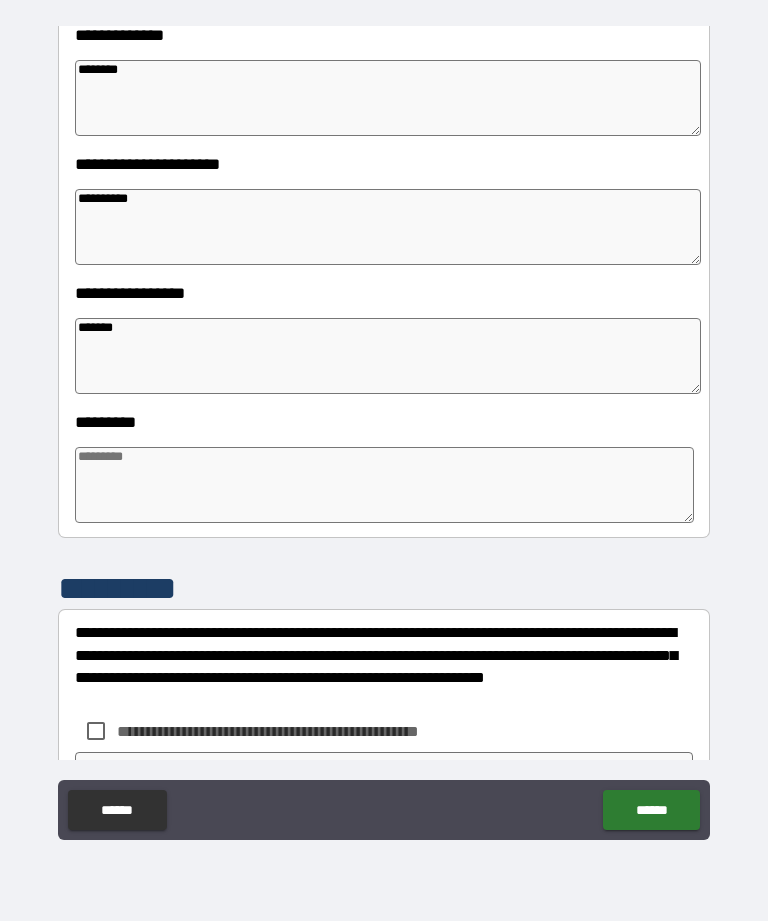 type on "*" 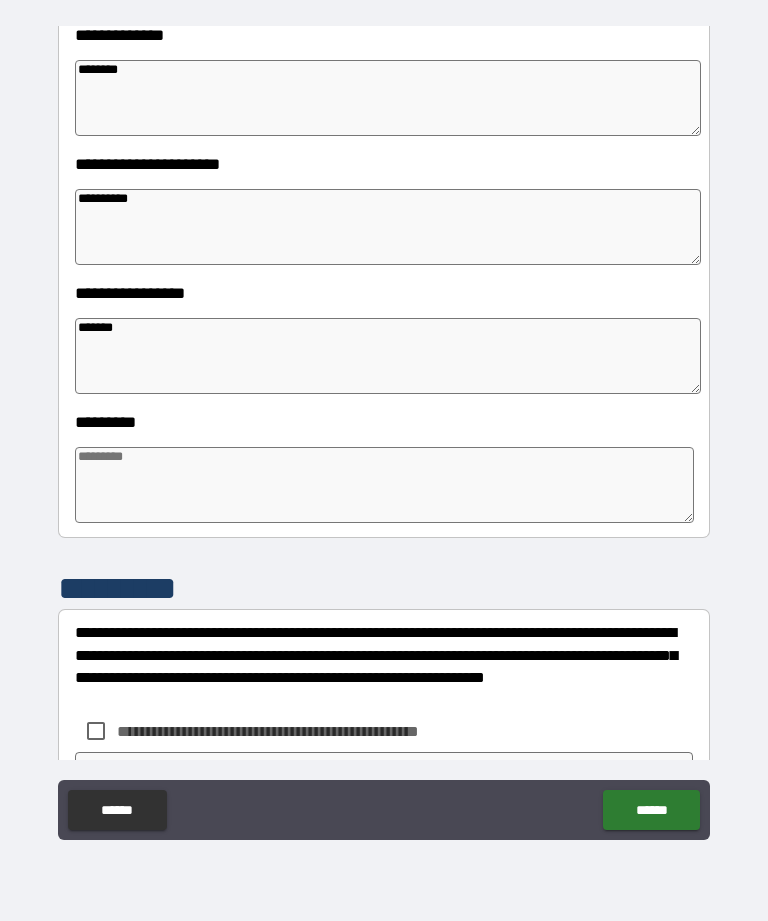 type on "*" 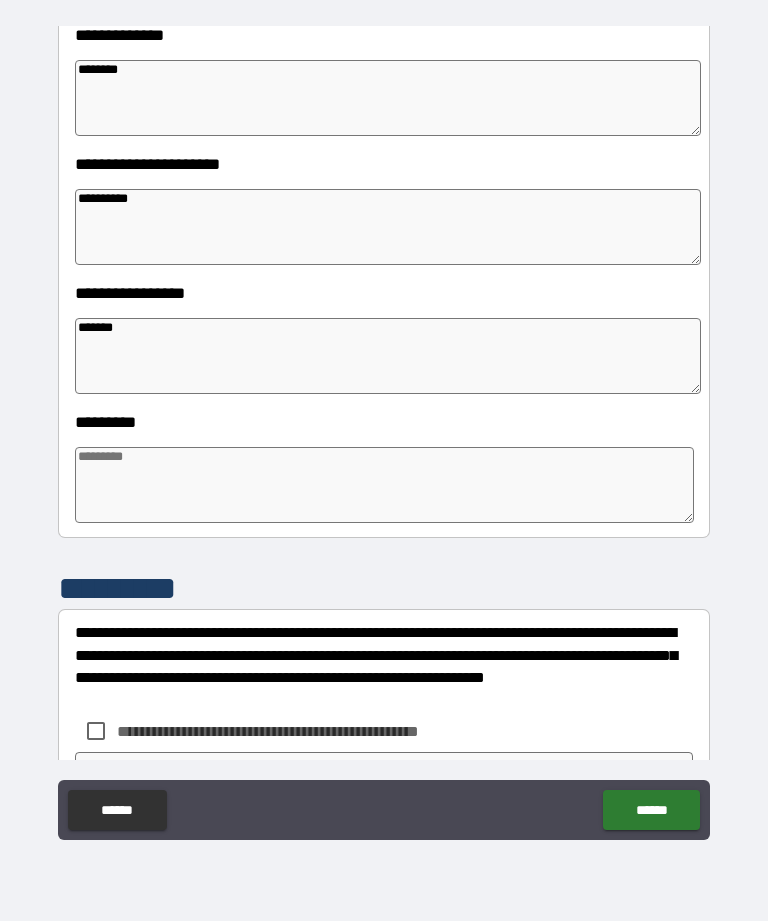 type 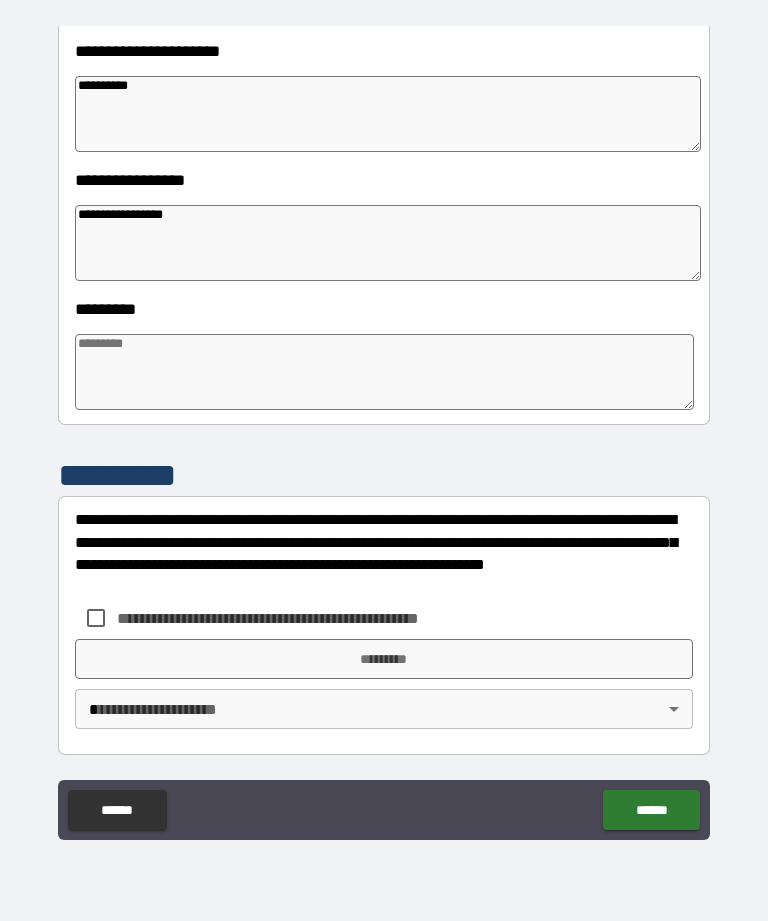 scroll, scrollTop: 466, scrollLeft: 0, axis: vertical 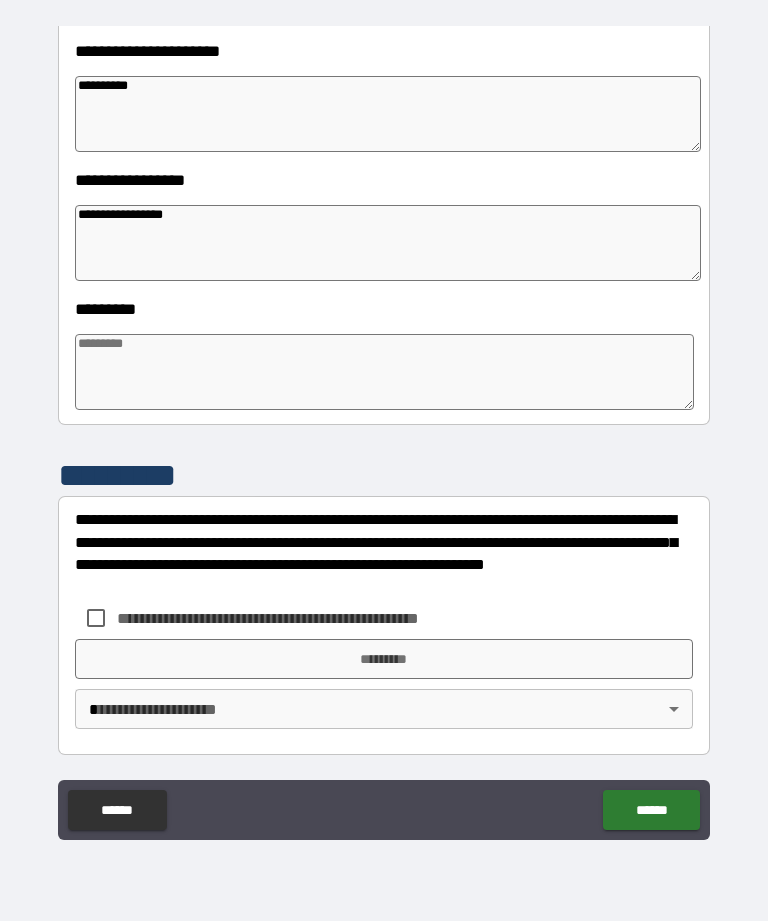 click at bounding box center (384, 372) 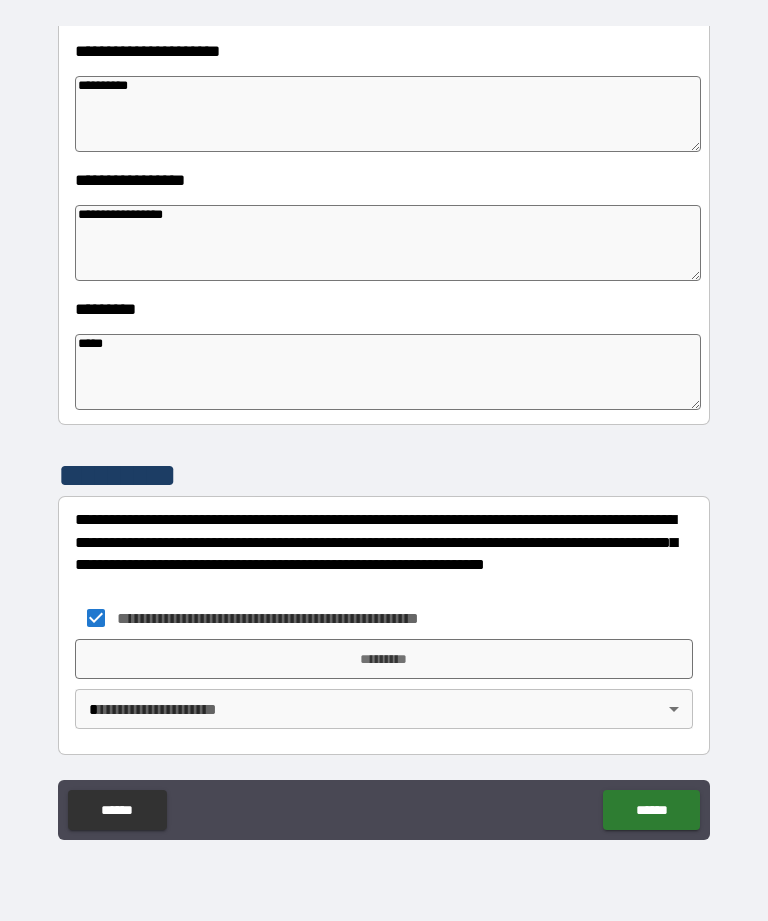 click on "*********" at bounding box center [384, 659] 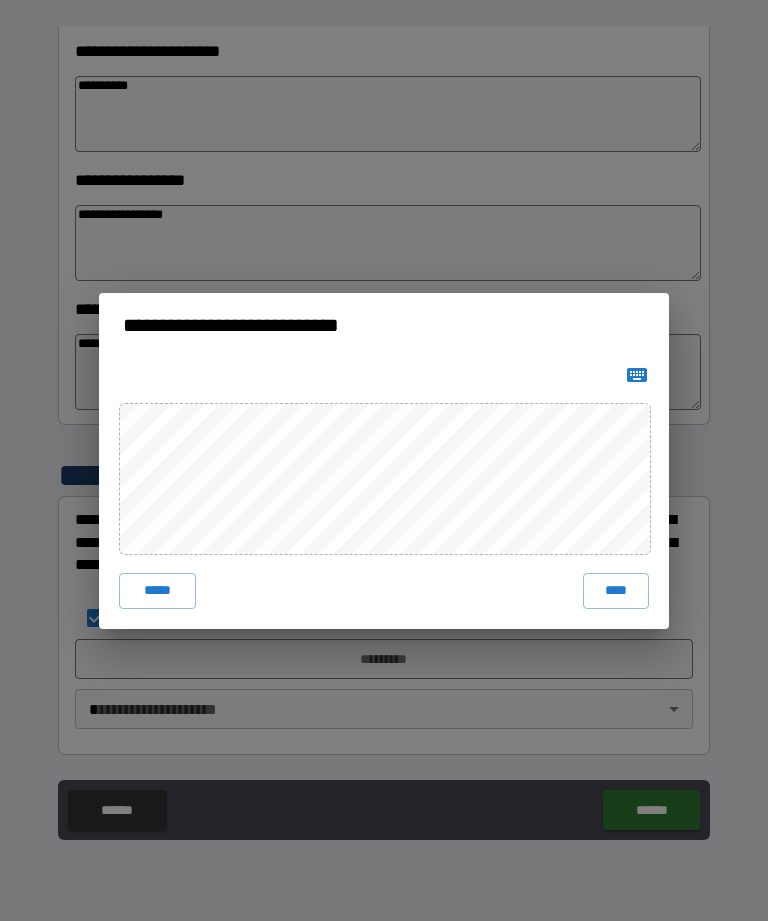 click on "****" at bounding box center [616, 591] 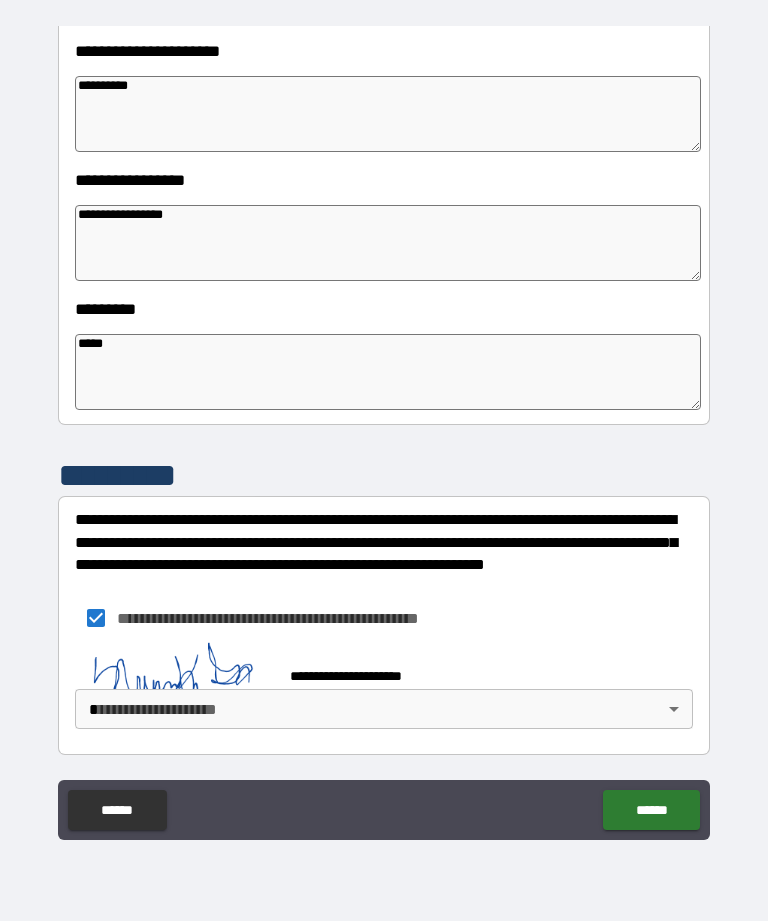 scroll, scrollTop: 456, scrollLeft: 0, axis: vertical 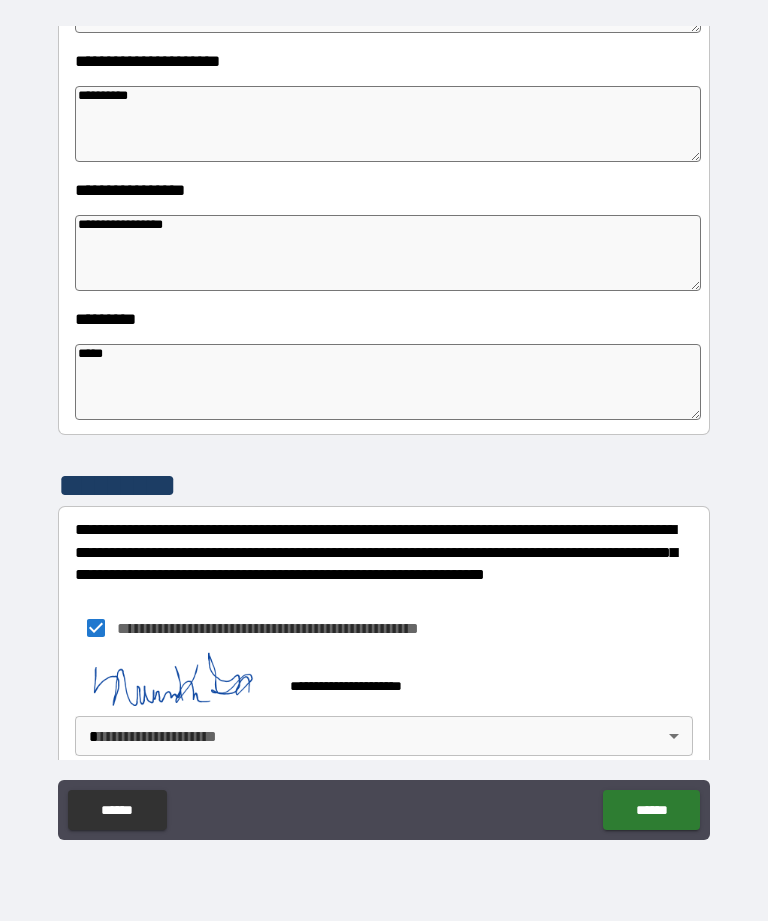 click on "******" at bounding box center (651, 810) 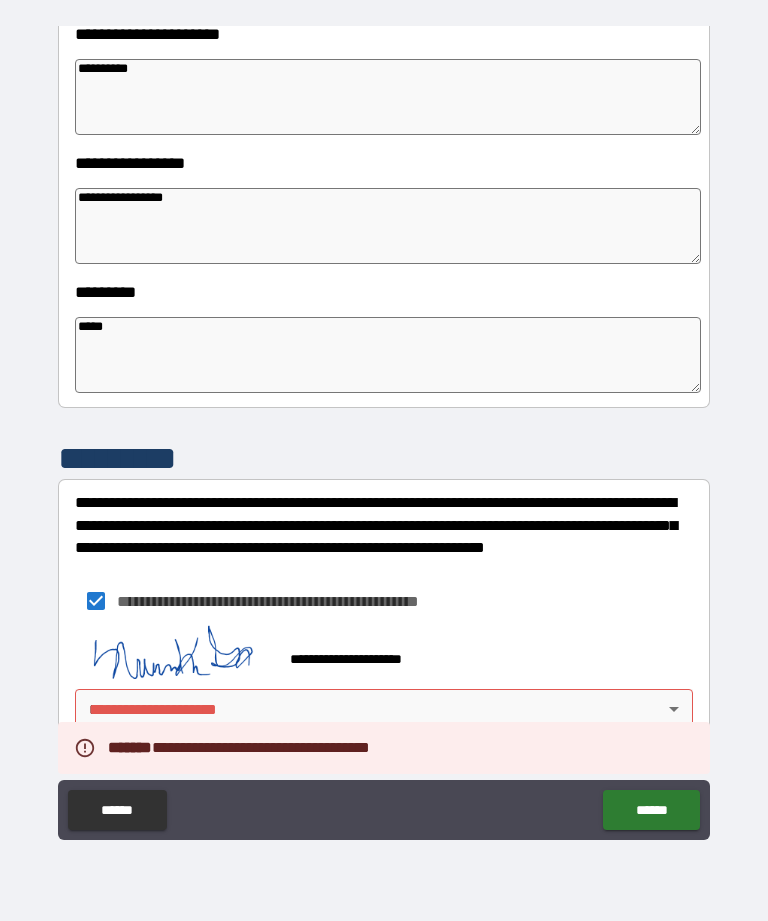 scroll, scrollTop: 483, scrollLeft: 0, axis: vertical 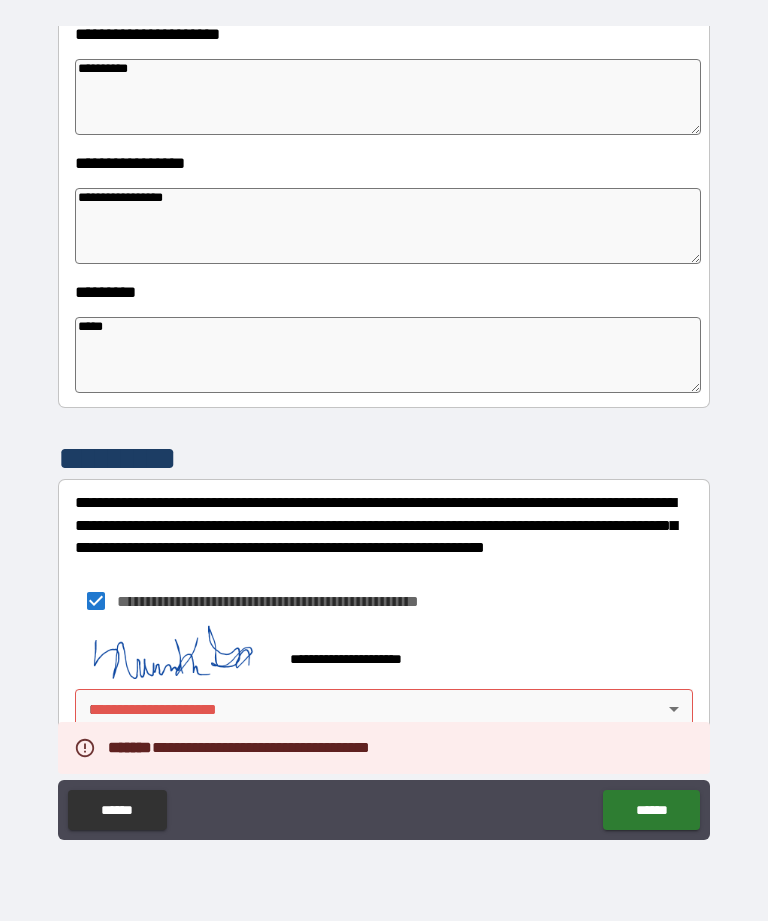 click on "**********" at bounding box center (384, 428) 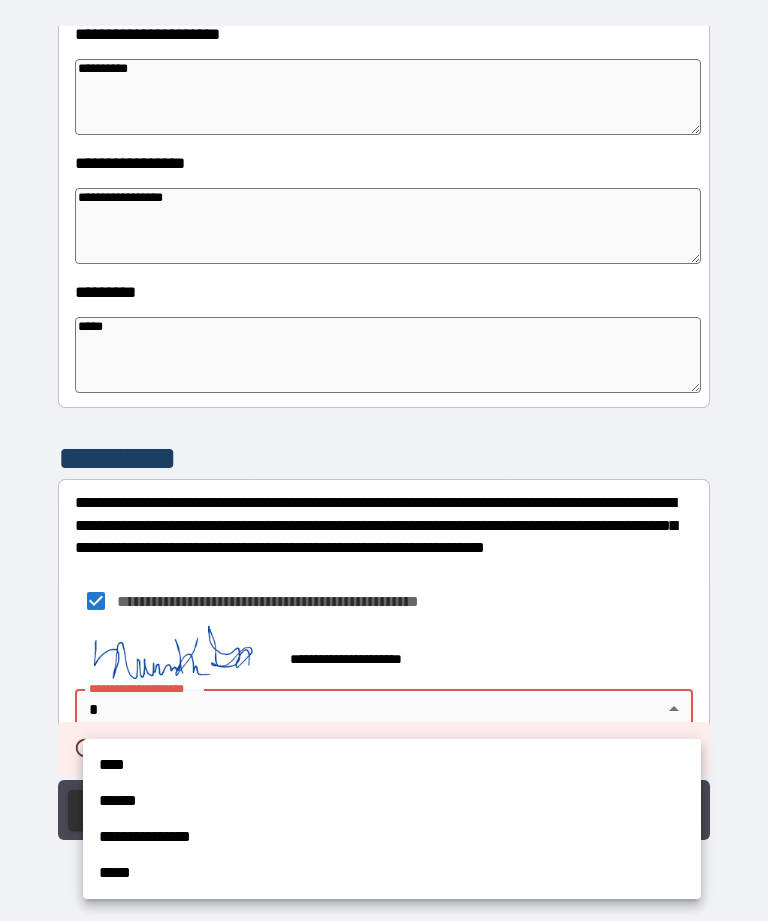 click on "**********" at bounding box center (392, 837) 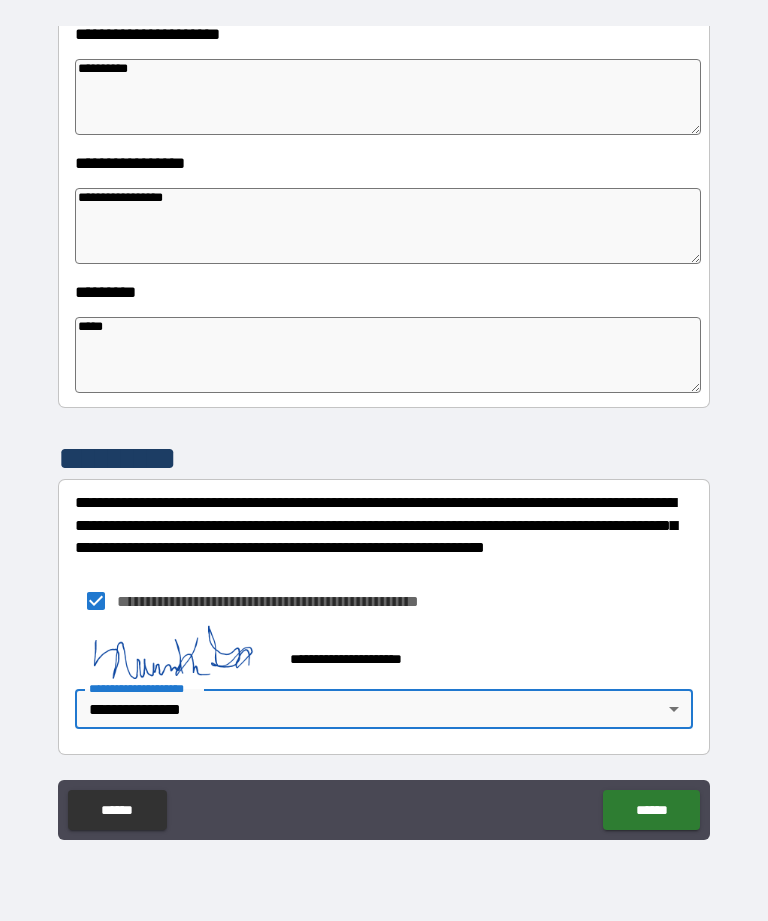 click on "******" at bounding box center (651, 810) 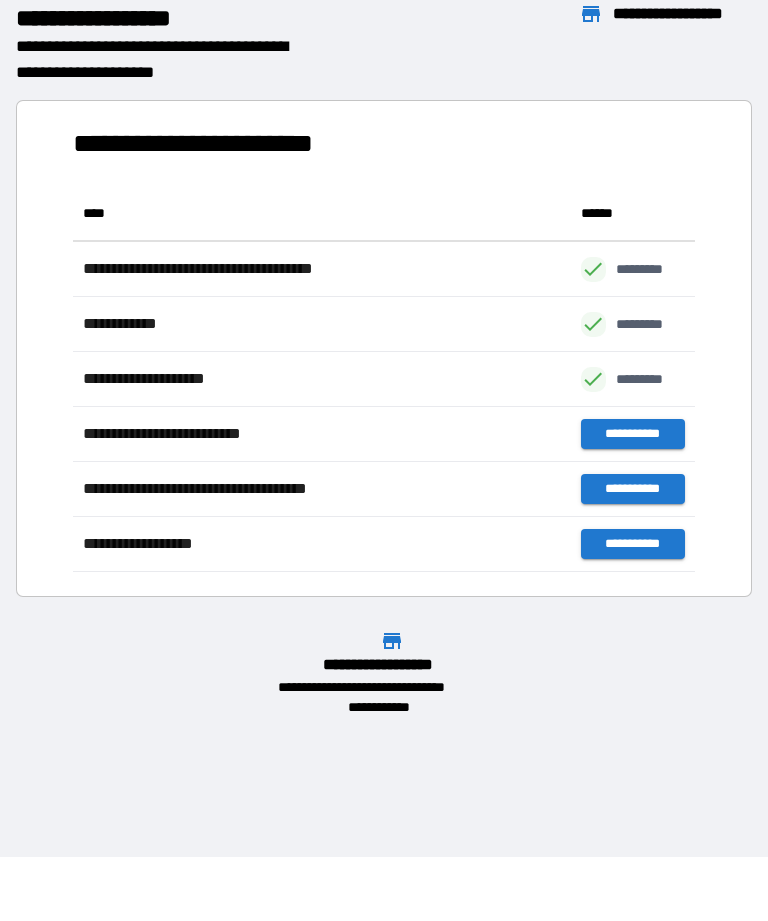 scroll, scrollTop: 386, scrollLeft: 622, axis: both 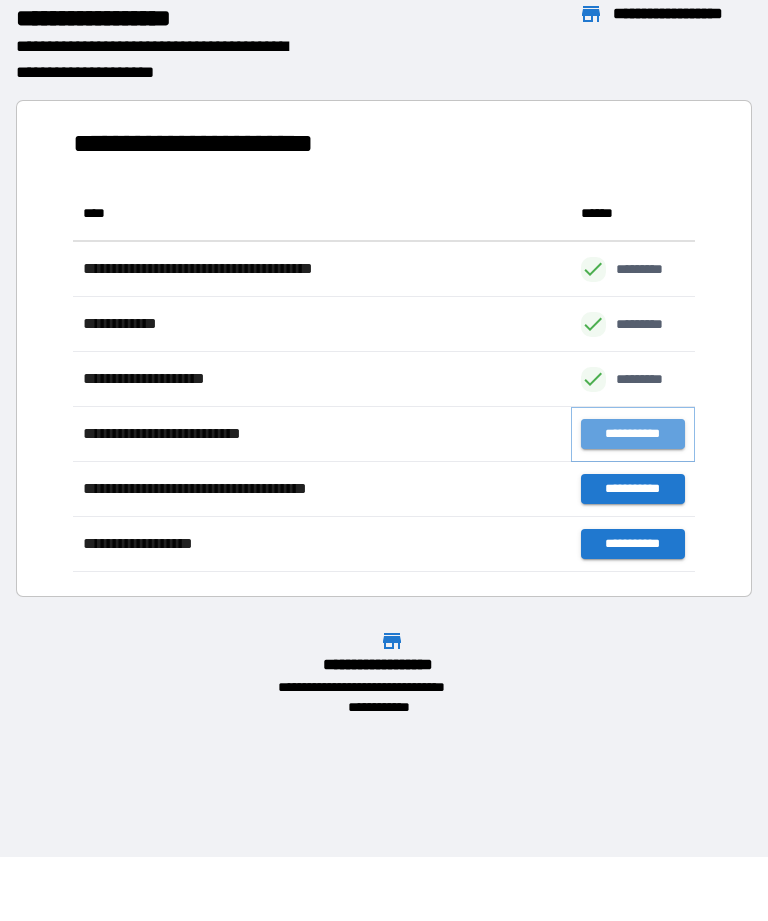 click on "**********" at bounding box center [633, 434] 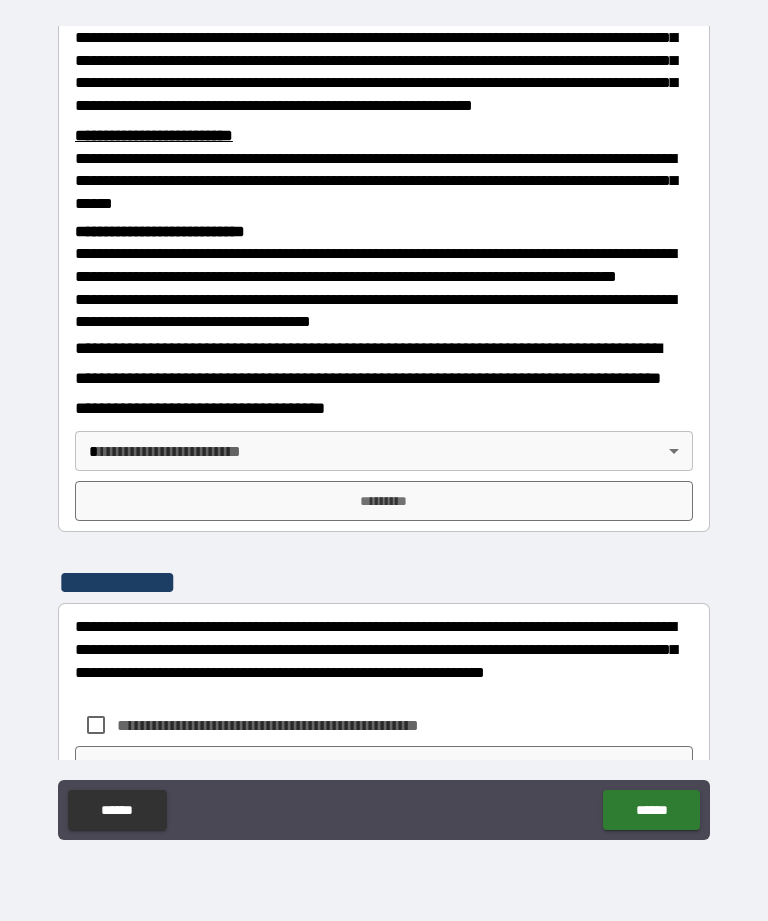 scroll, scrollTop: 575, scrollLeft: 0, axis: vertical 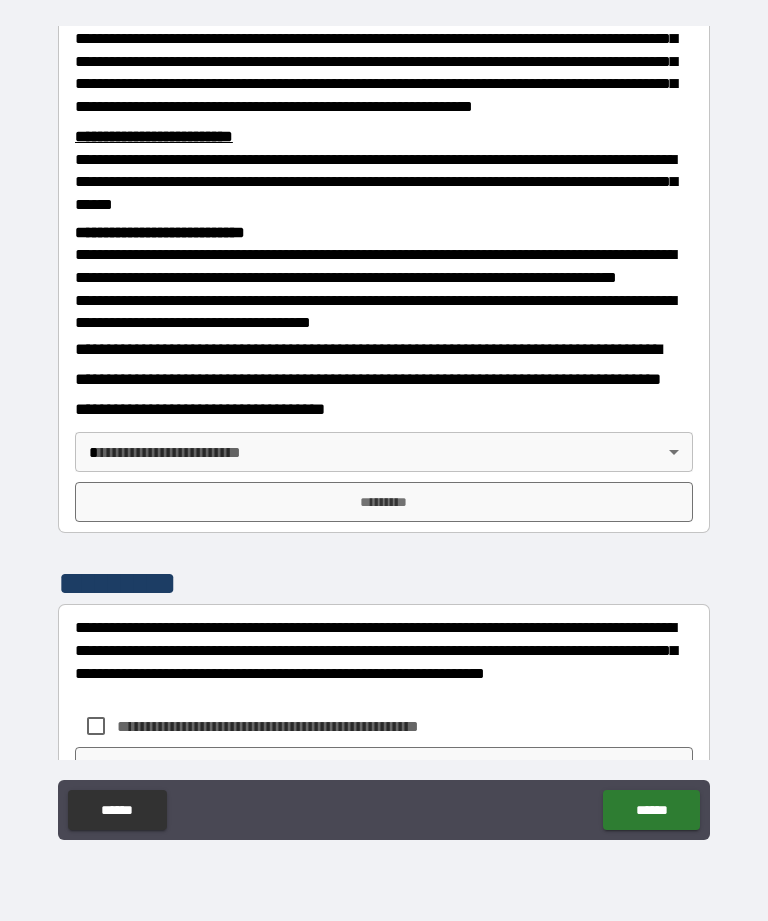 click on "**********" at bounding box center (384, 428) 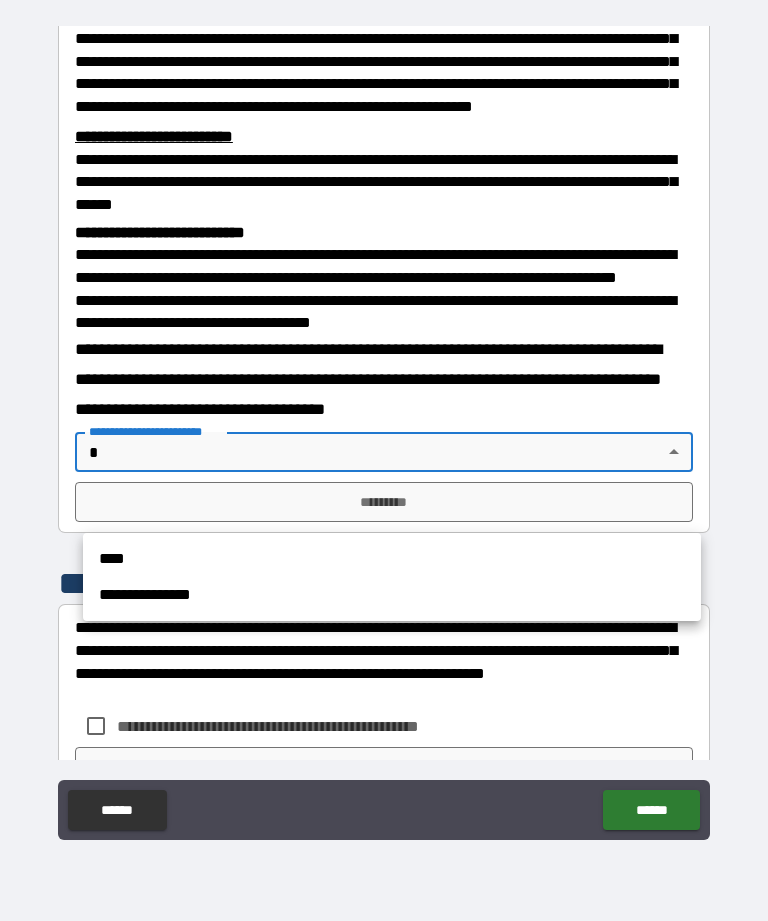 click at bounding box center (384, 460) 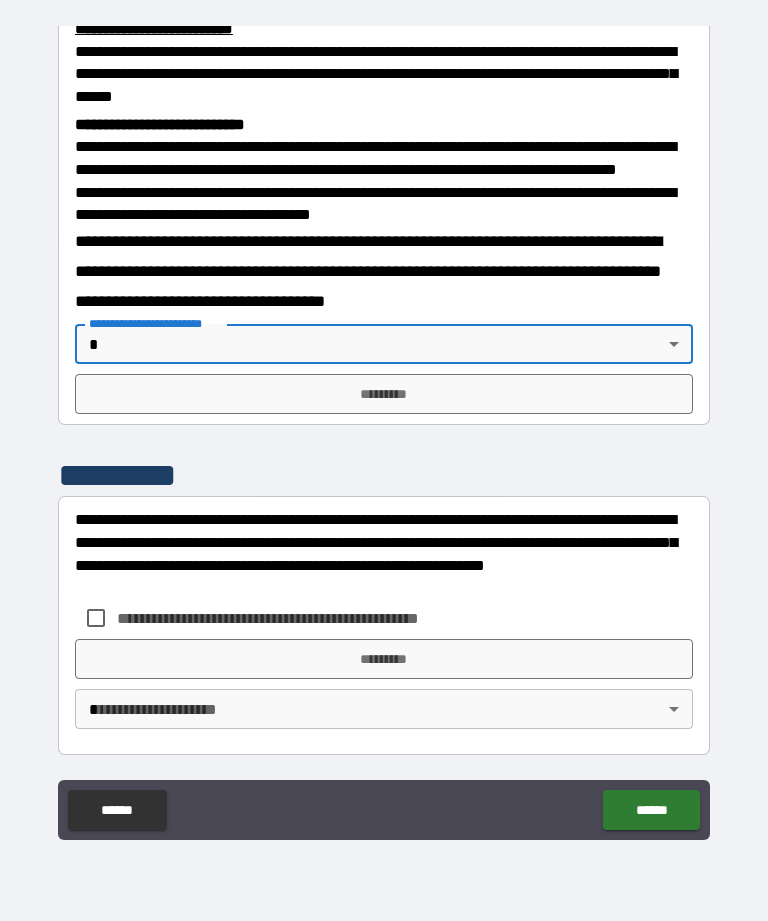 scroll, scrollTop: 734, scrollLeft: 0, axis: vertical 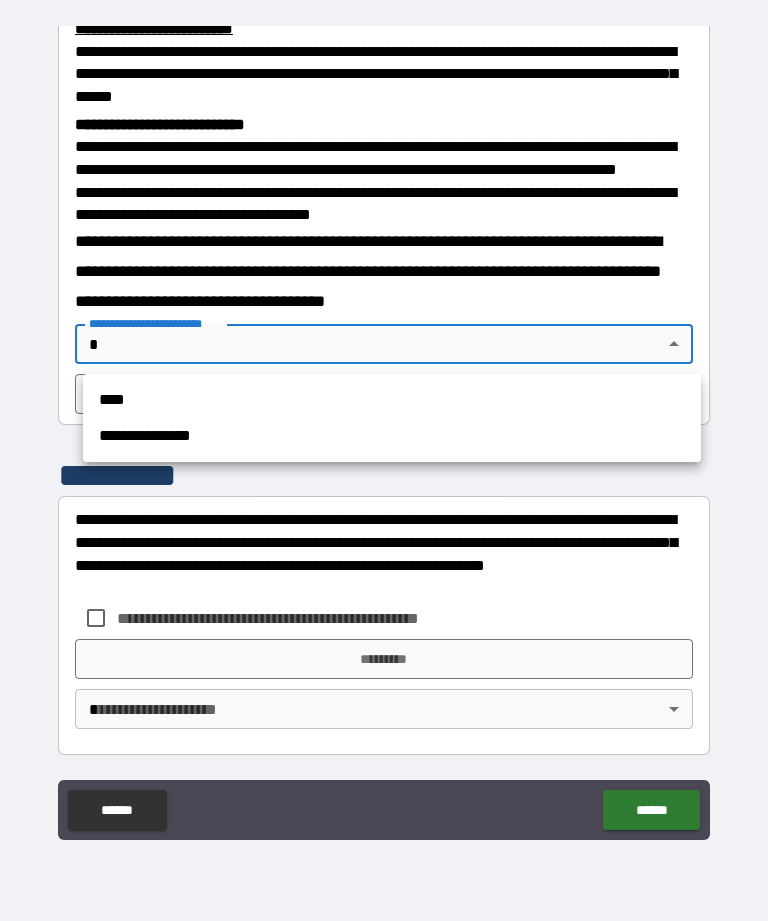 click on "**********" at bounding box center (392, 436) 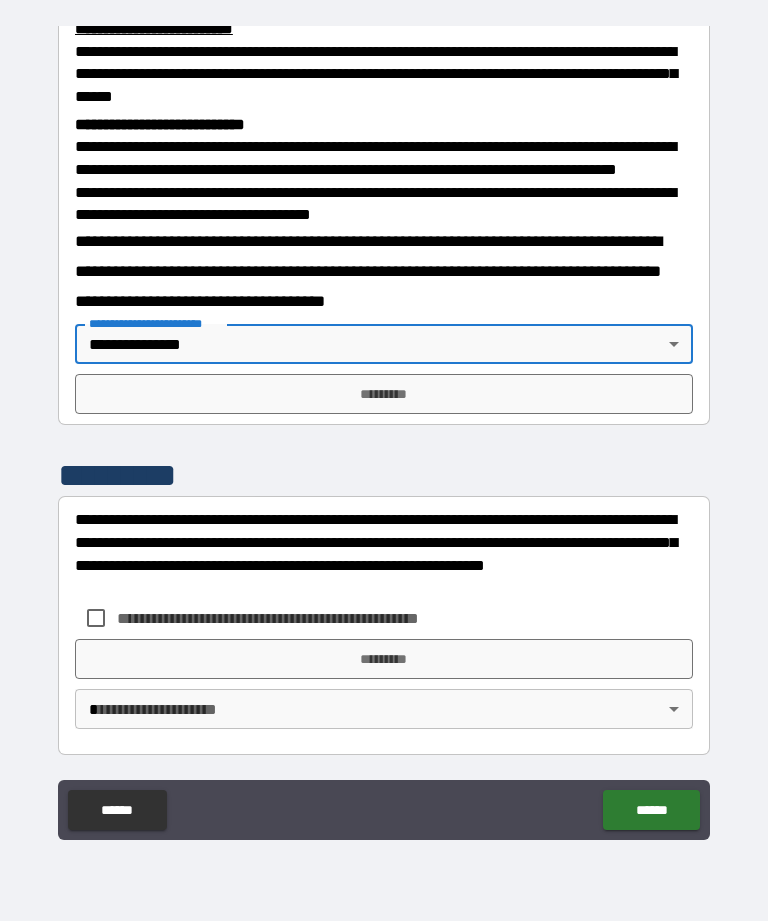 click on "*********" at bounding box center [384, 394] 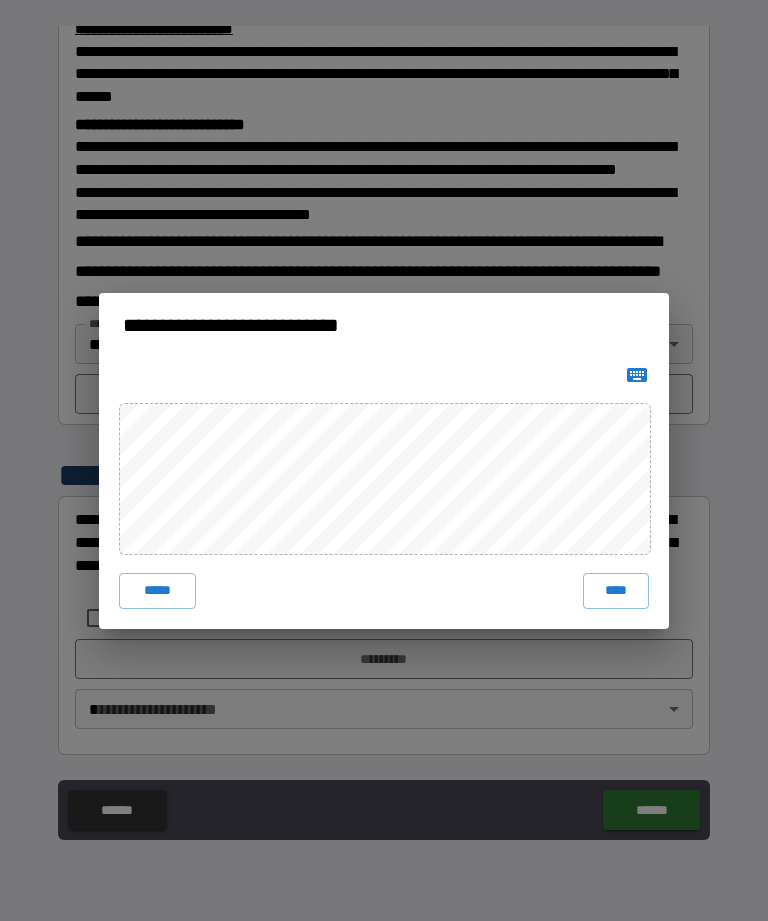 click on "****" at bounding box center [616, 591] 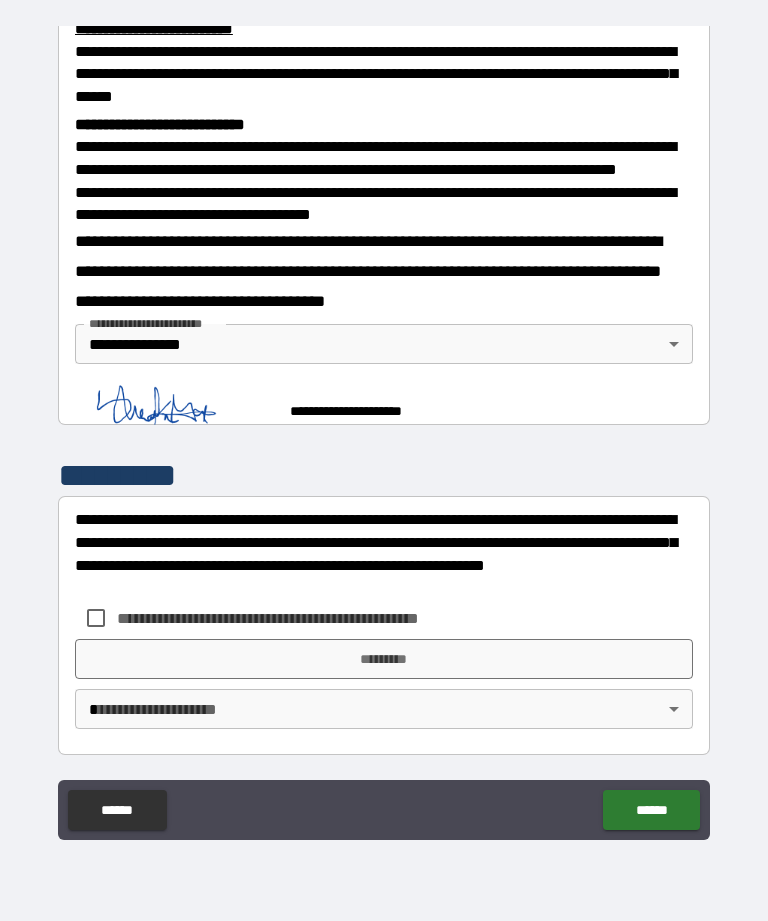 scroll, scrollTop: 724, scrollLeft: 0, axis: vertical 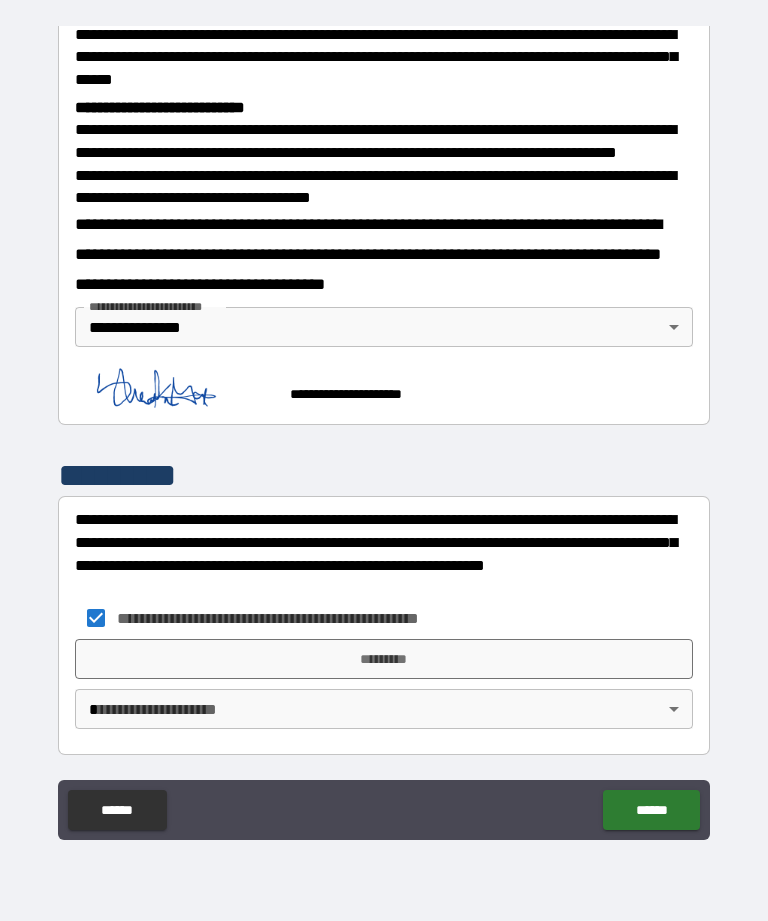 click on "*********" at bounding box center (384, 659) 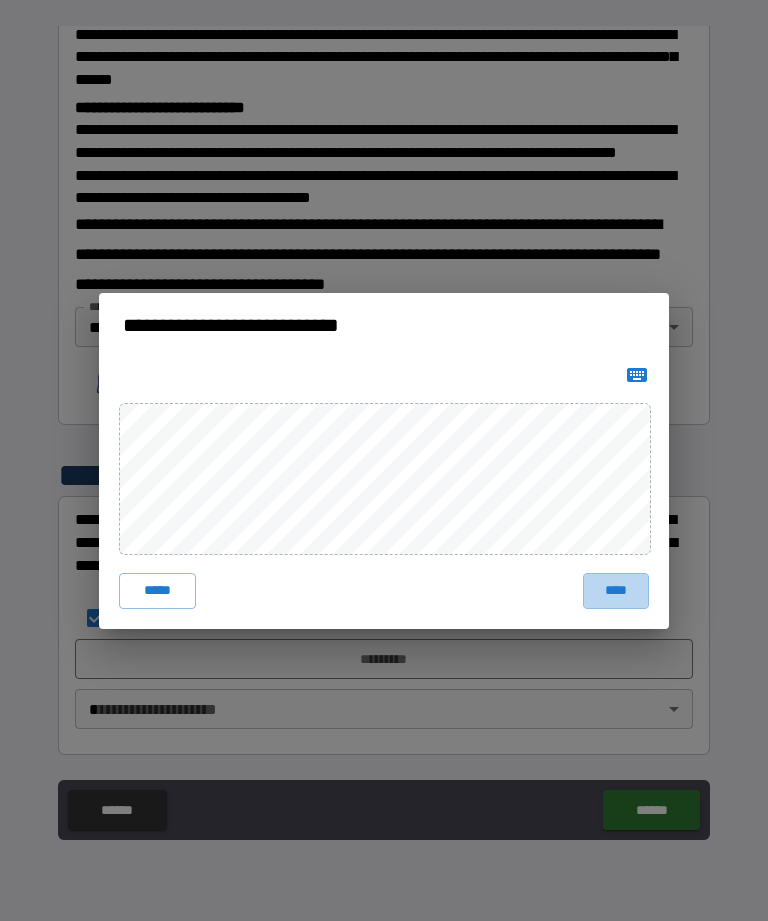 click on "****" at bounding box center [616, 591] 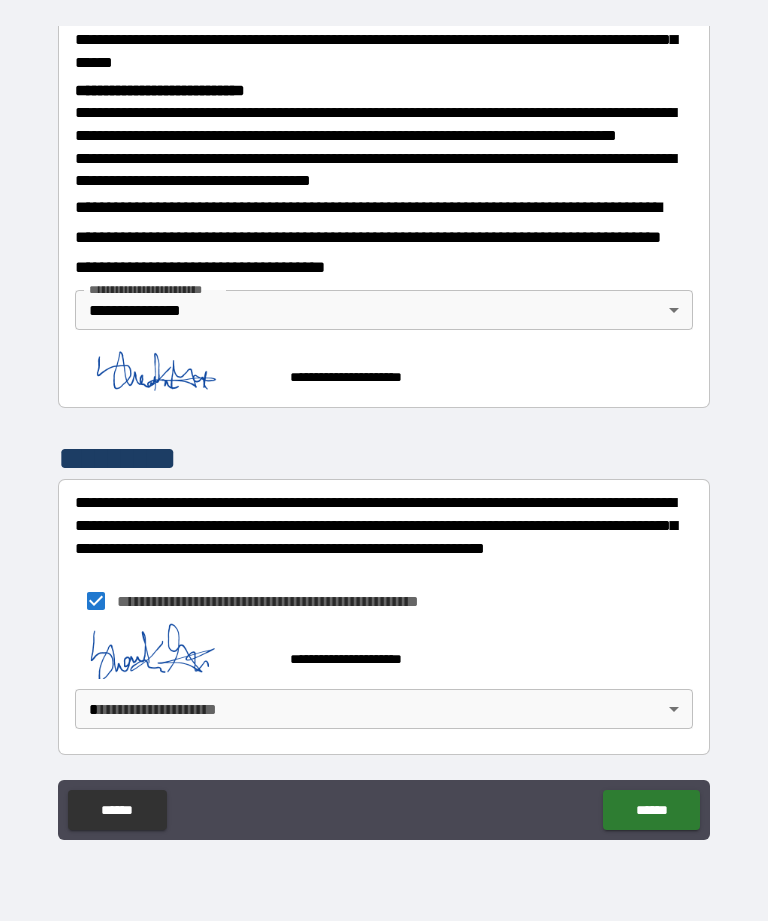 scroll, scrollTop: 768, scrollLeft: 0, axis: vertical 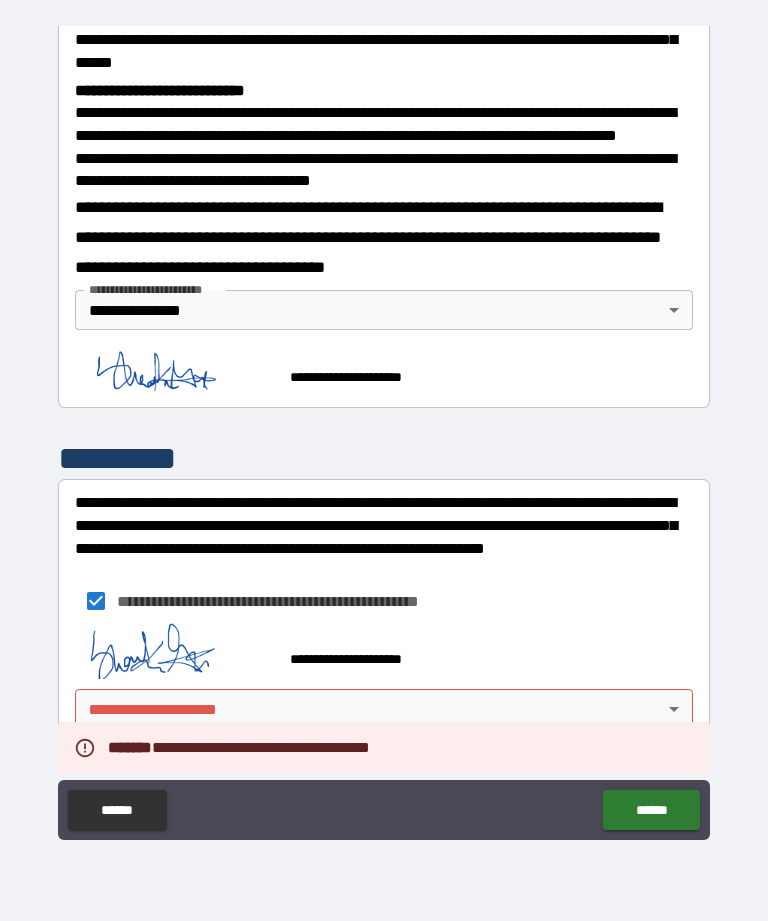 click on "**********" at bounding box center (384, 428) 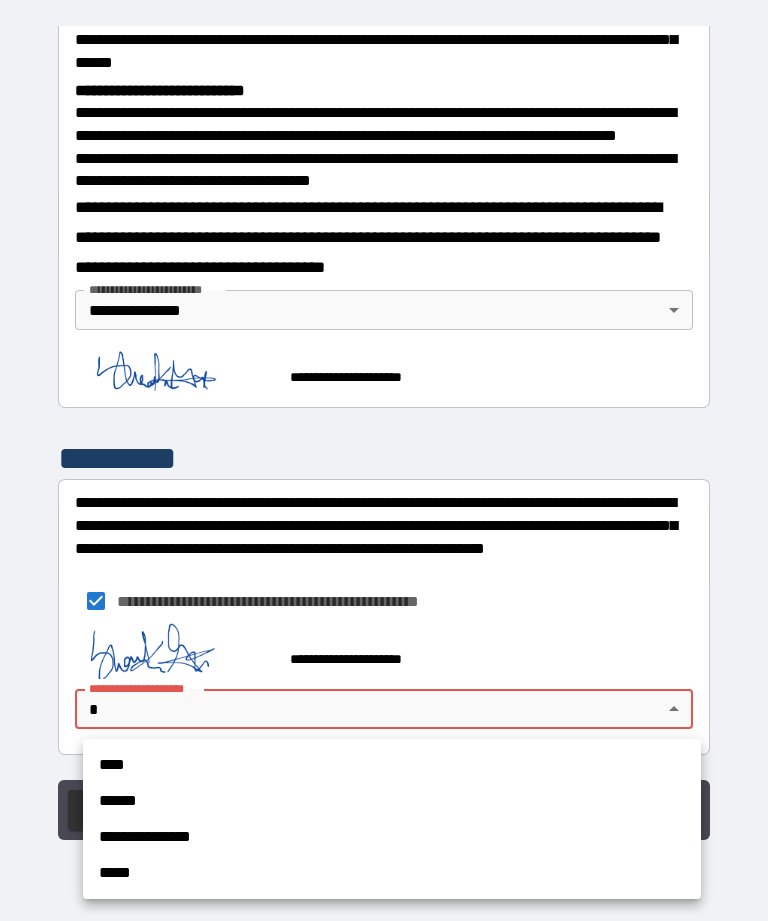 click on "**********" at bounding box center (392, 837) 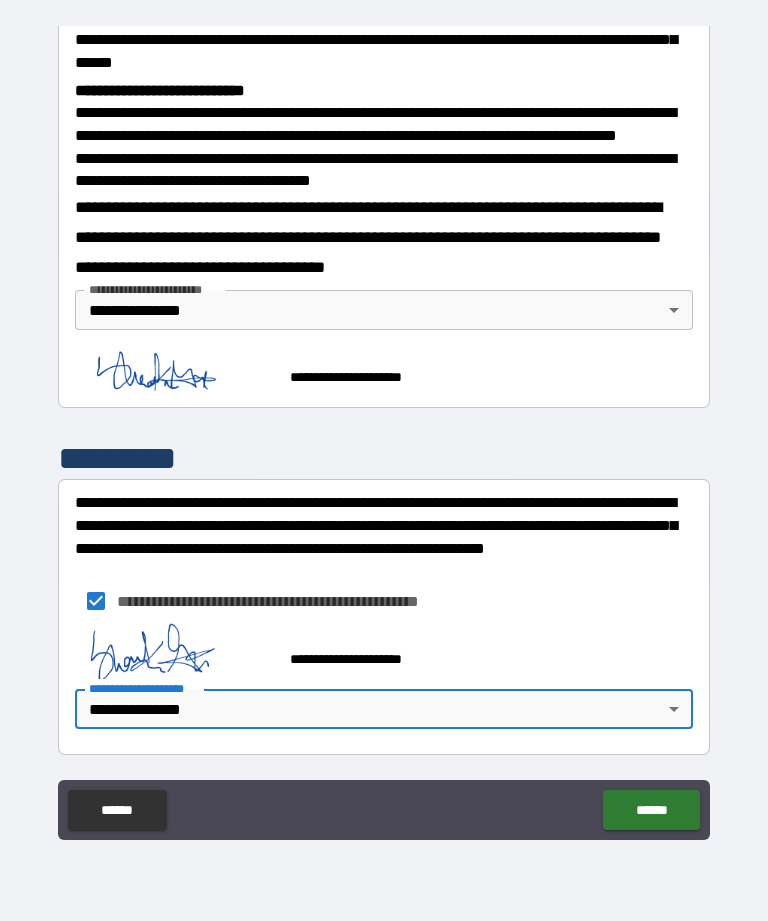 click on "******" at bounding box center (651, 810) 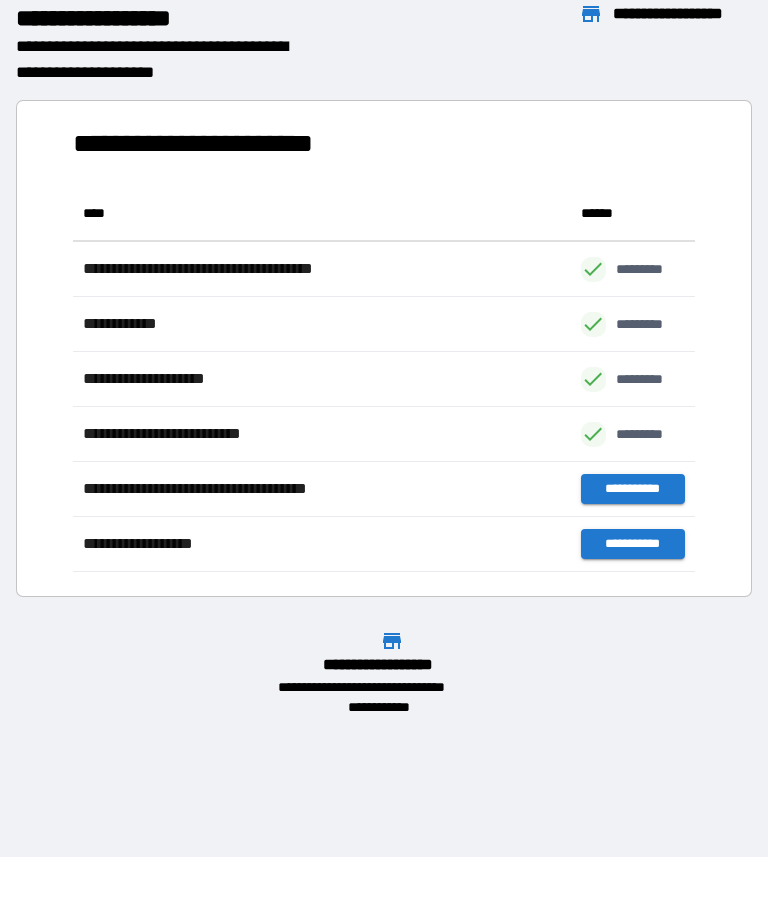 scroll, scrollTop: 1, scrollLeft: 1, axis: both 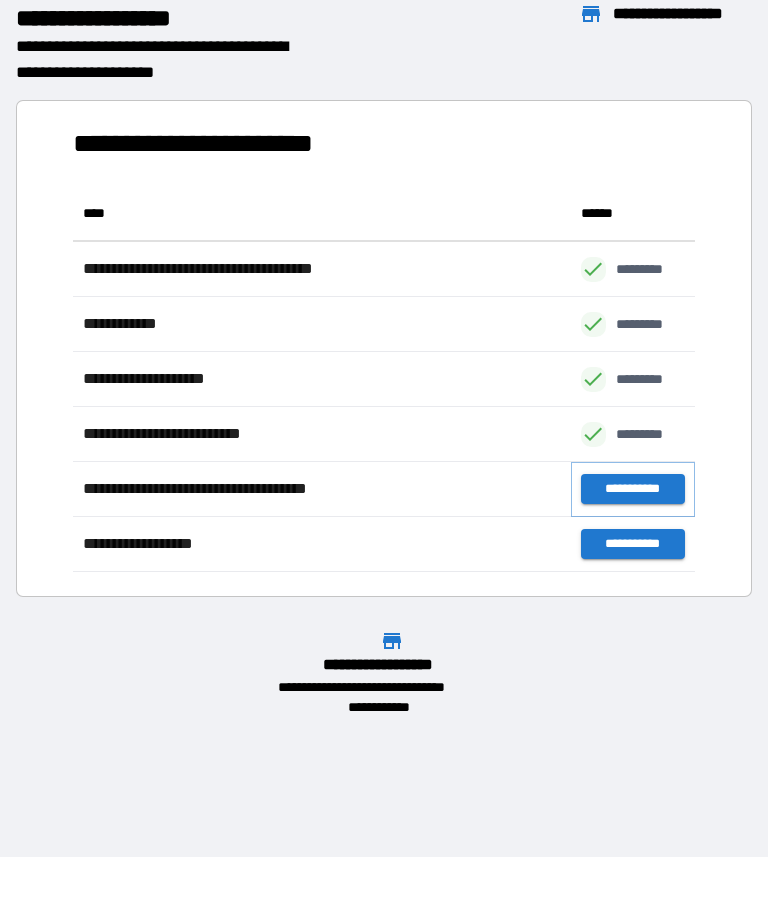 click on "**********" at bounding box center [633, 489] 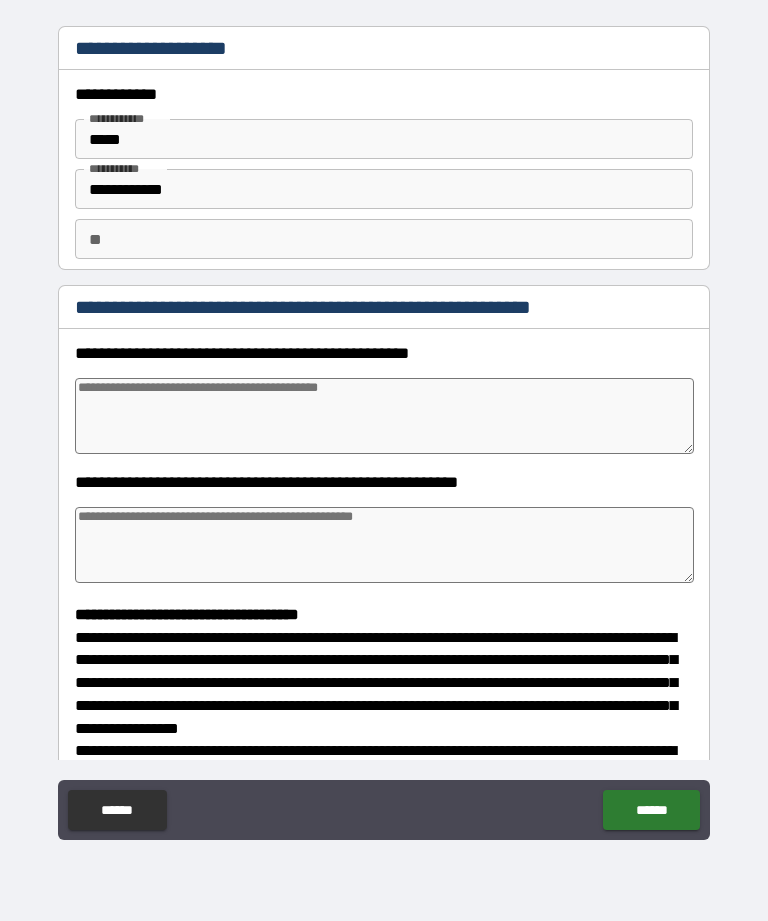 click at bounding box center [384, 416] 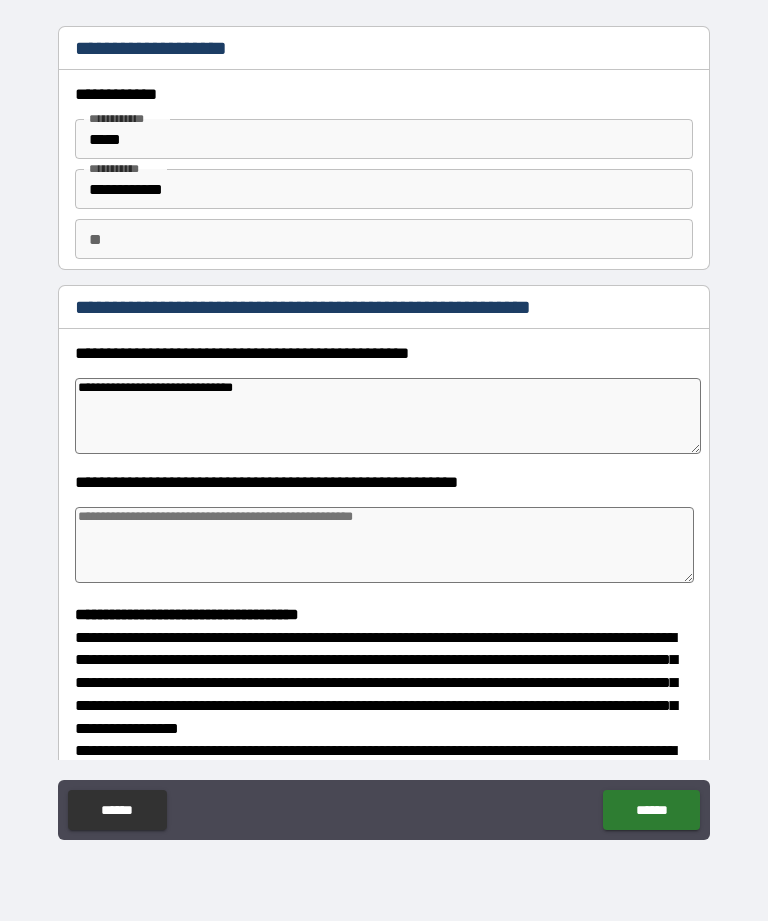 click at bounding box center [384, 545] 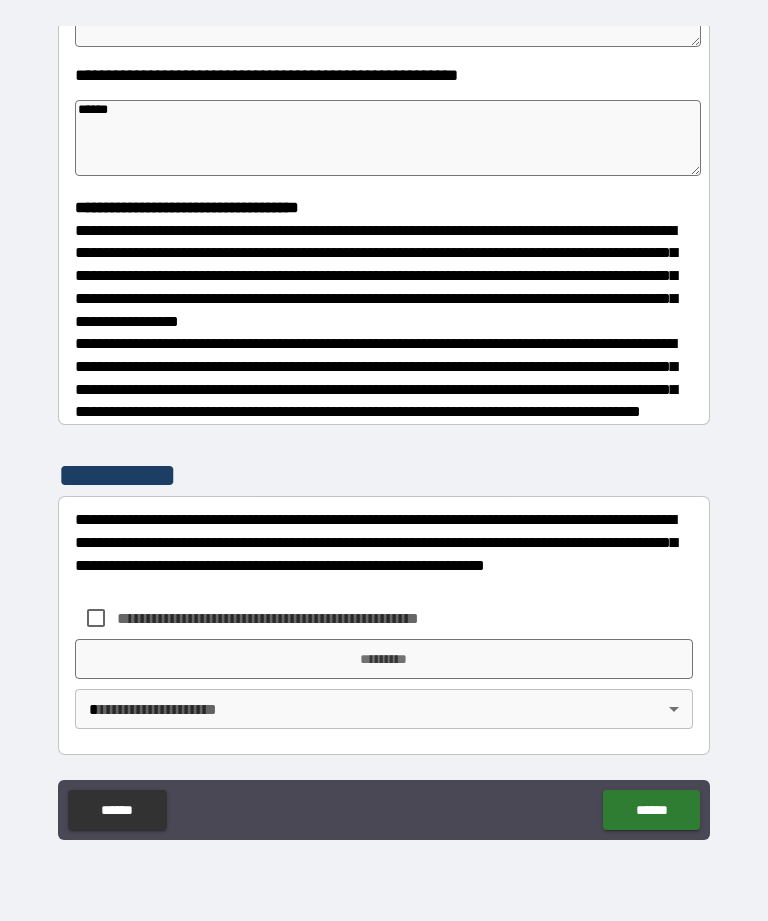 scroll, scrollTop: 422, scrollLeft: 0, axis: vertical 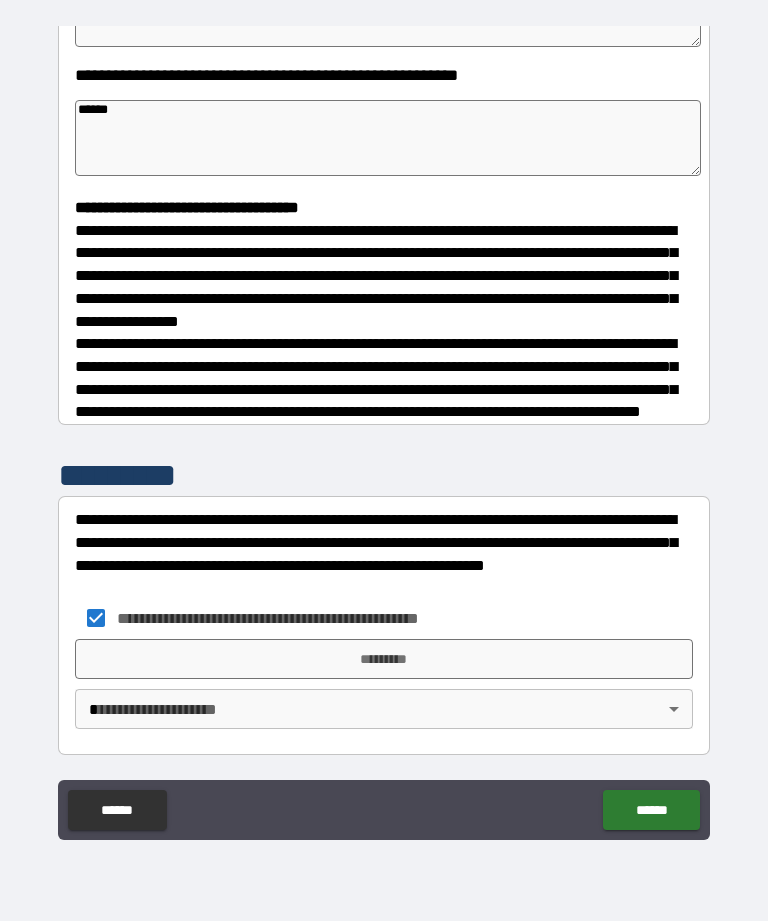 click on "*********" at bounding box center (384, 659) 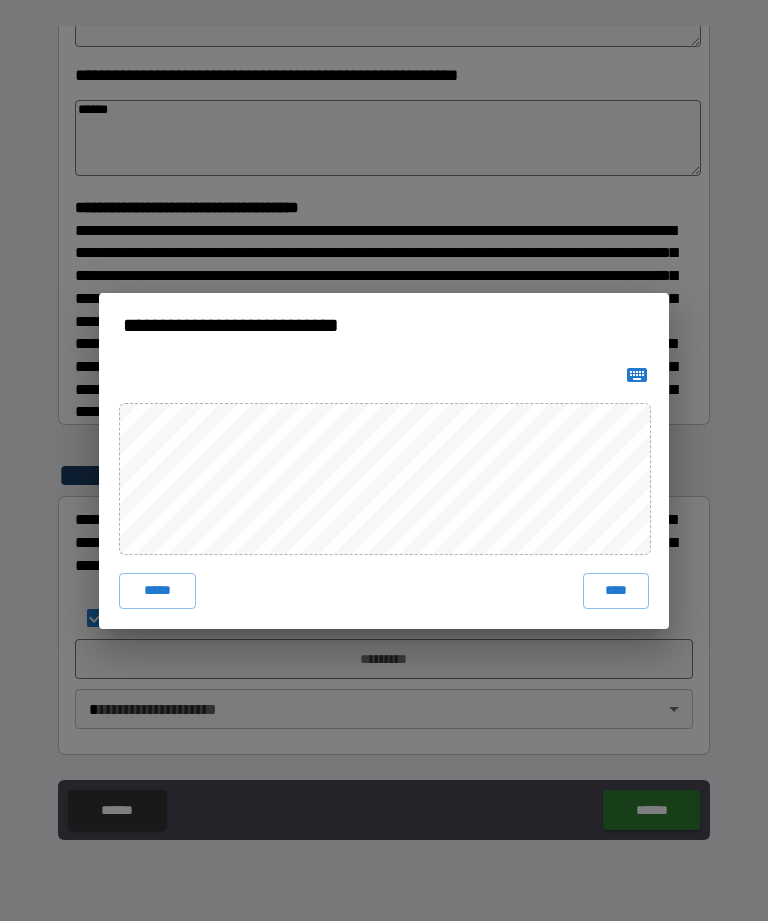 click on "****" at bounding box center (616, 591) 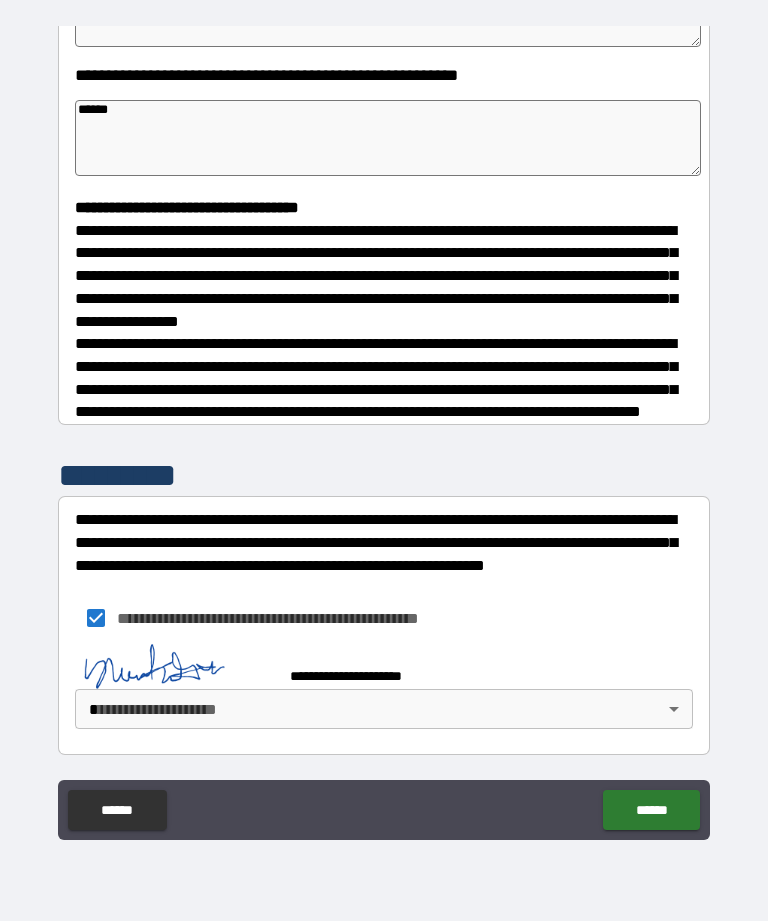 scroll, scrollTop: 412, scrollLeft: 0, axis: vertical 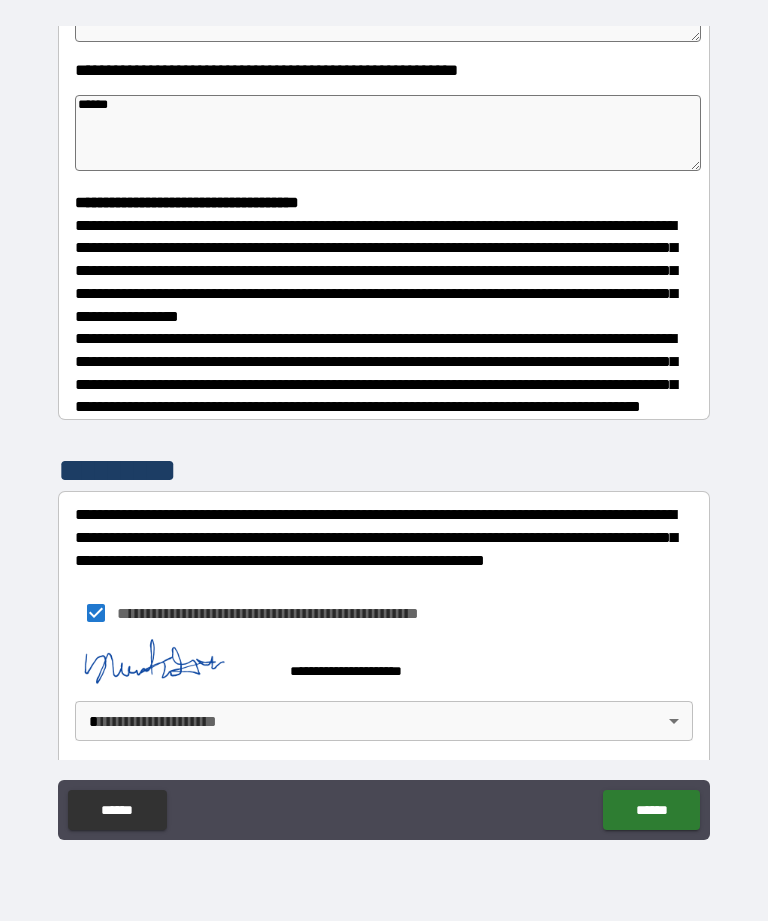 click on "**********" at bounding box center [384, 428] 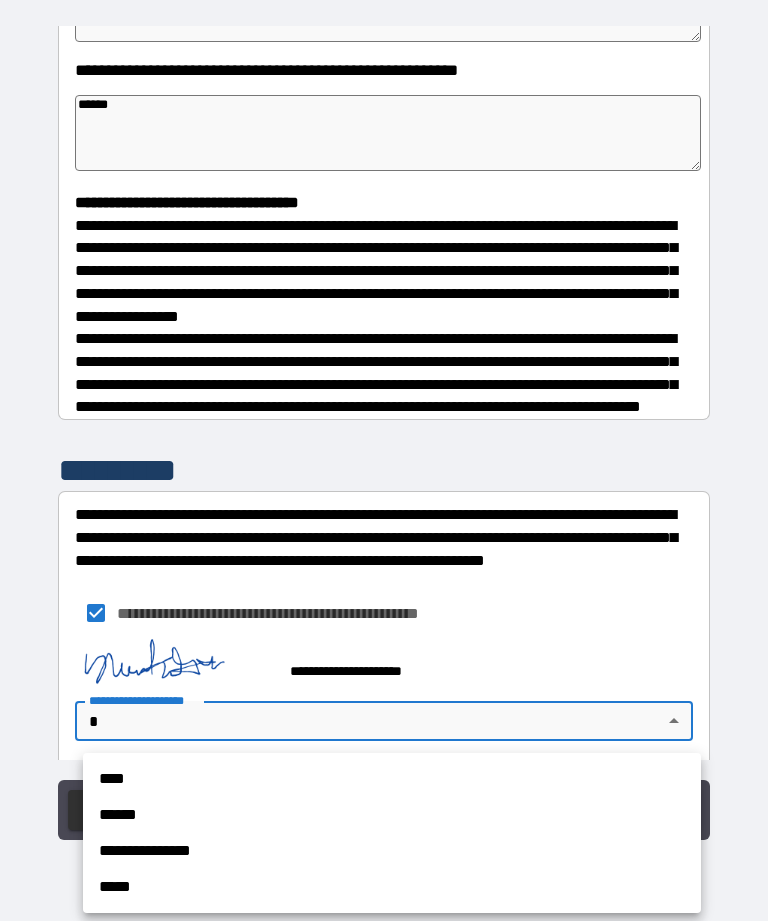 click on "**********" at bounding box center [392, 851] 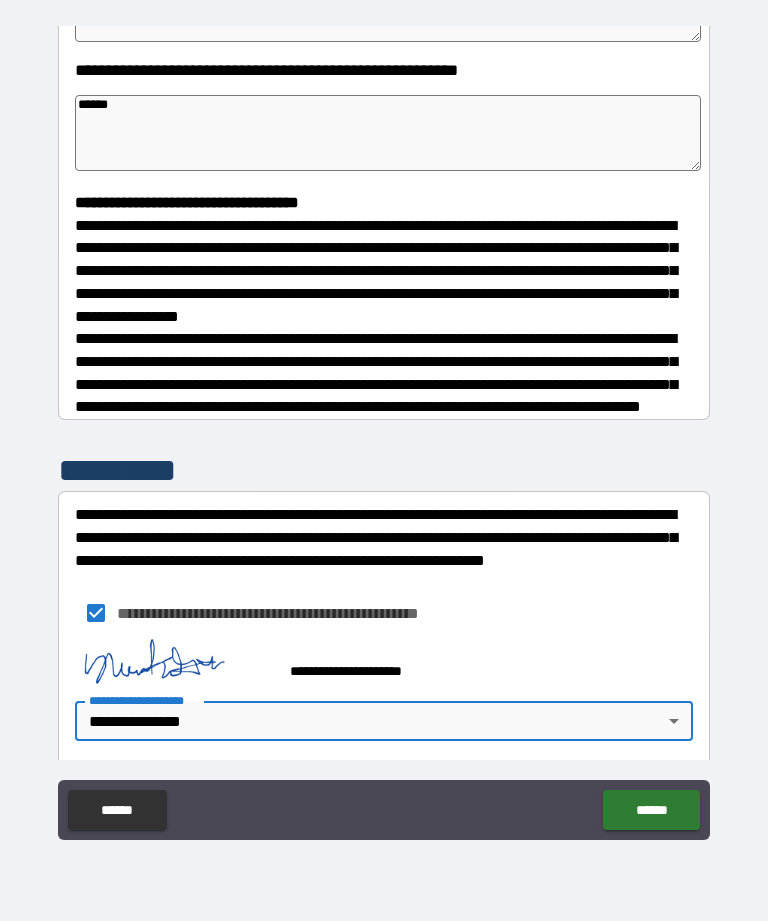 click on "******" at bounding box center (651, 810) 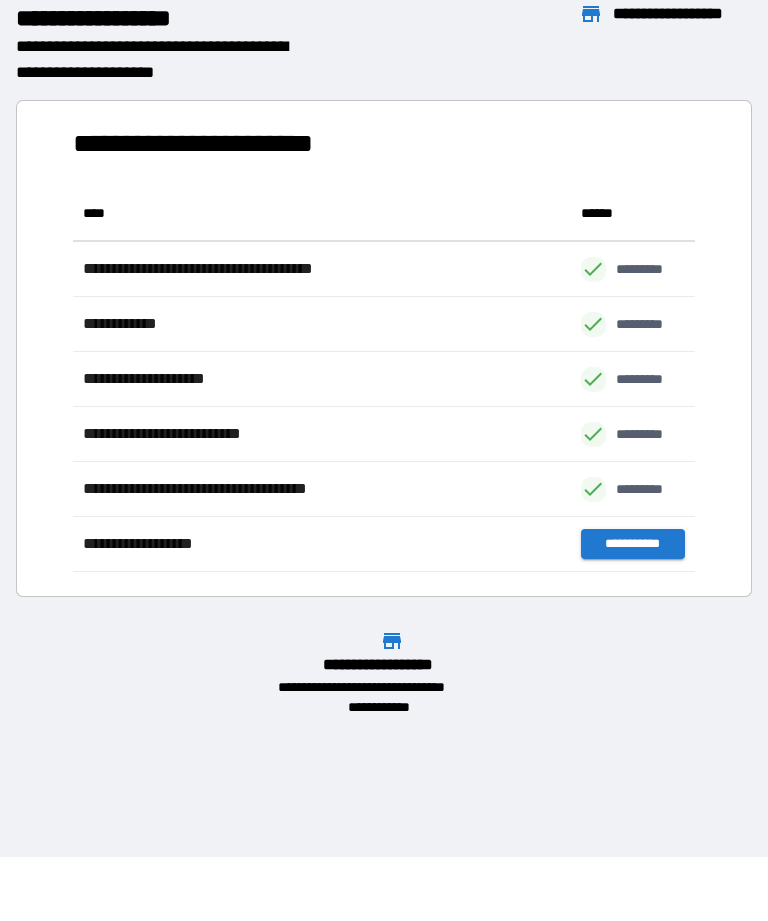 scroll, scrollTop: 386, scrollLeft: 622, axis: both 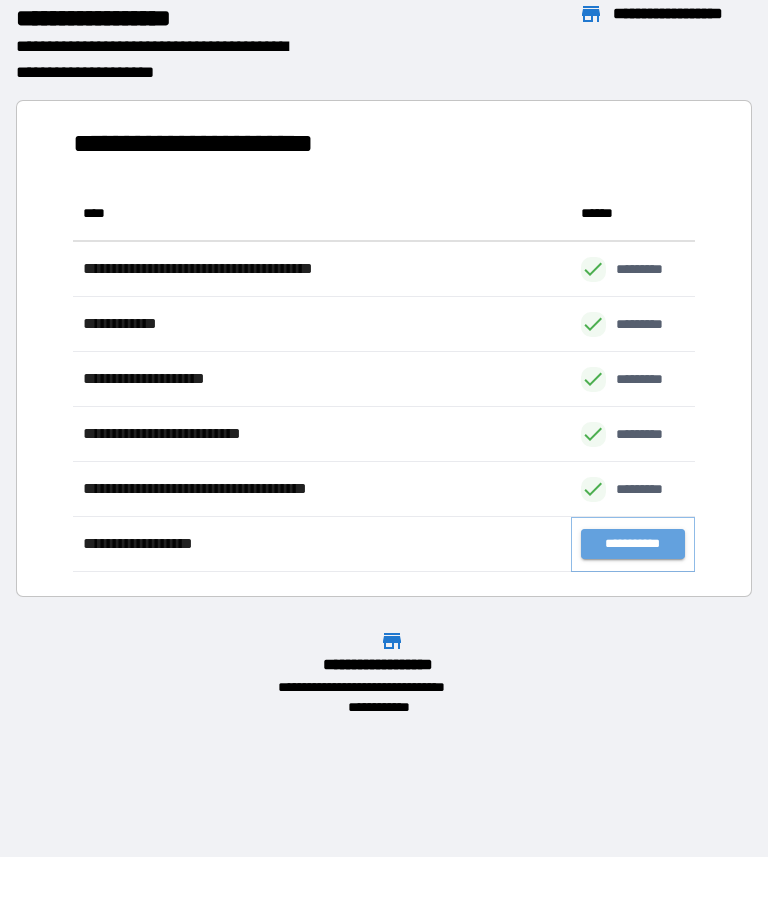 click on "**********" at bounding box center (633, 544) 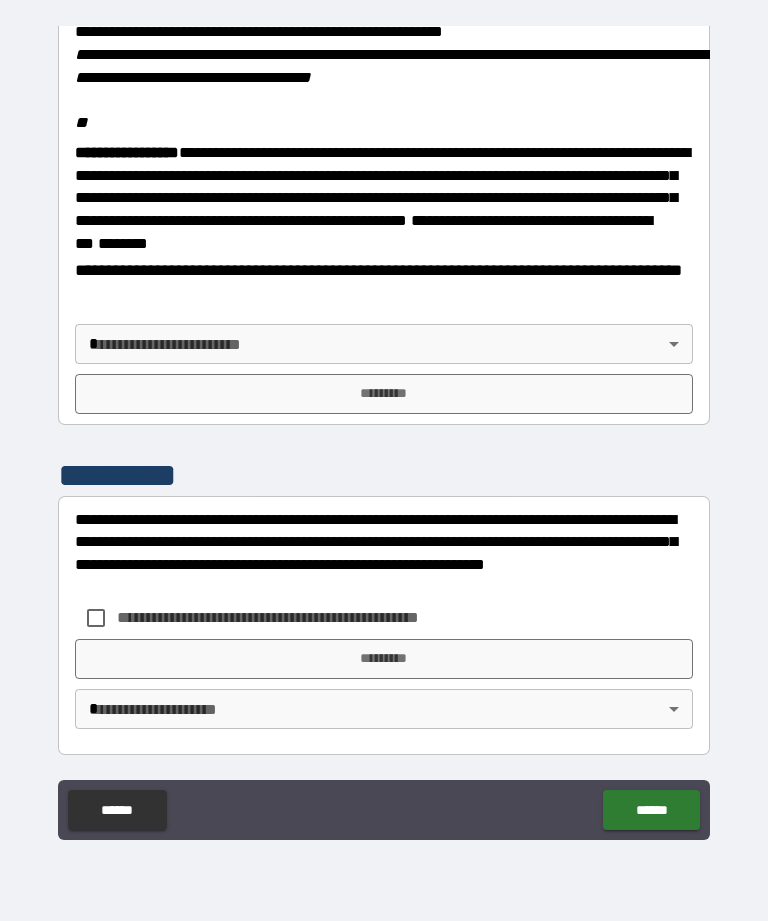 scroll, scrollTop: 2413, scrollLeft: 0, axis: vertical 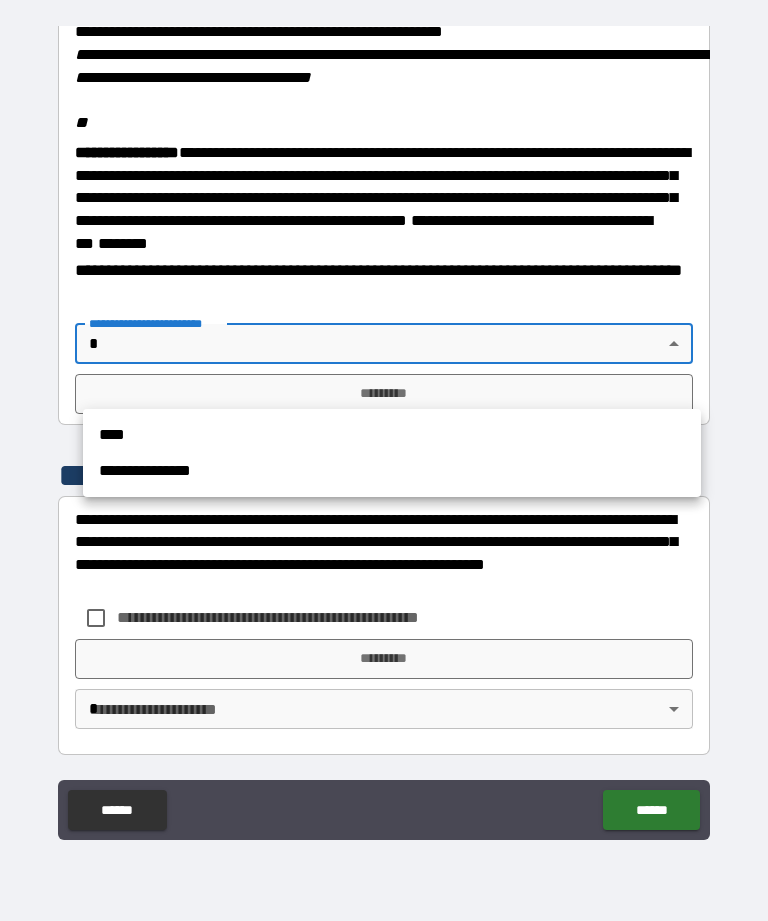 click on "**********" at bounding box center [392, 471] 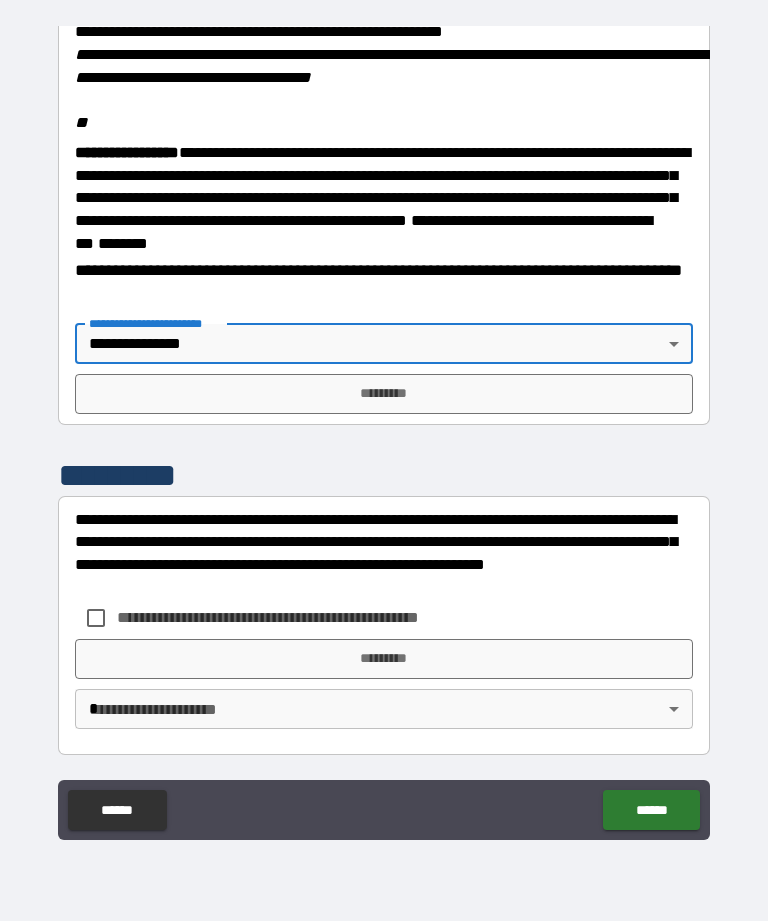 click on "*********" at bounding box center (384, 394) 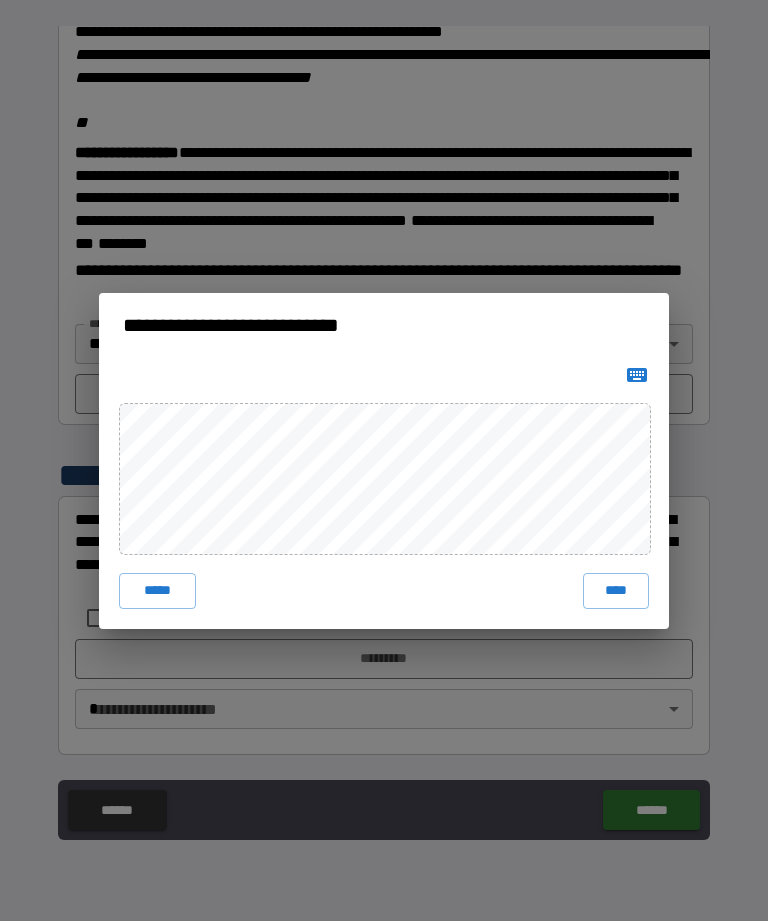 click on "****" at bounding box center [616, 591] 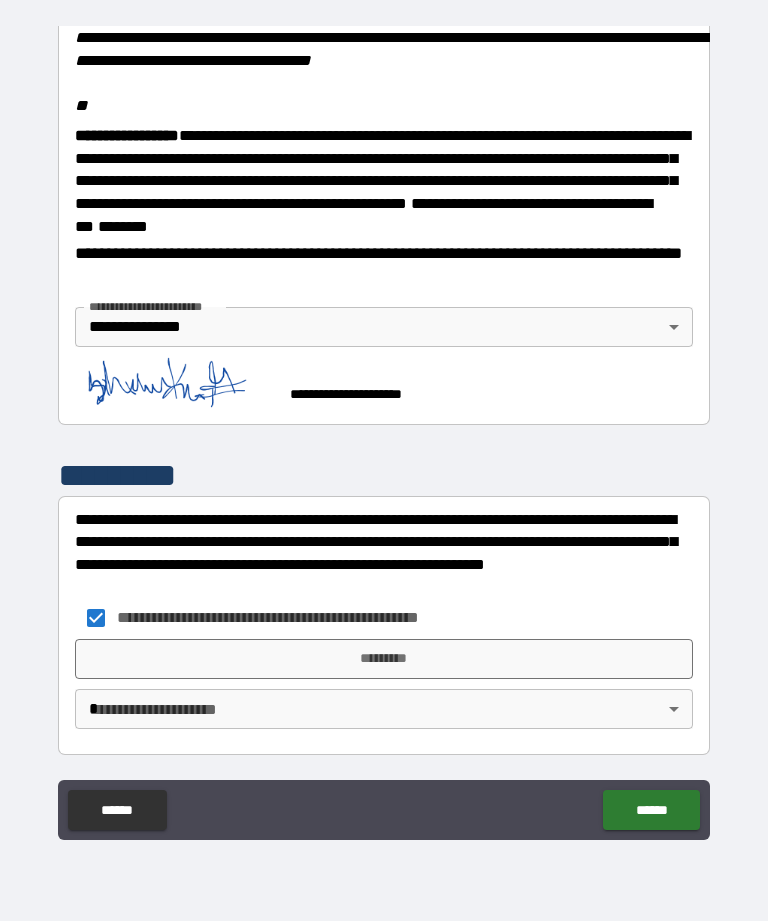 scroll, scrollTop: 2465, scrollLeft: 0, axis: vertical 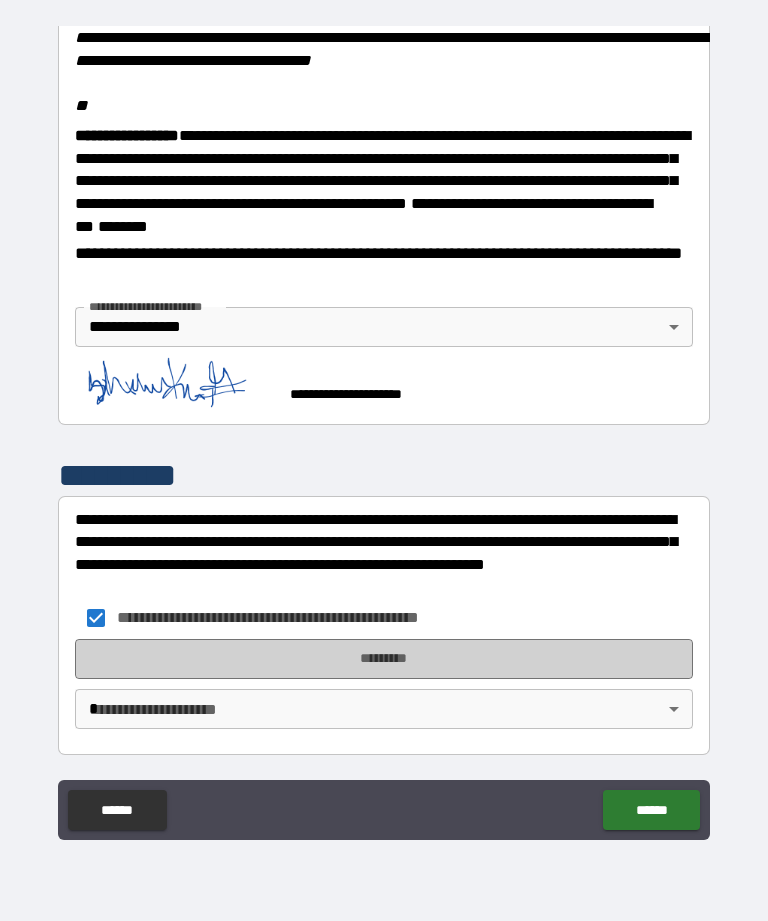 click on "*********" at bounding box center [384, 659] 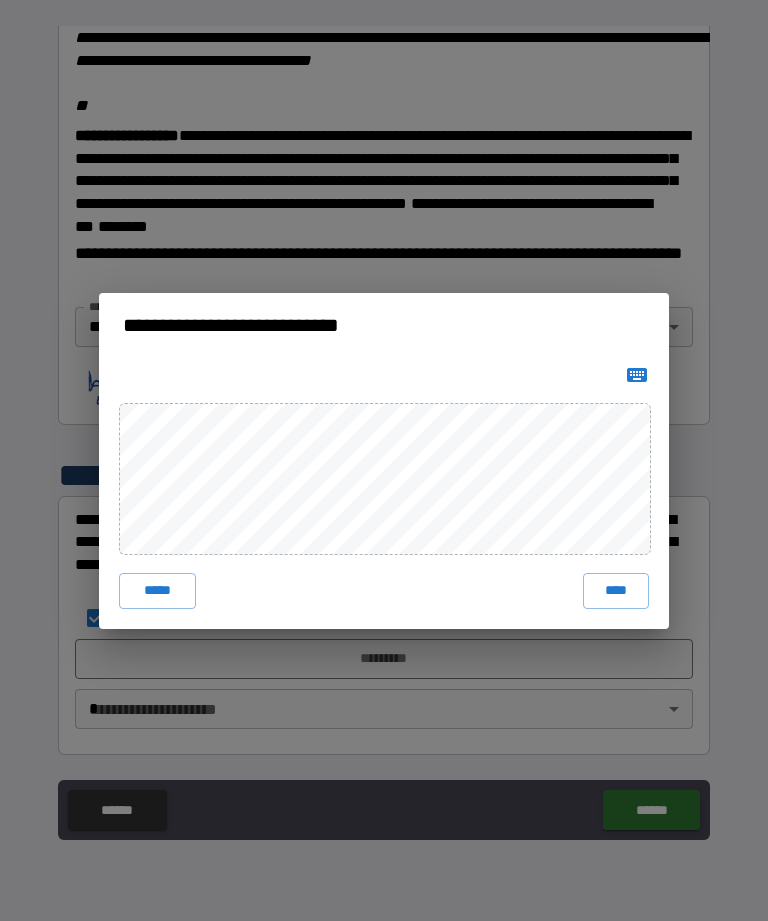 click on "****" at bounding box center [616, 591] 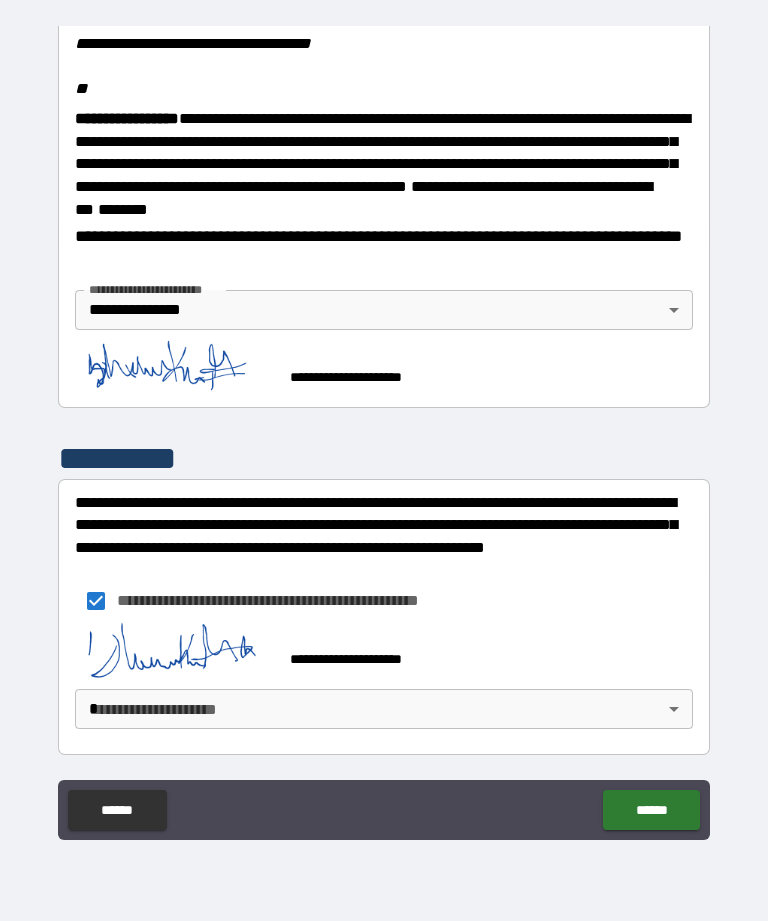 scroll, scrollTop: 2482, scrollLeft: 0, axis: vertical 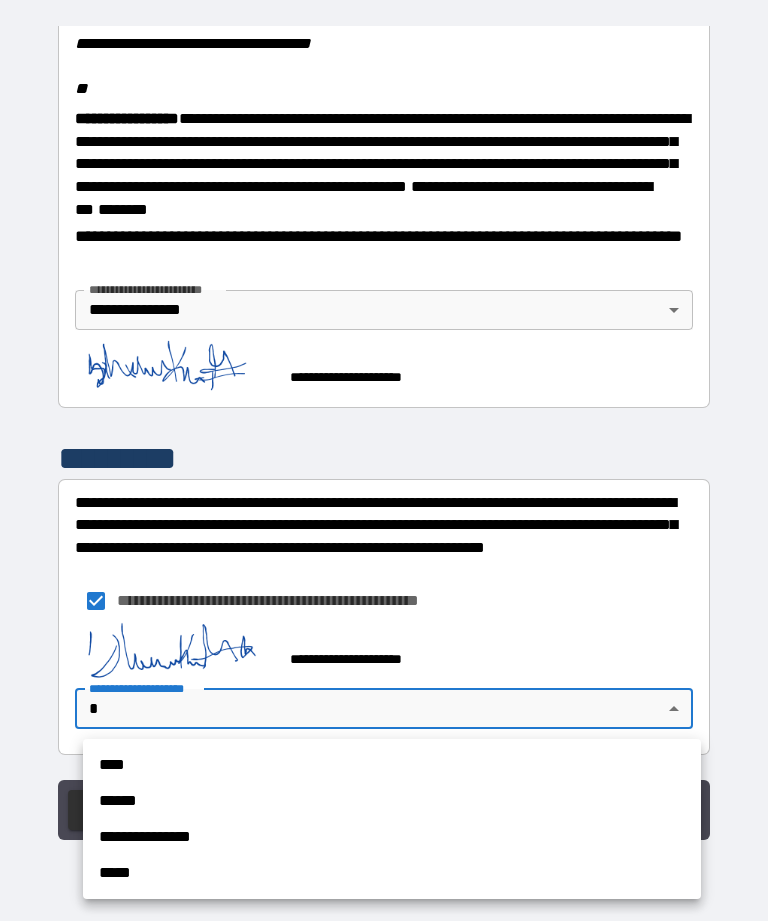 click on "**********" at bounding box center [392, 837] 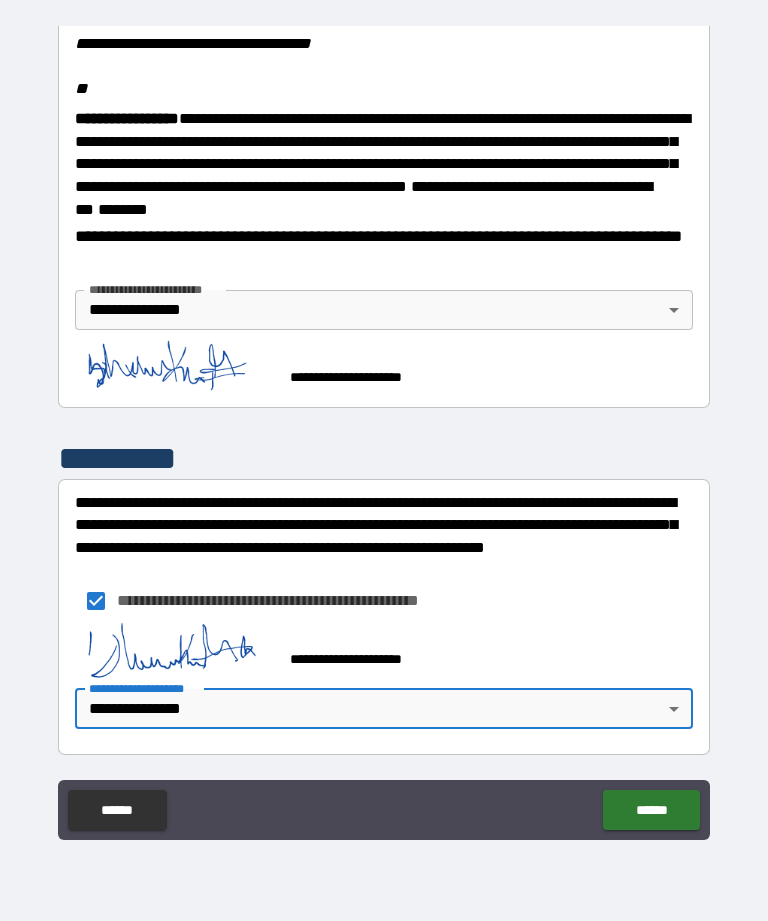 click on "******" at bounding box center (651, 810) 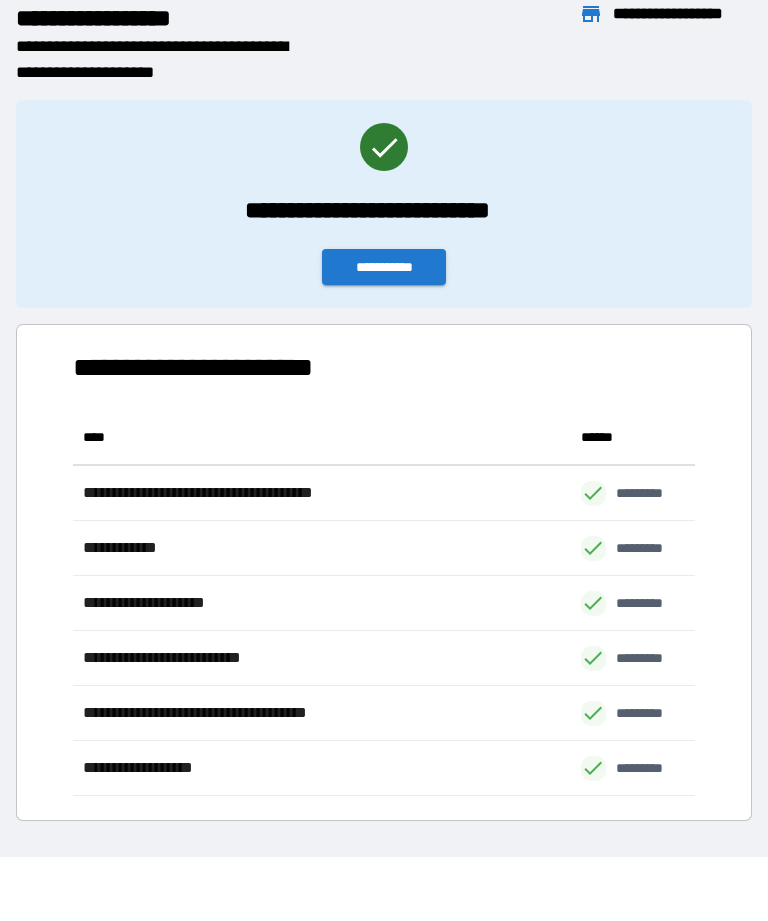 scroll, scrollTop: 386, scrollLeft: 622, axis: both 